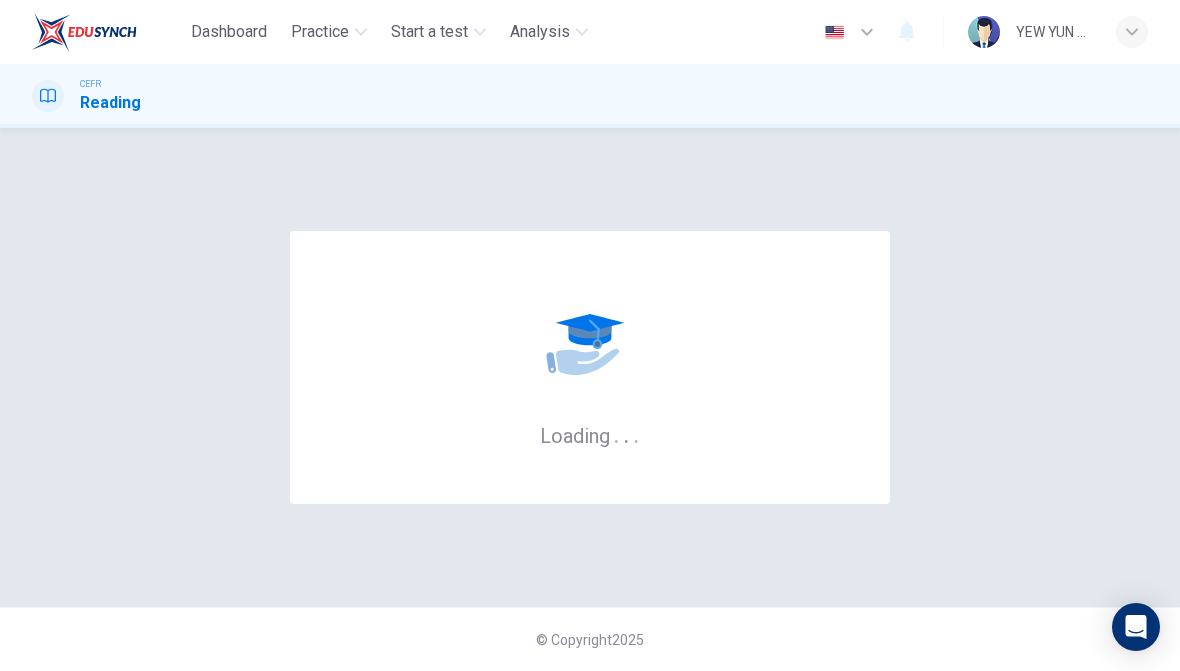 scroll, scrollTop: 0, scrollLeft: 0, axis: both 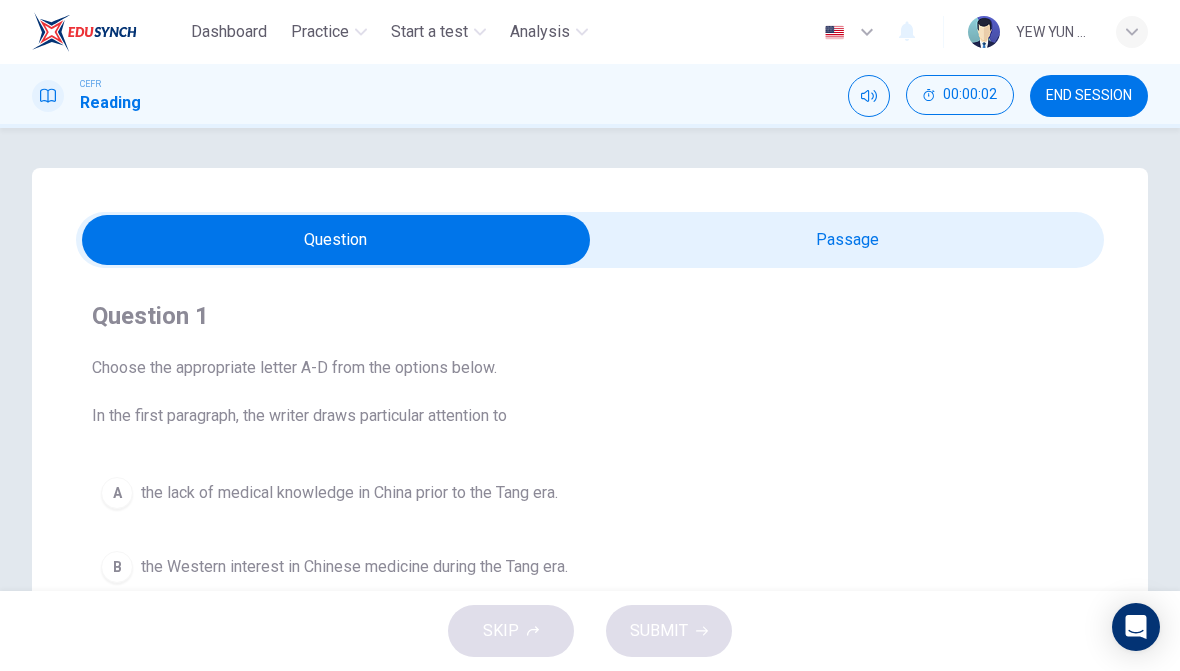 click at bounding box center (336, 240) 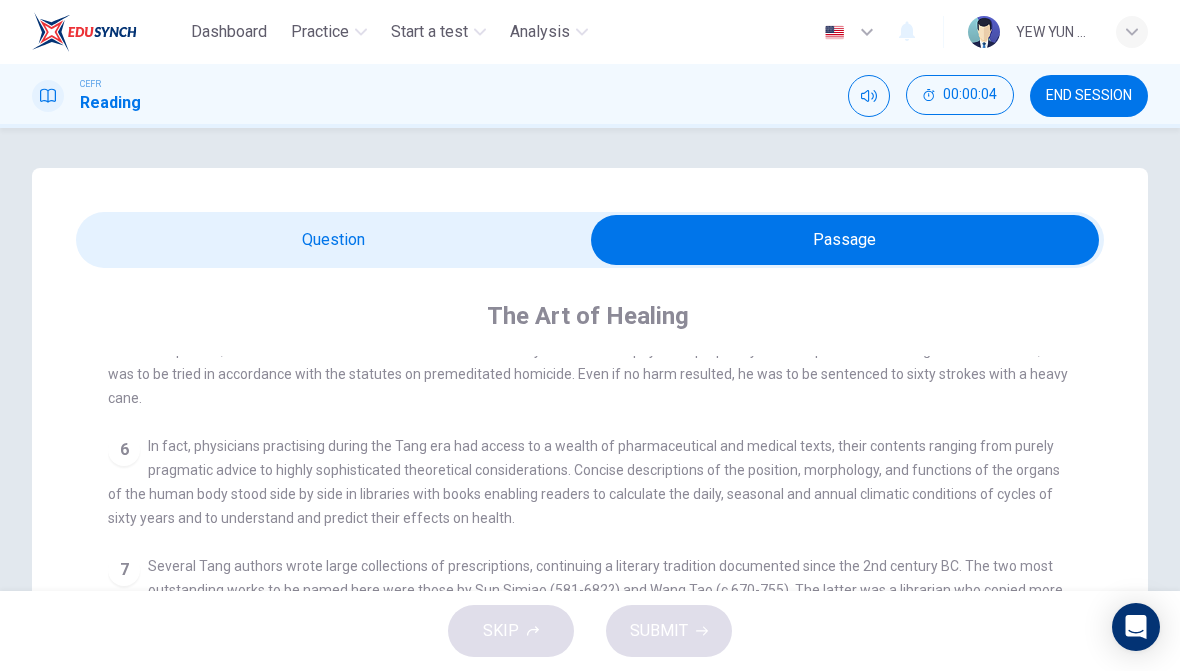 scroll, scrollTop: 1018, scrollLeft: 0, axis: vertical 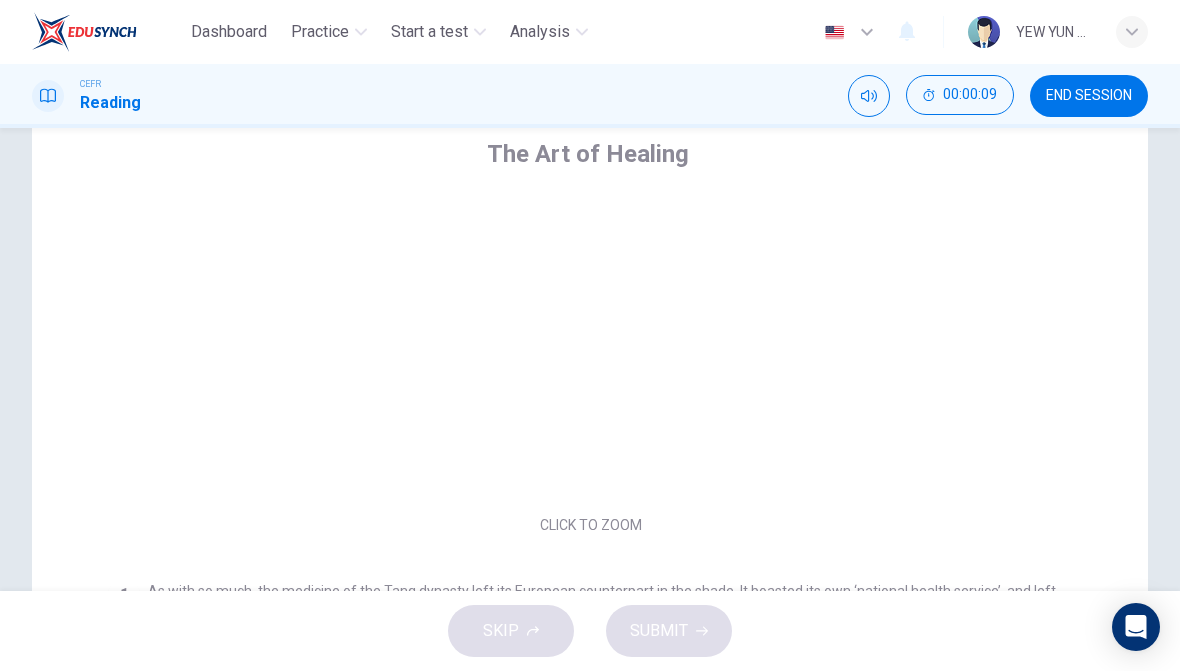 click on "Click to Zoom" at bounding box center (591, 367) 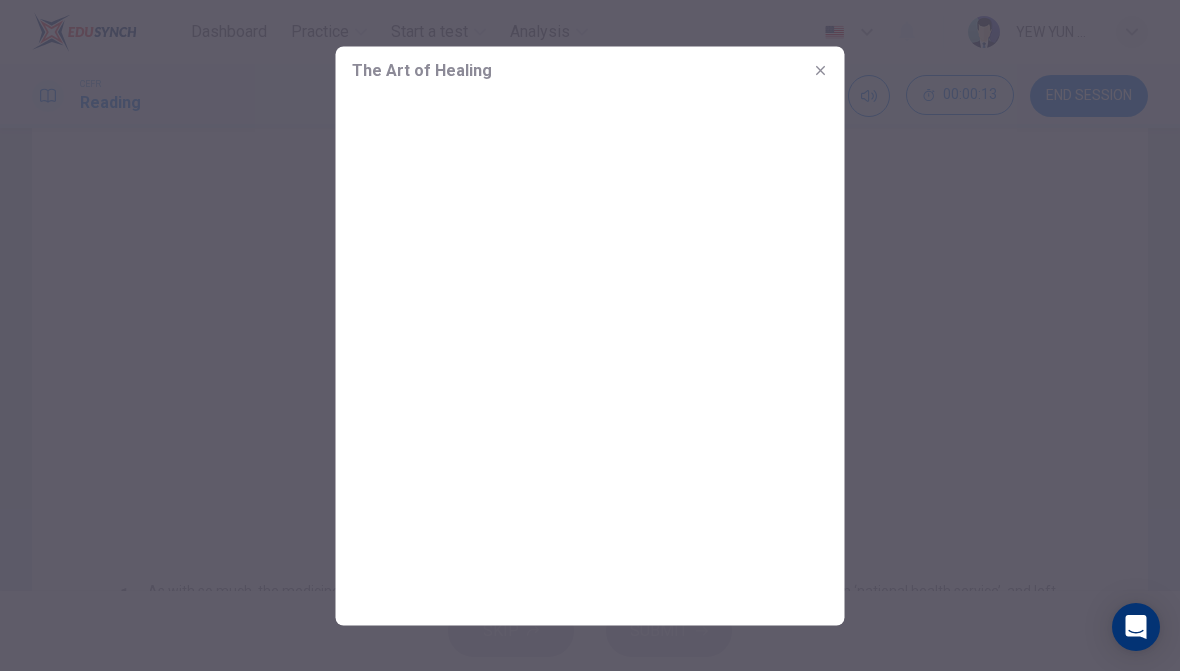 click at bounding box center (821, 70) 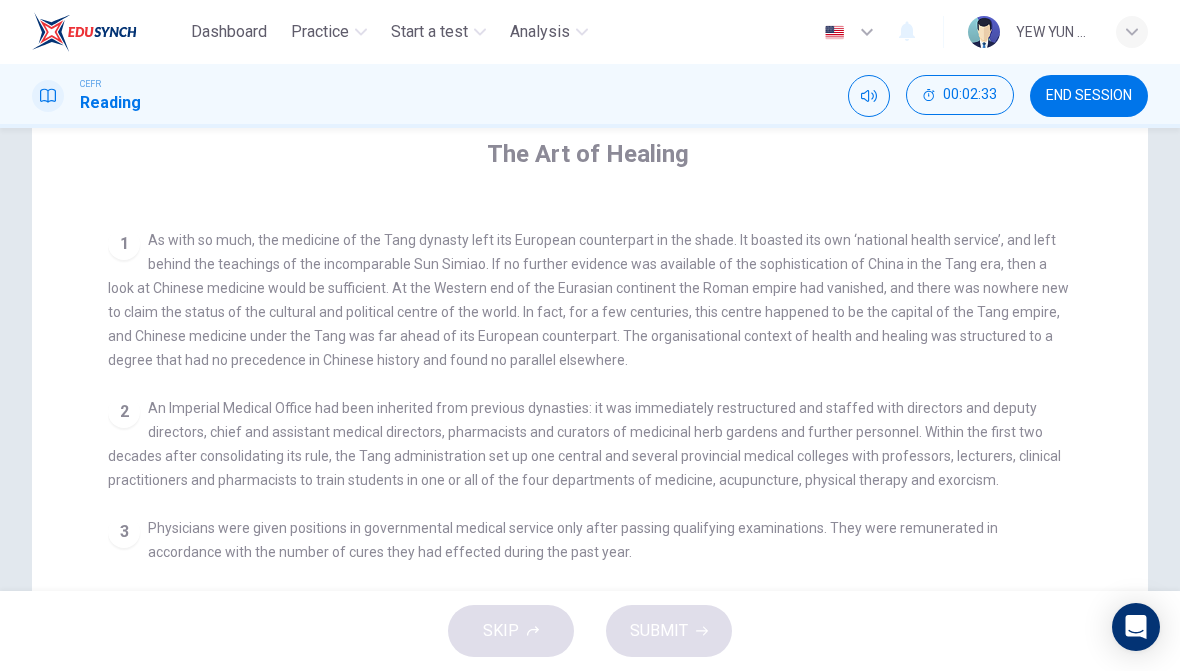 scroll, scrollTop: 353, scrollLeft: 0, axis: vertical 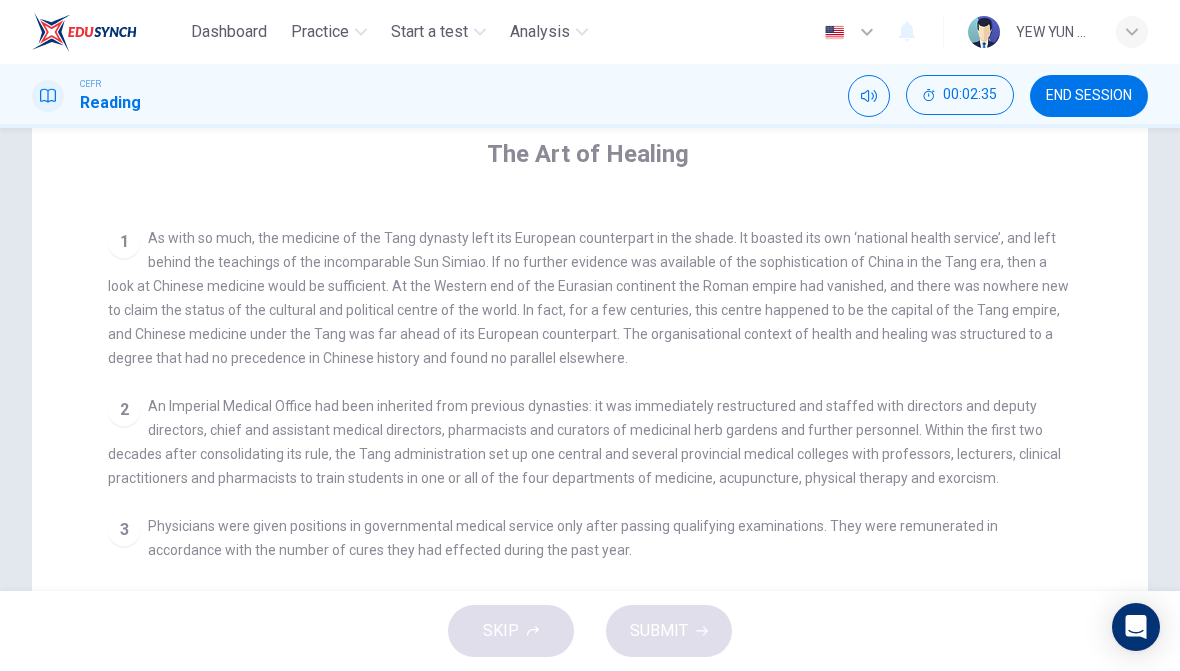 click on "END SESSION" at bounding box center [1089, 96] 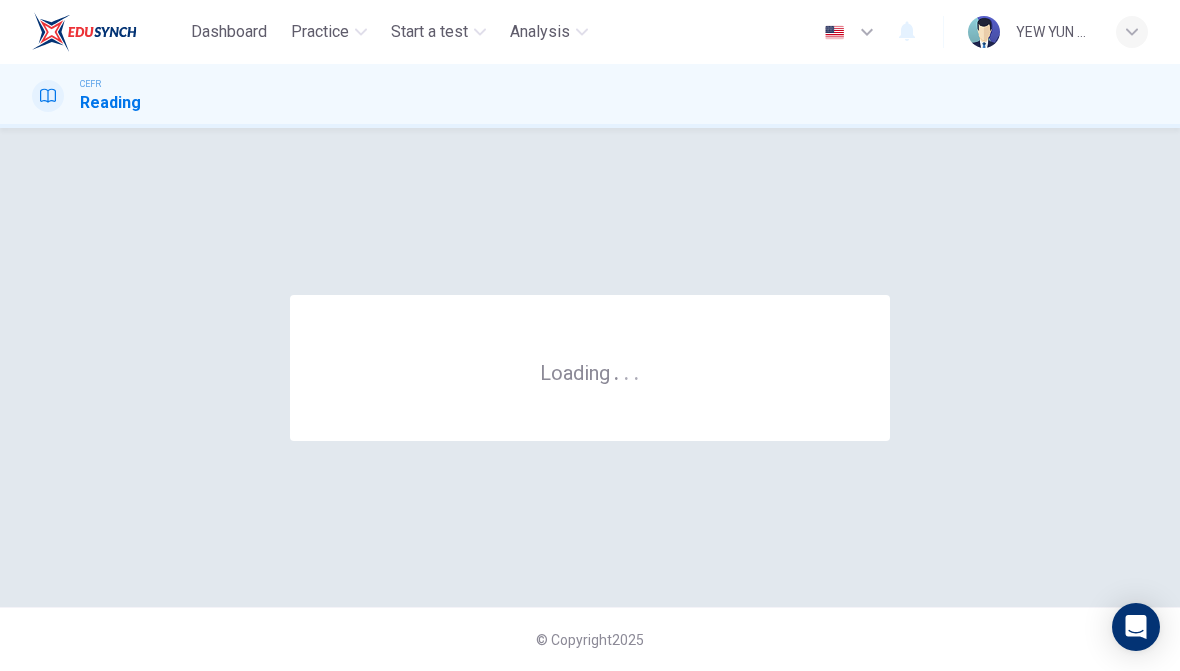scroll, scrollTop: 0, scrollLeft: 0, axis: both 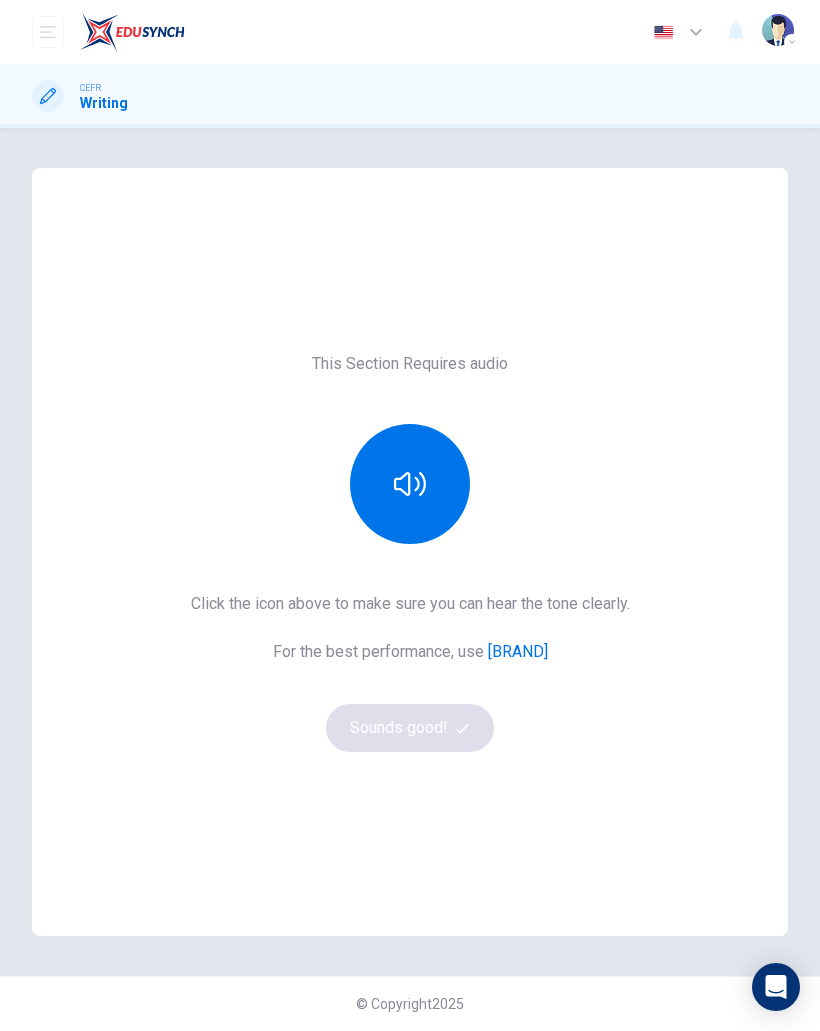 click on "Click the icon above to make sure you can hear the tone clearly. For the best performance, use   Google Chrome Sounds good!" at bounding box center [410, 672] 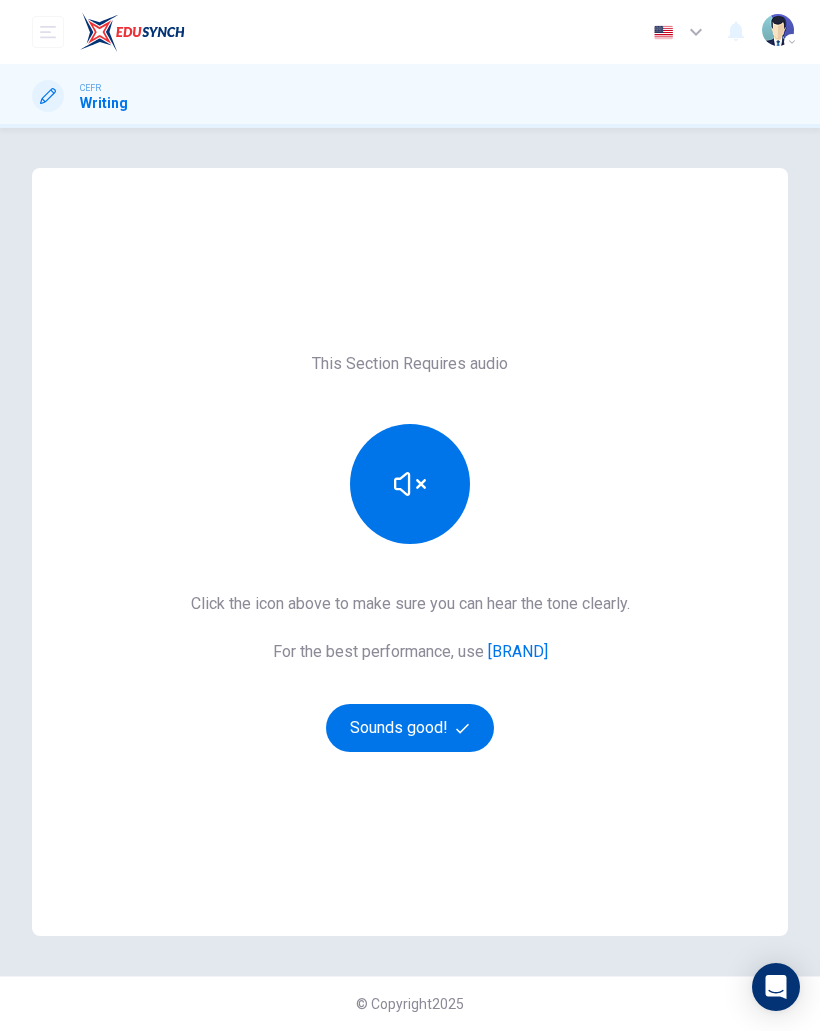 click at bounding box center [410, 484] 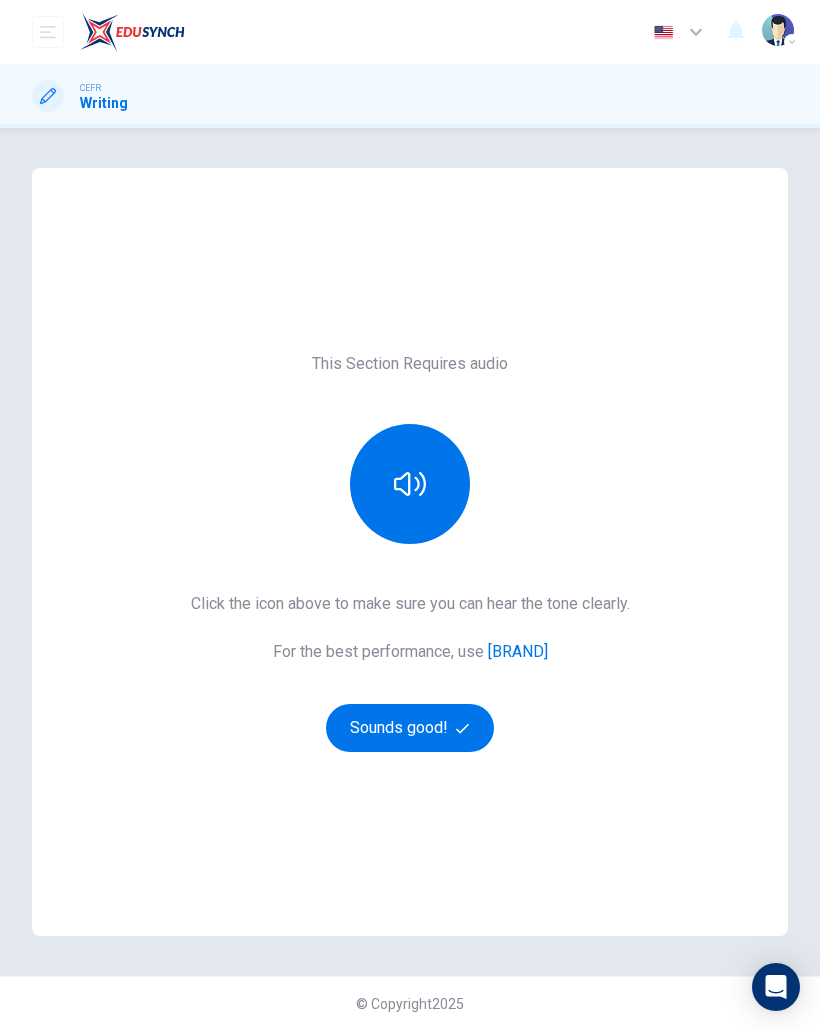 click at bounding box center [410, 484] 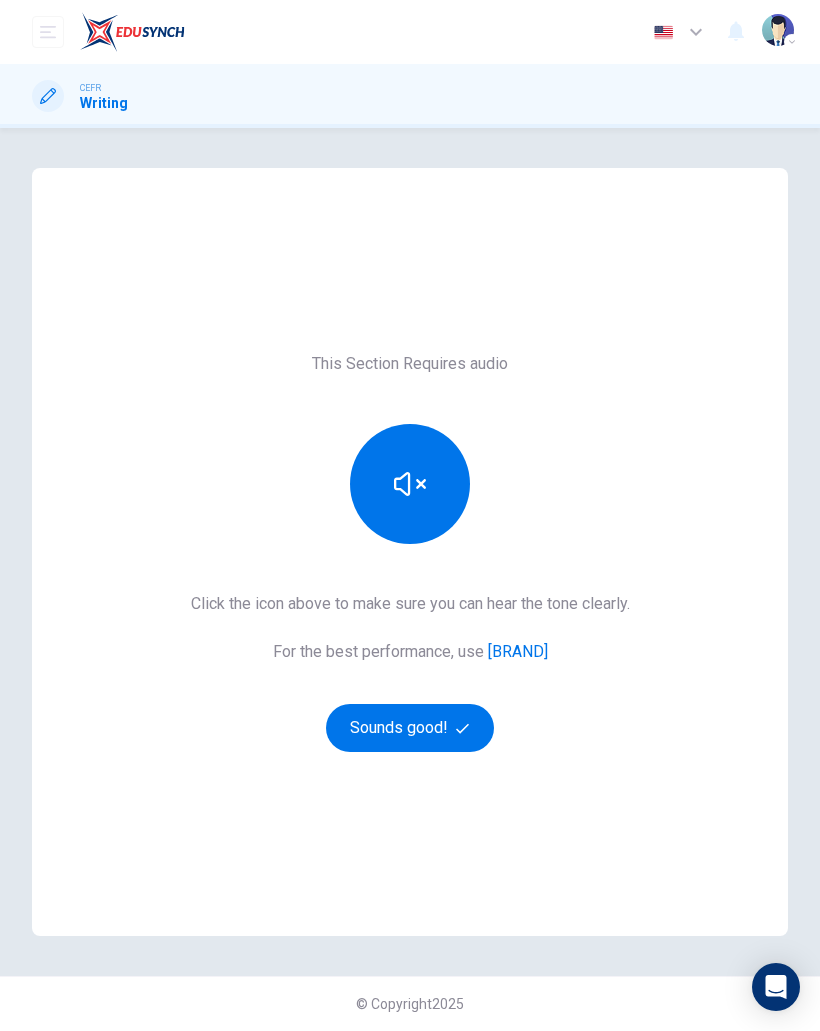 click on "Sounds good!" at bounding box center (410, 728) 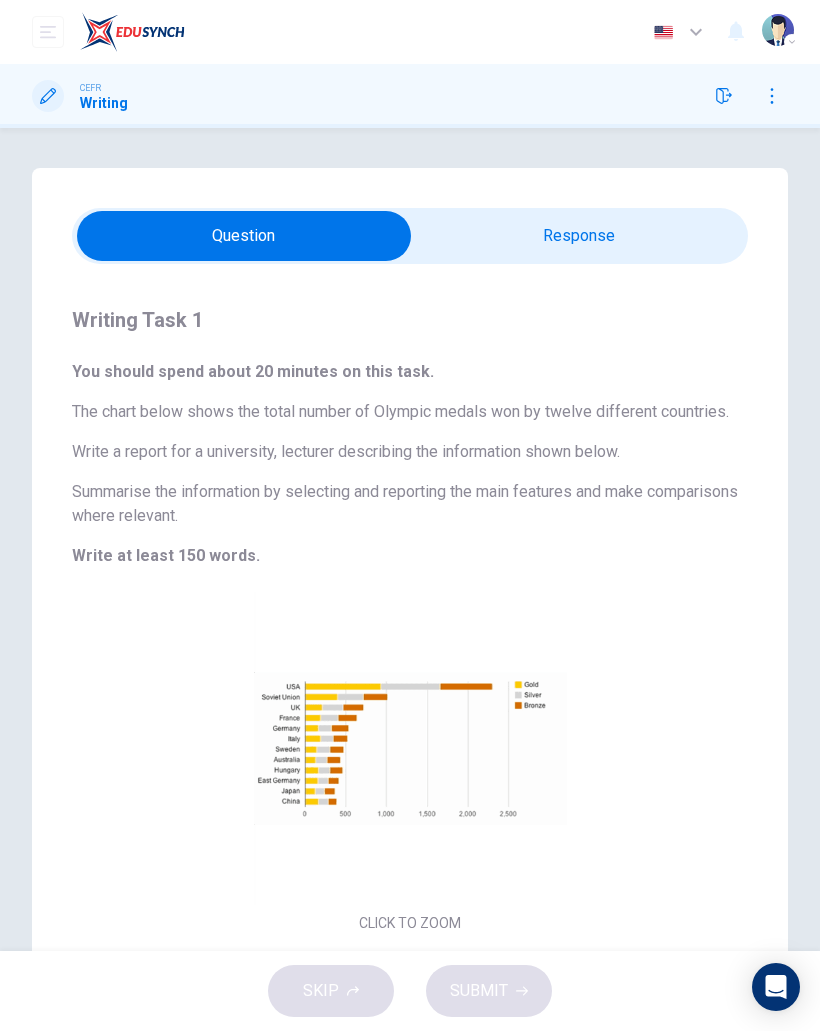 scroll, scrollTop: 24, scrollLeft: 0, axis: vertical 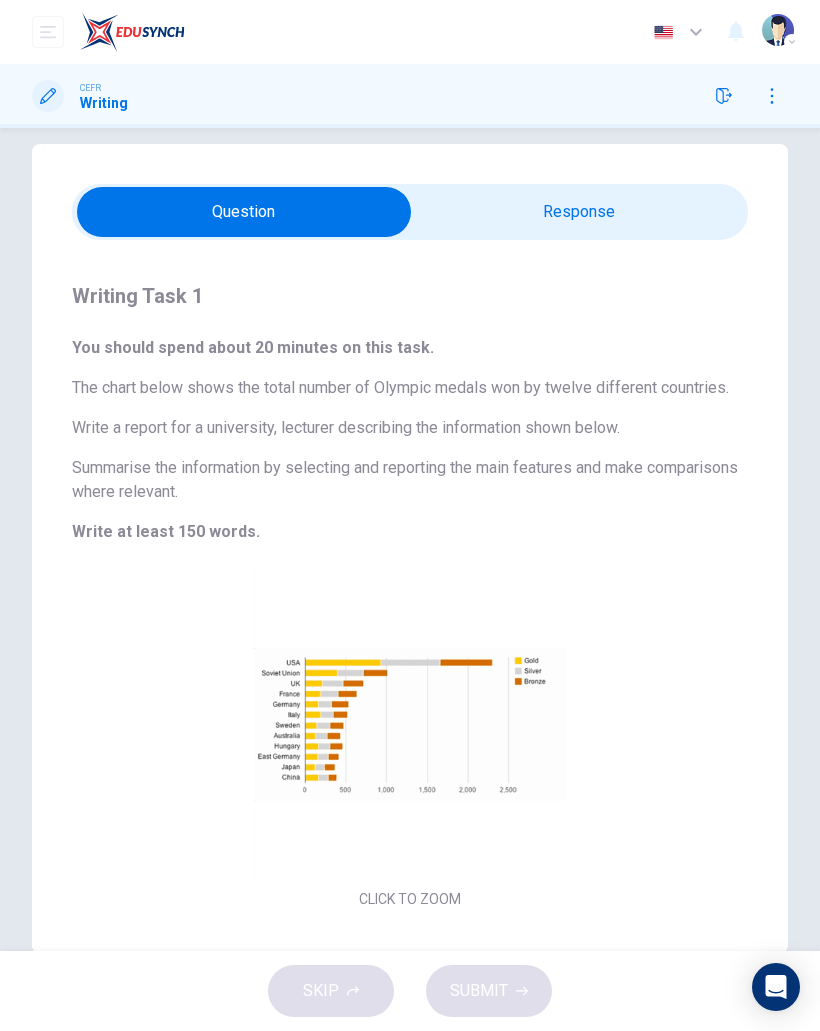 click at bounding box center (772, 96) 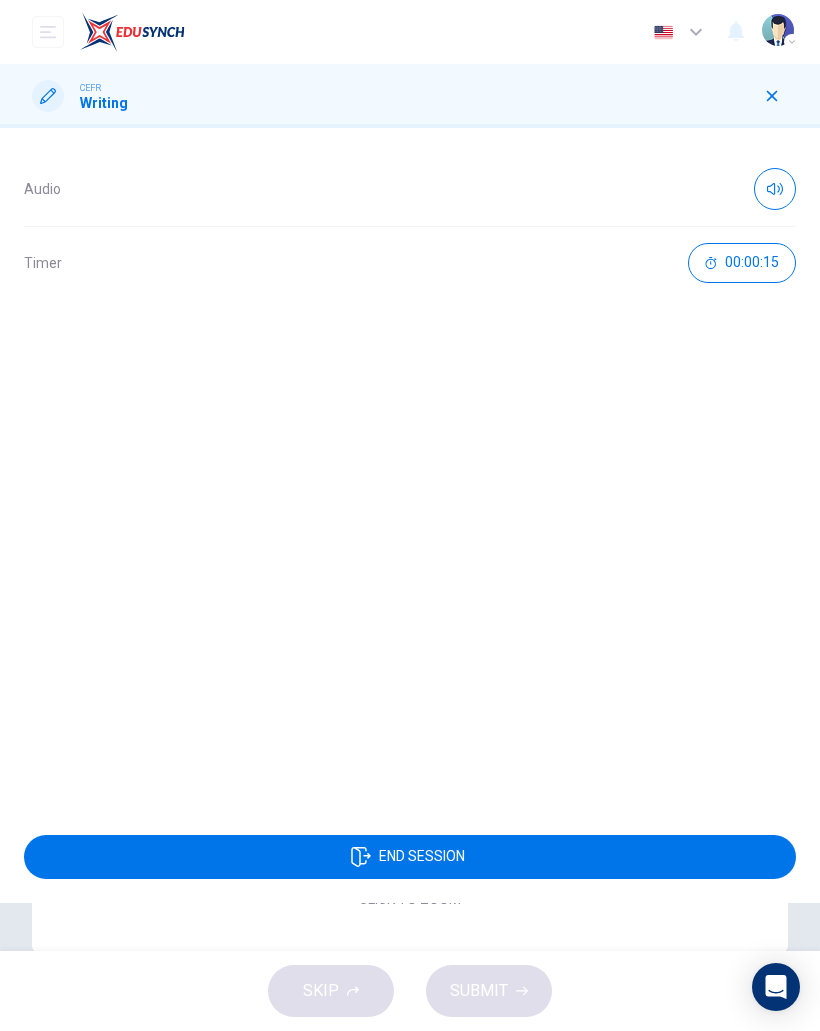click at bounding box center (772, 96) 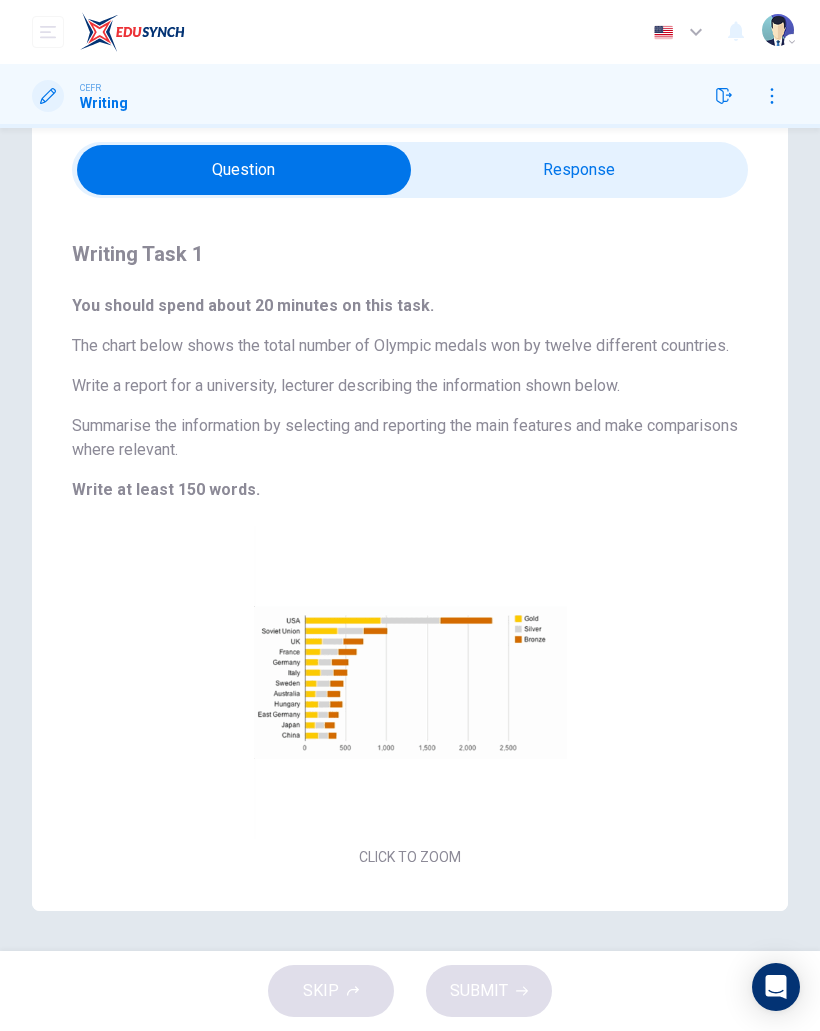 scroll, scrollTop: 66, scrollLeft: 0, axis: vertical 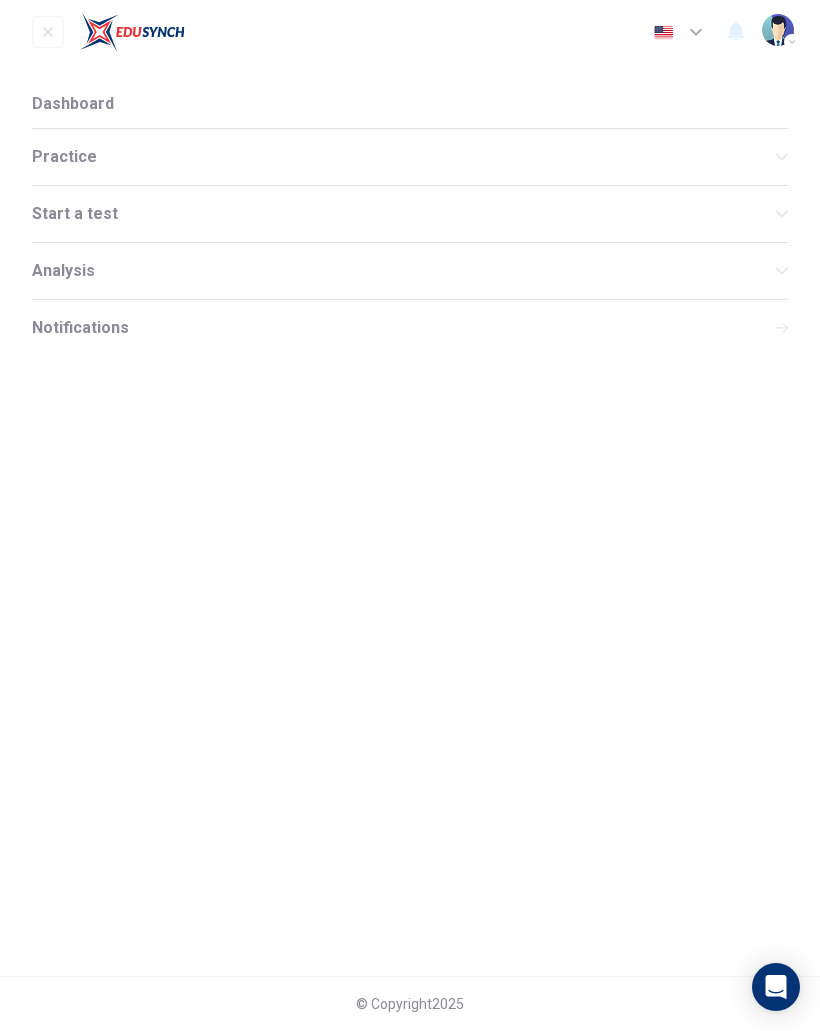 click on "Practice" at bounding box center (404, 157) 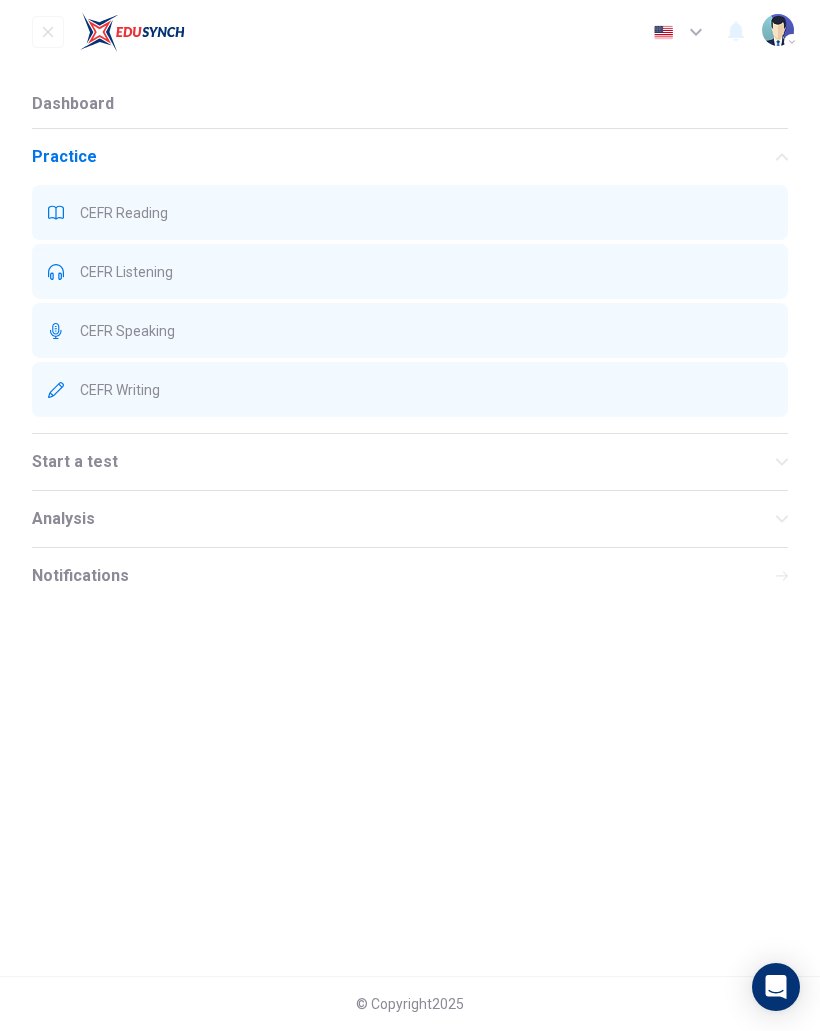 click on "CEFR Speaking" at bounding box center (426, 213) 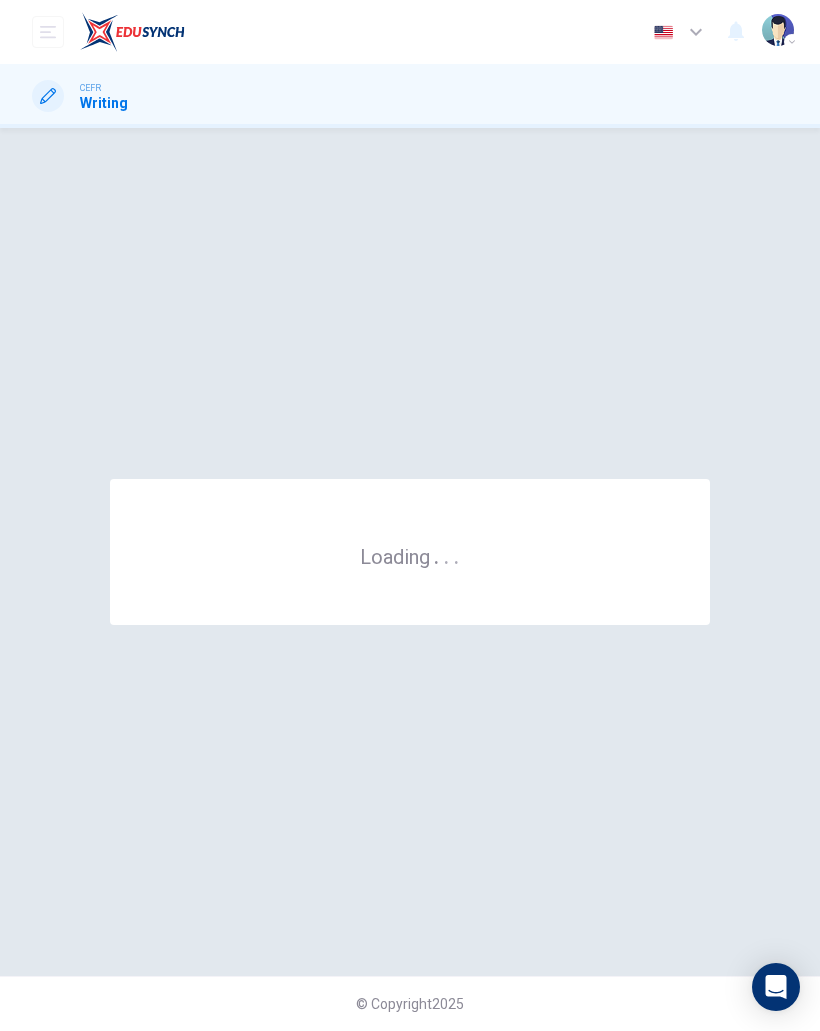 scroll, scrollTop: 0, scrollLeft: 0, axis: both 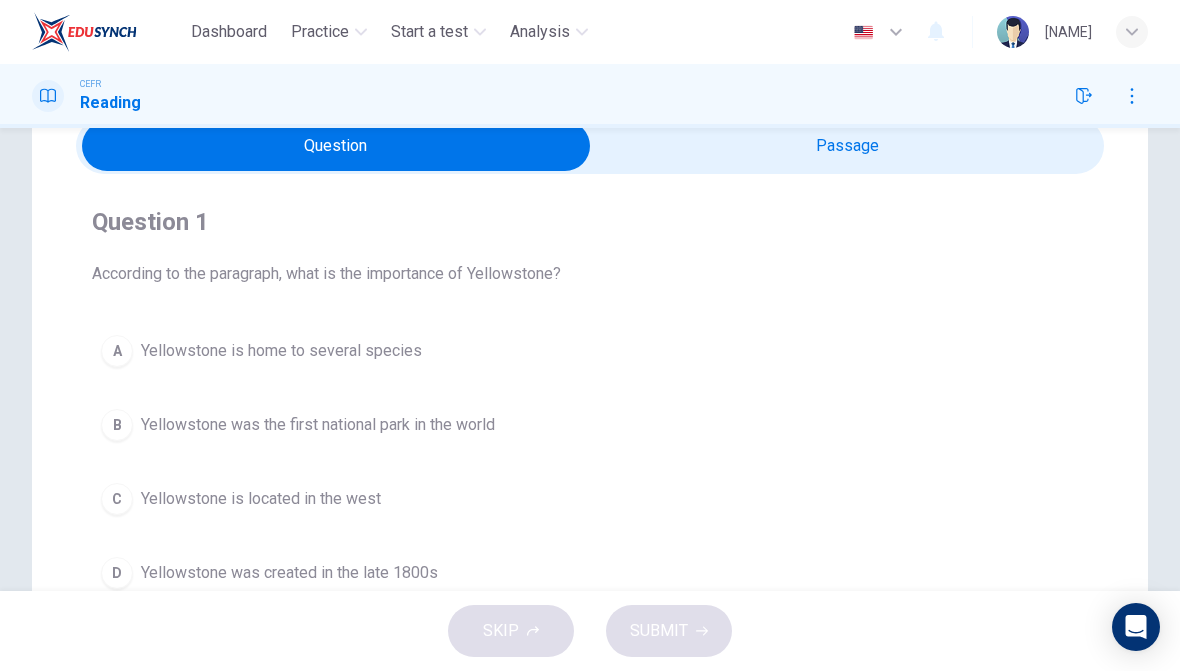 click at bounding box center (336, 146) 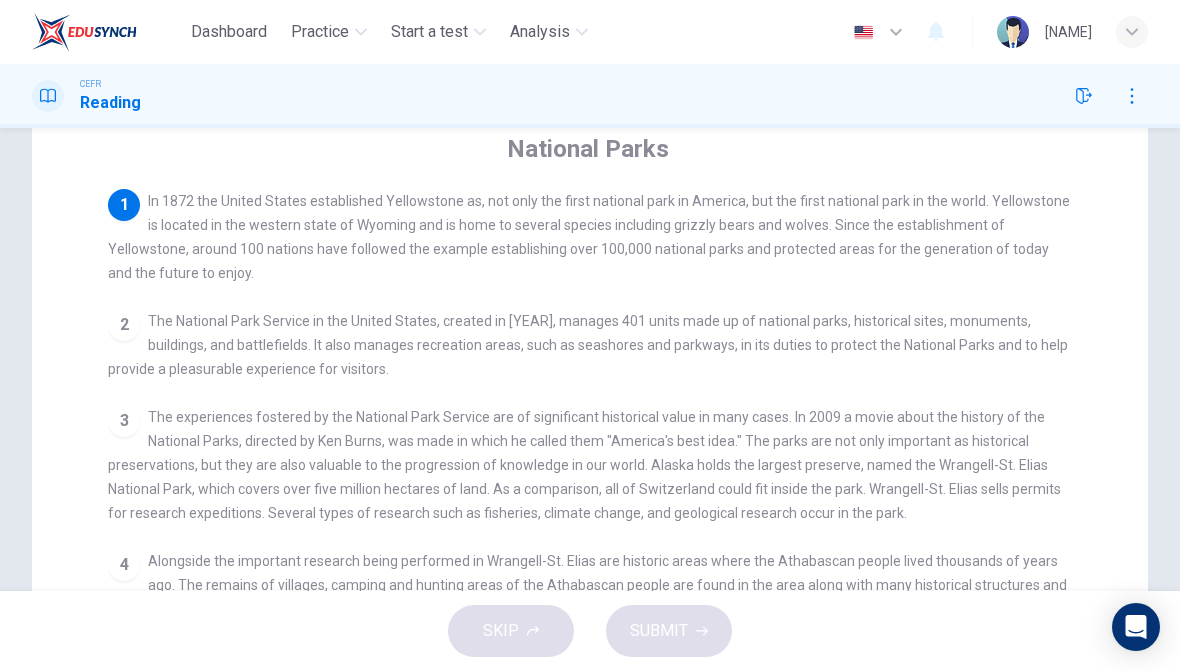 scroll, scrollTop: 163, scrollLeft: 0, axis: vertical 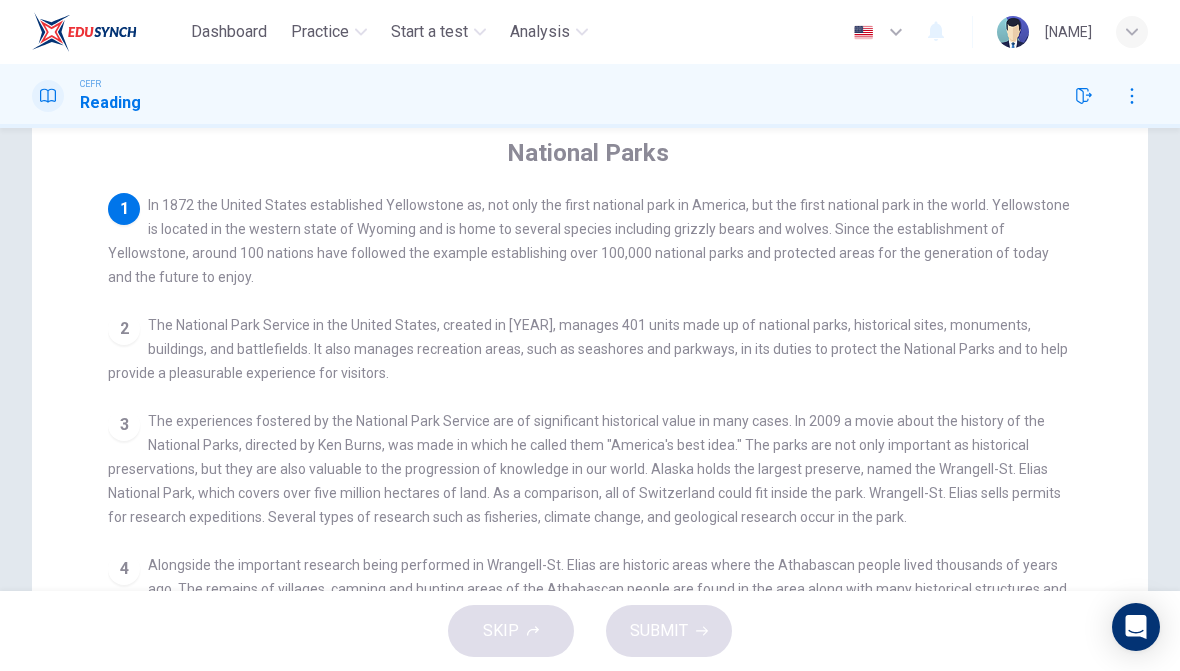 click on "2" at bounding box center (124, 329) 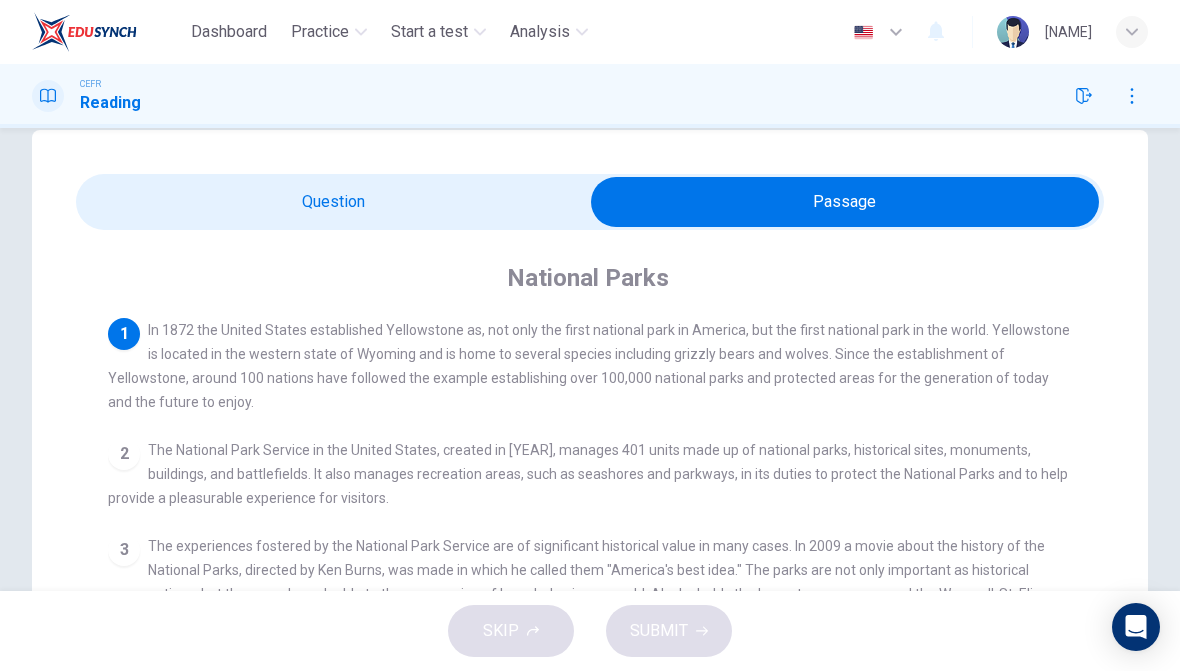 scroll, scrollTop: 39, scrollLeft: 0, axis: vertical 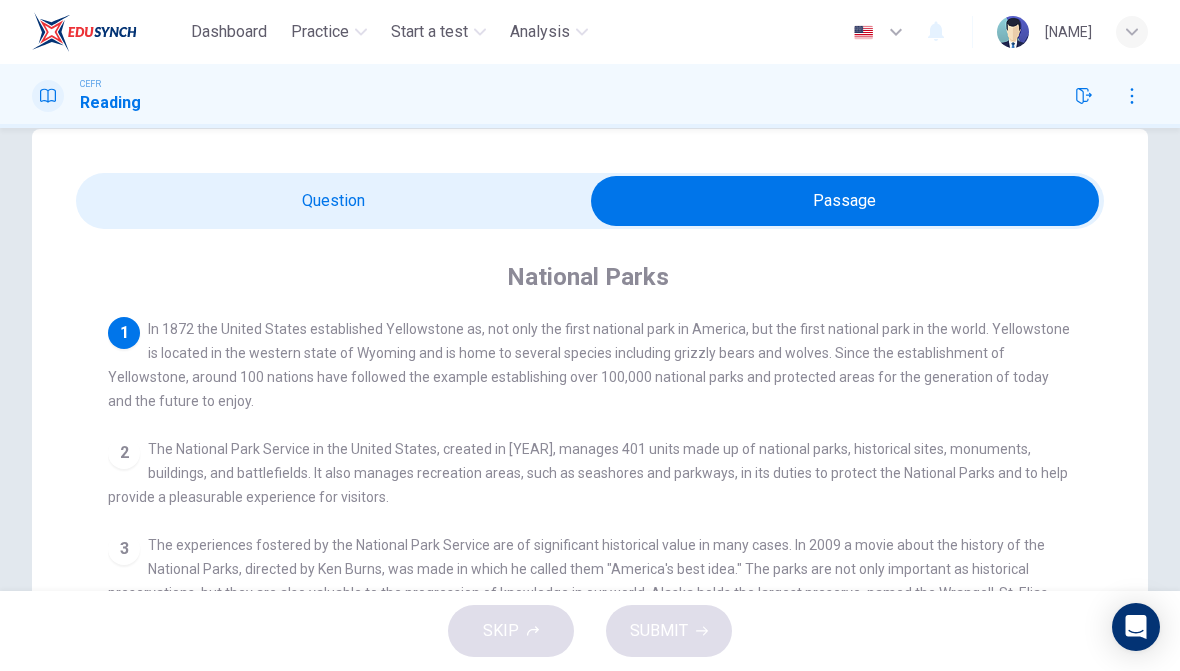 click at bounding box center (845, 201) 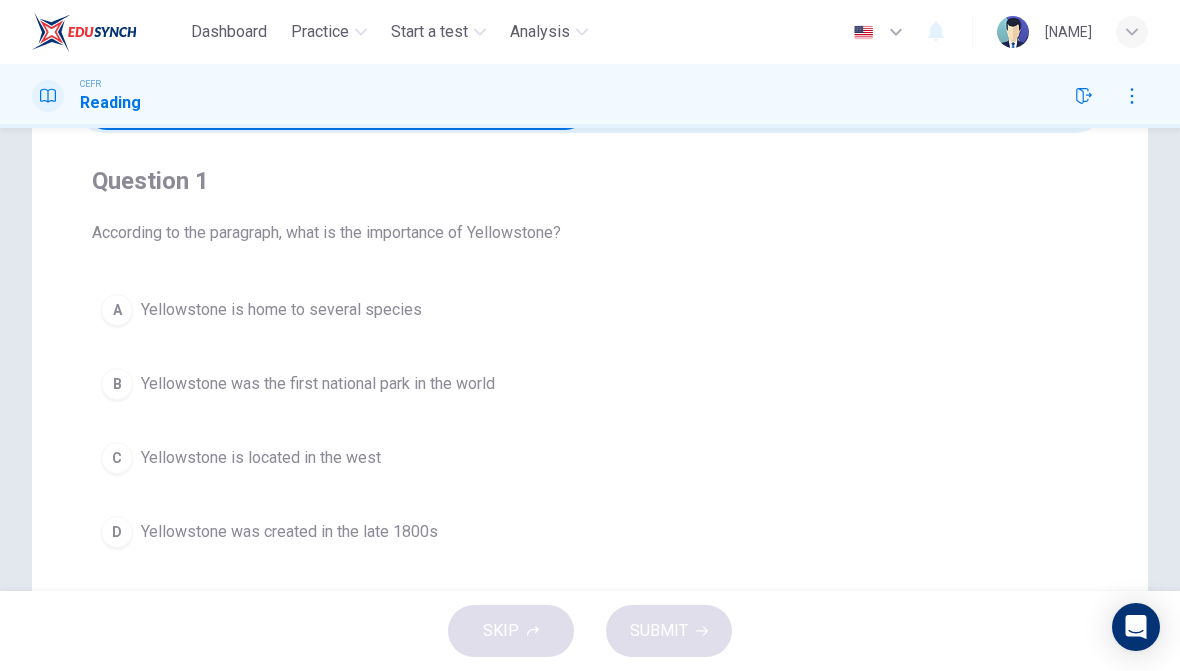 scroll, scrollTop: 91, scrollLeft: 0, axis: vertical 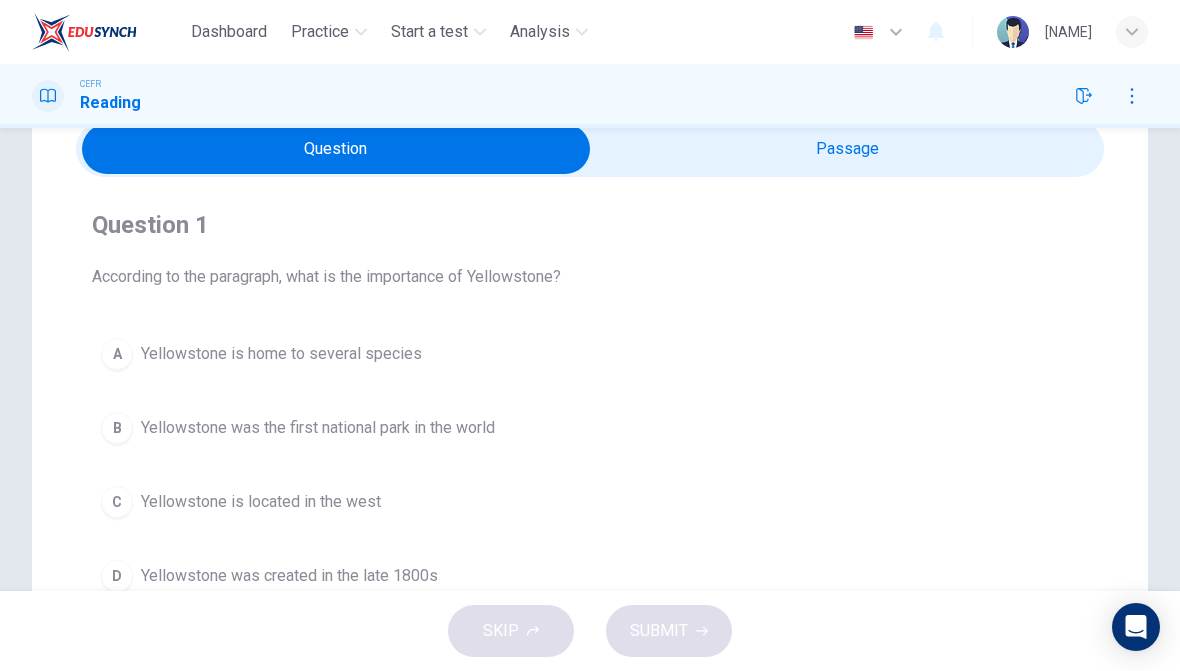 click at bounding box center [336, 149] 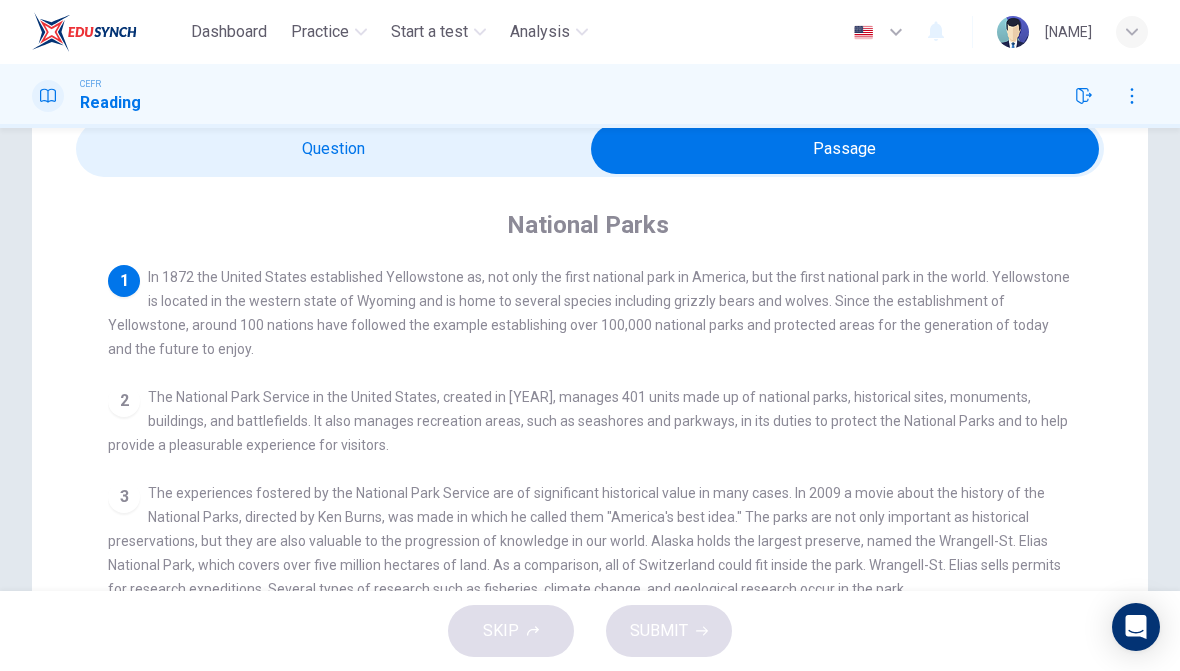 click at bounding box center [845, 149] 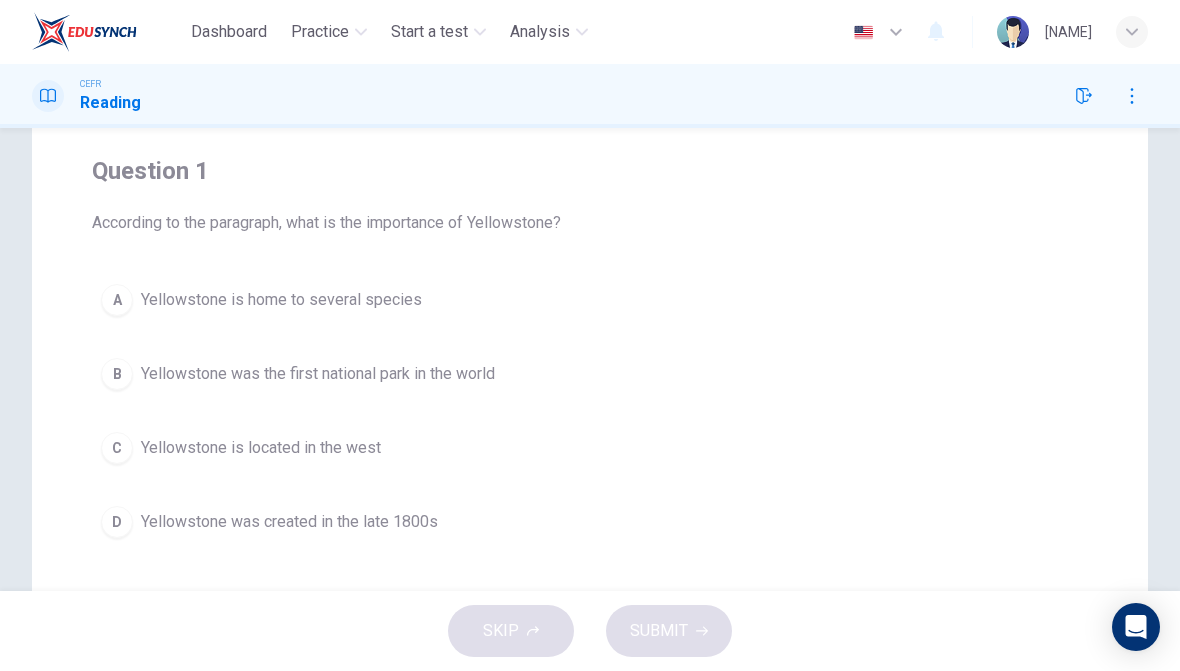 scroll, scrollTop: 169, scrollLeft: 0, axis: vertical 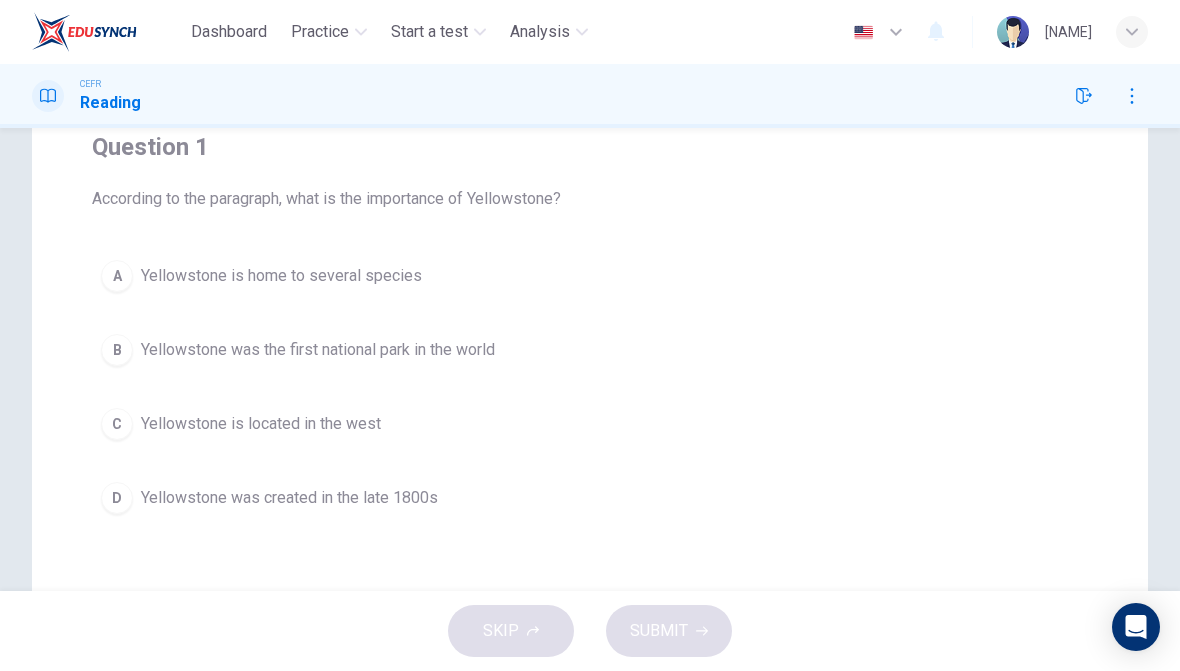 click on "A" at bounding box center (117, 276) 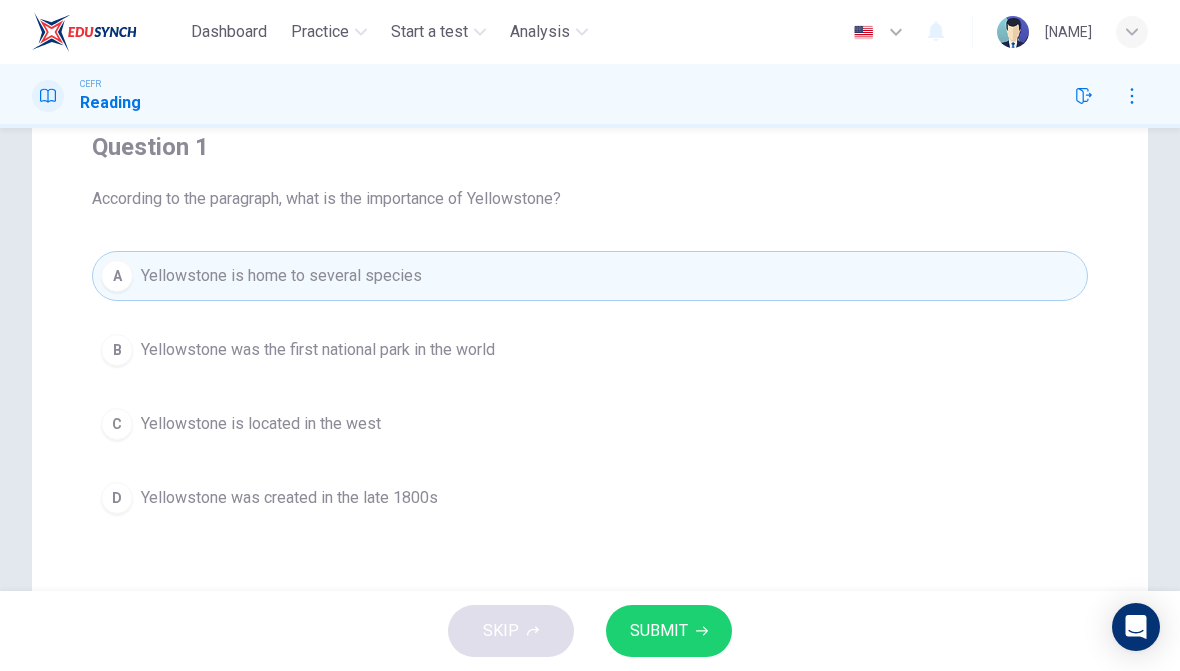 click on "SUBMIT" at bounding box center [669, 631] 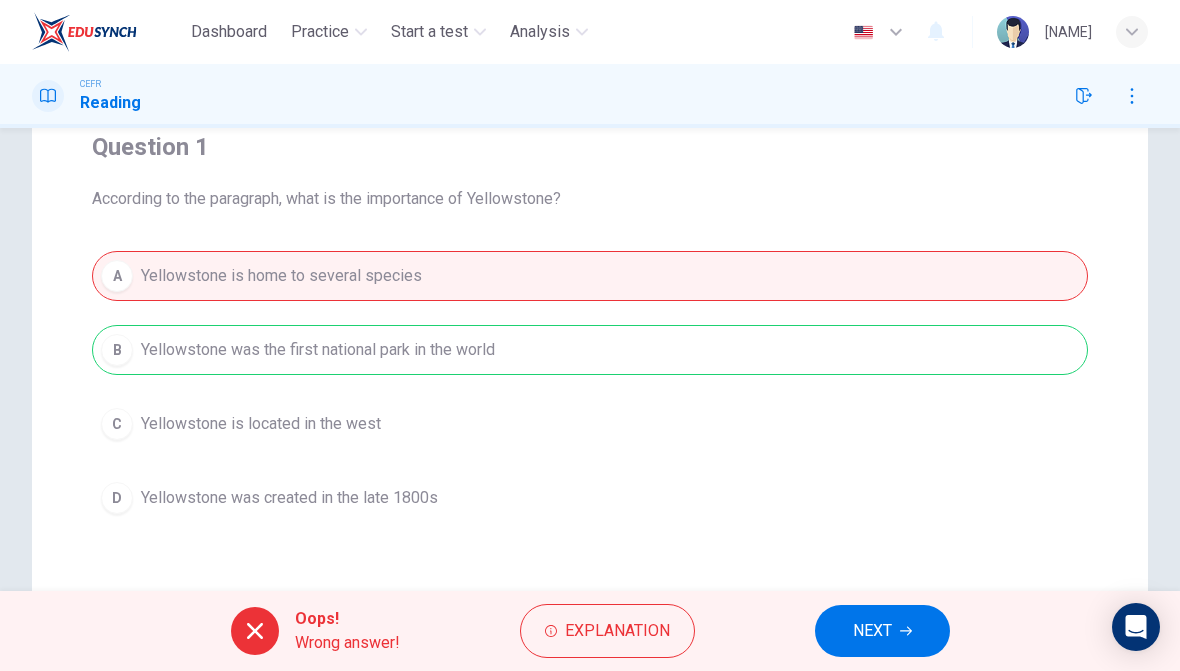 click on "Explanation" at bounding box center [617, 631] 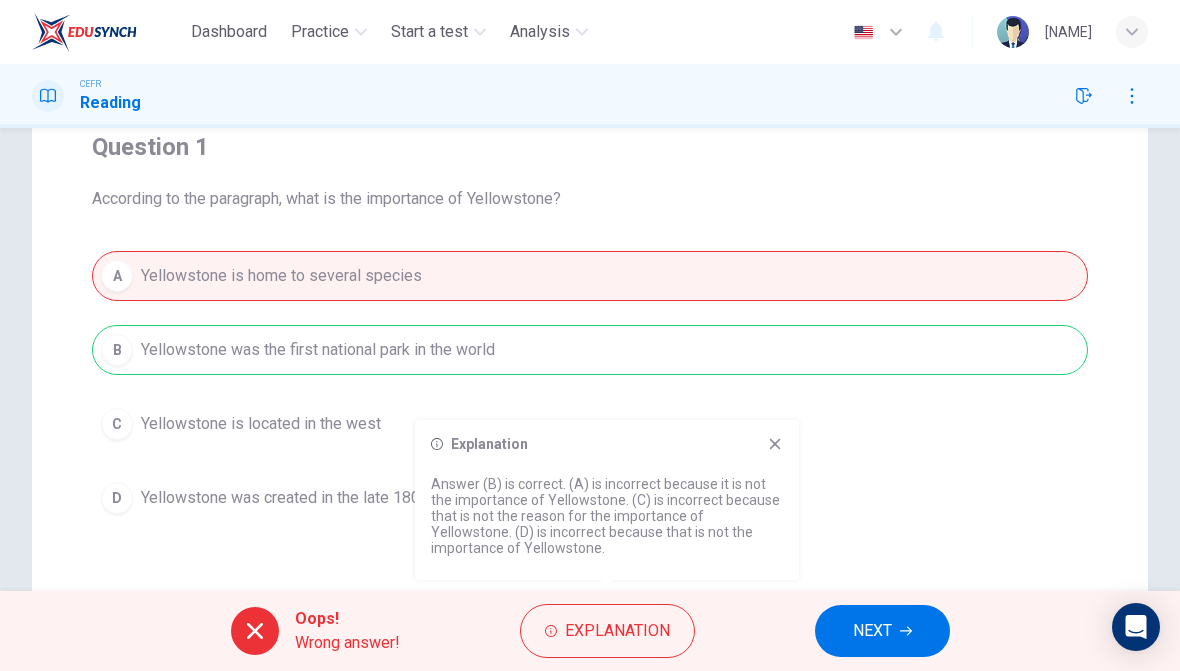 click at bounding box center [775, 444] 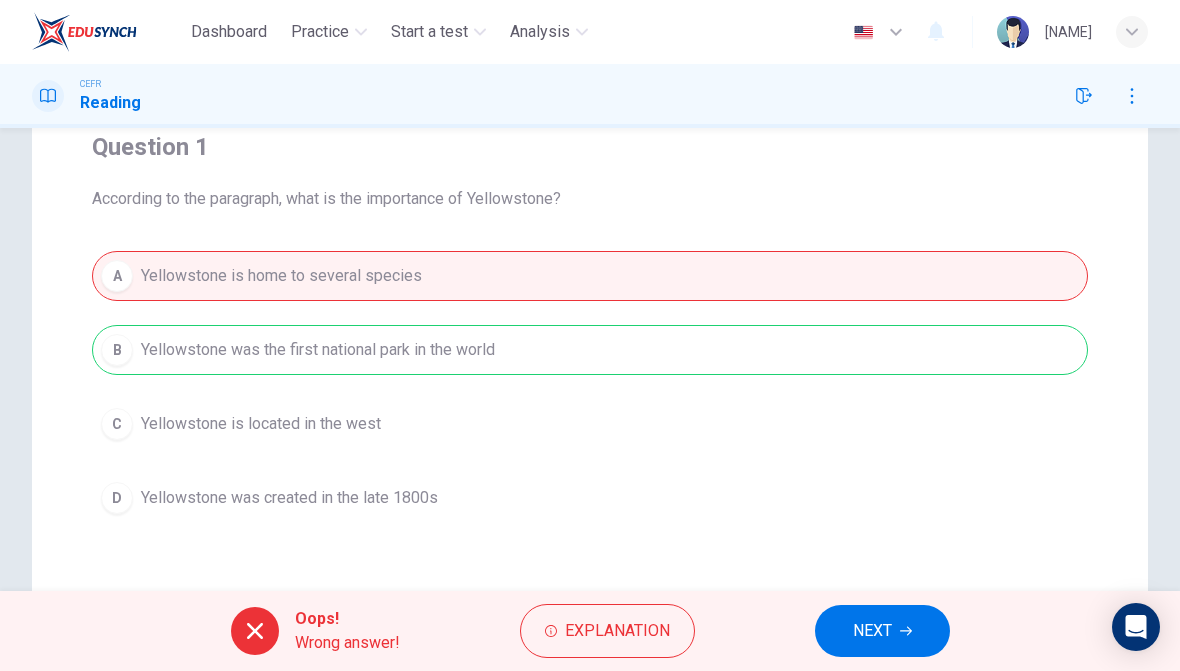 click on "NEXT" at bounding box center [872, 631] 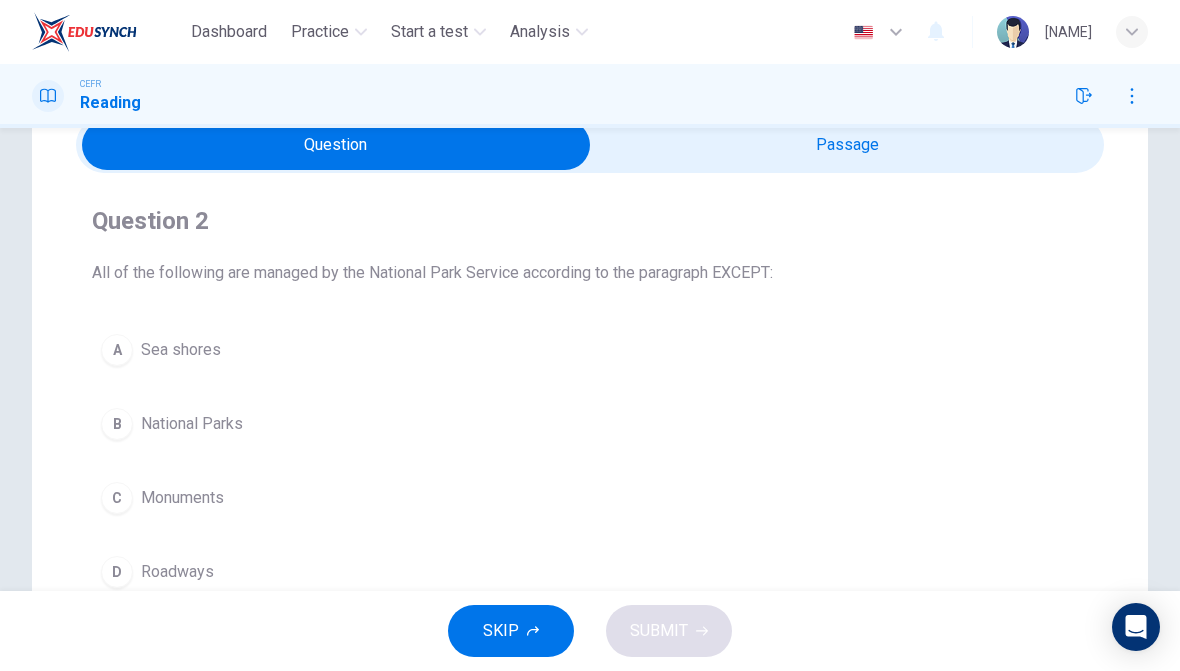 scroll, scrollTop: 78, scrollLeft: 0, axis: vertical 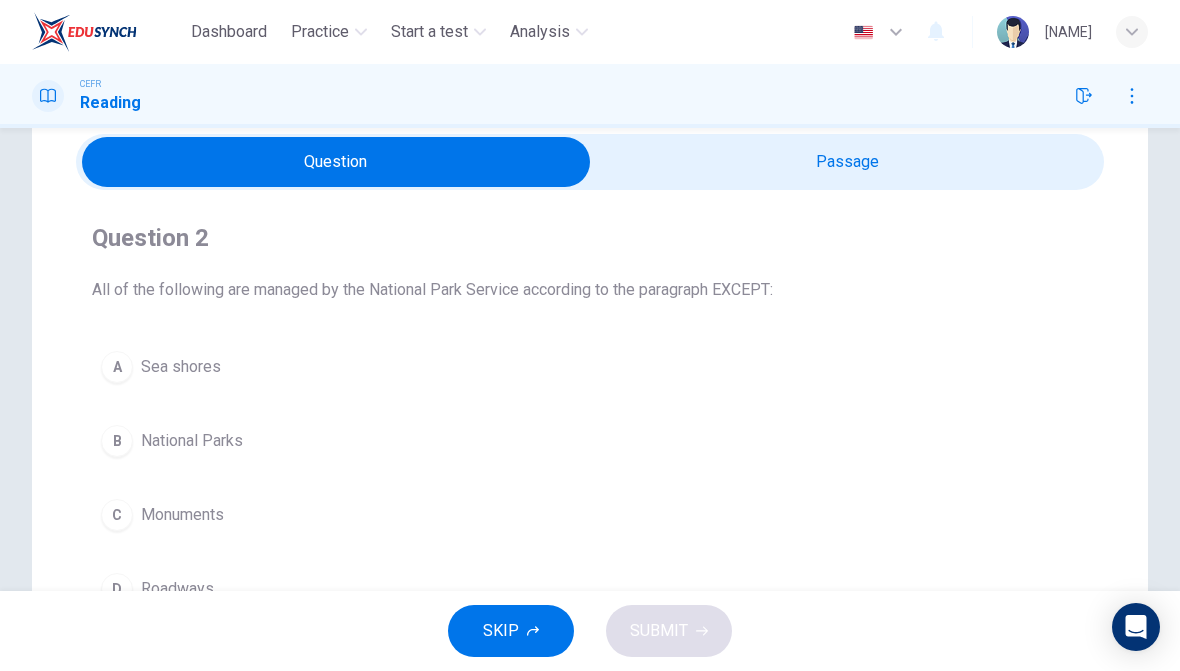 click at bounding box center [336, 162] 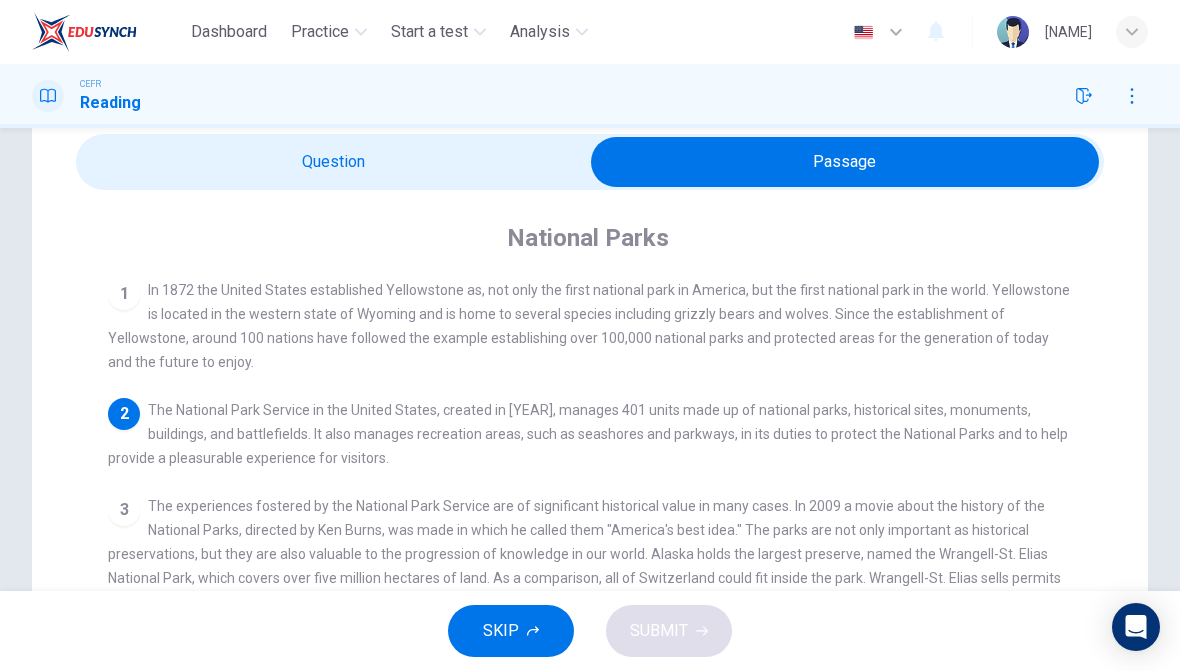 scroll, scrollTop: 12, scrollLeft: 0, axis: vertical 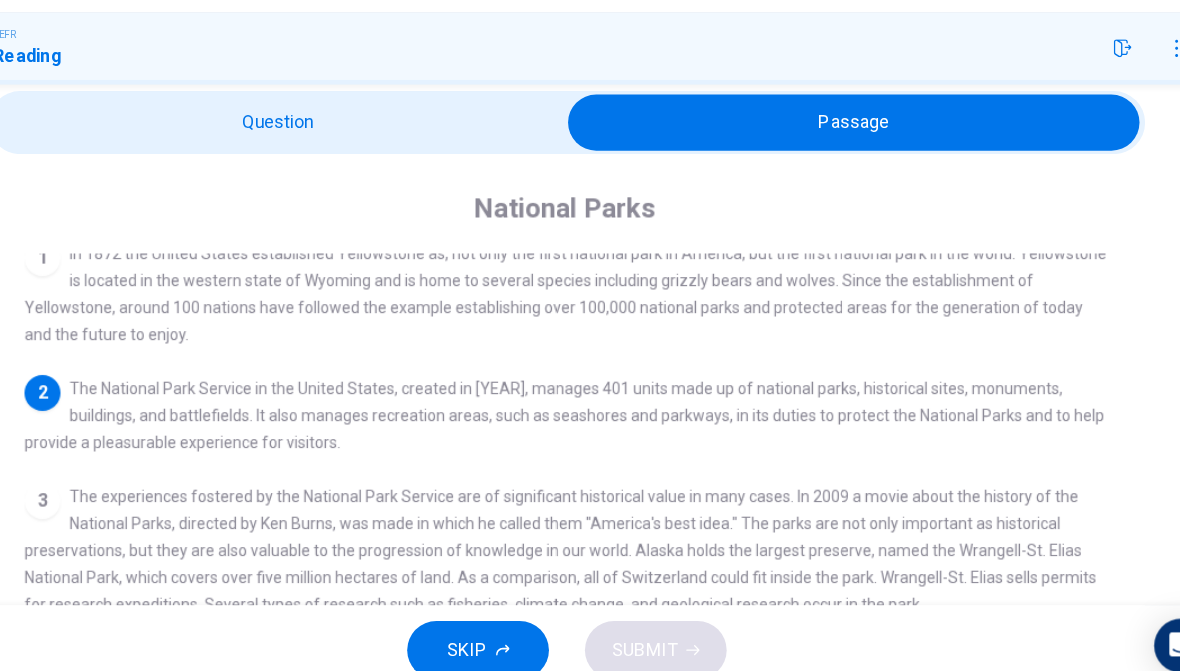 click at bounding box center [845, 162] 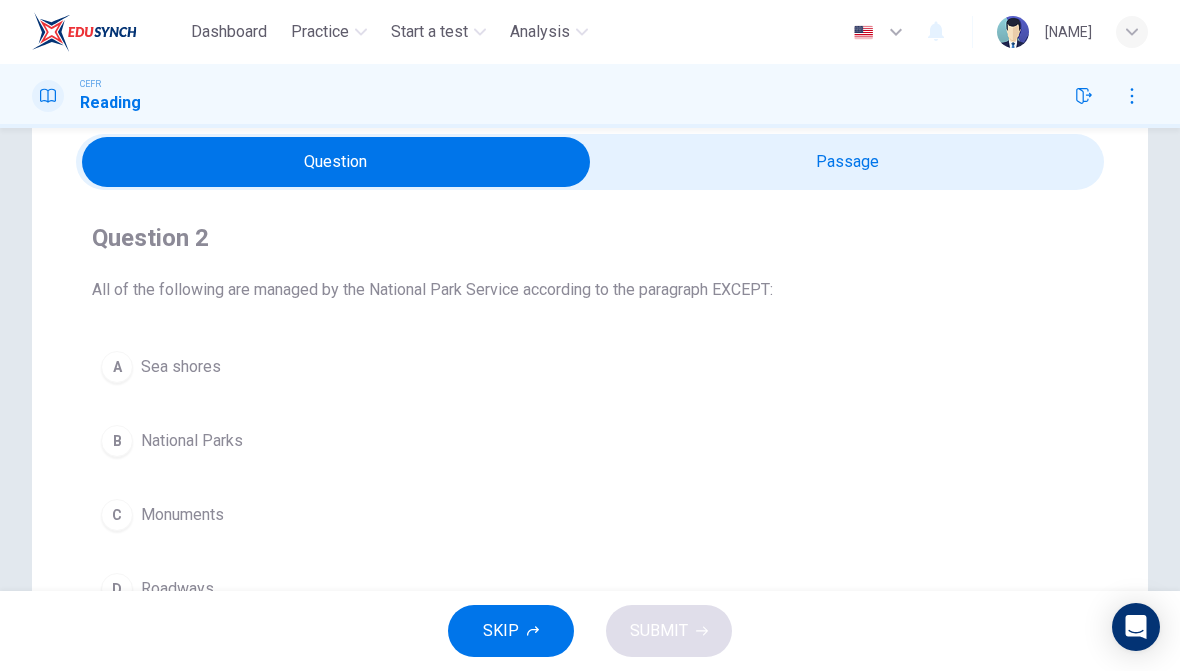 click at bounding box center [336, 162] 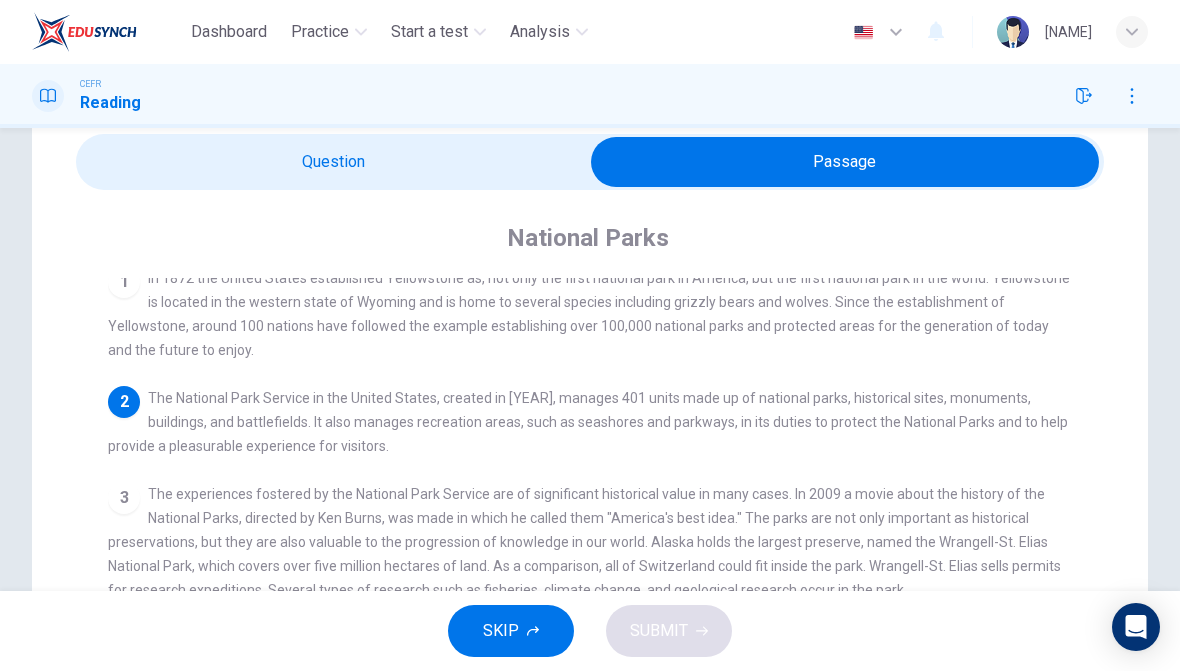click at bounding box center (845, 162) 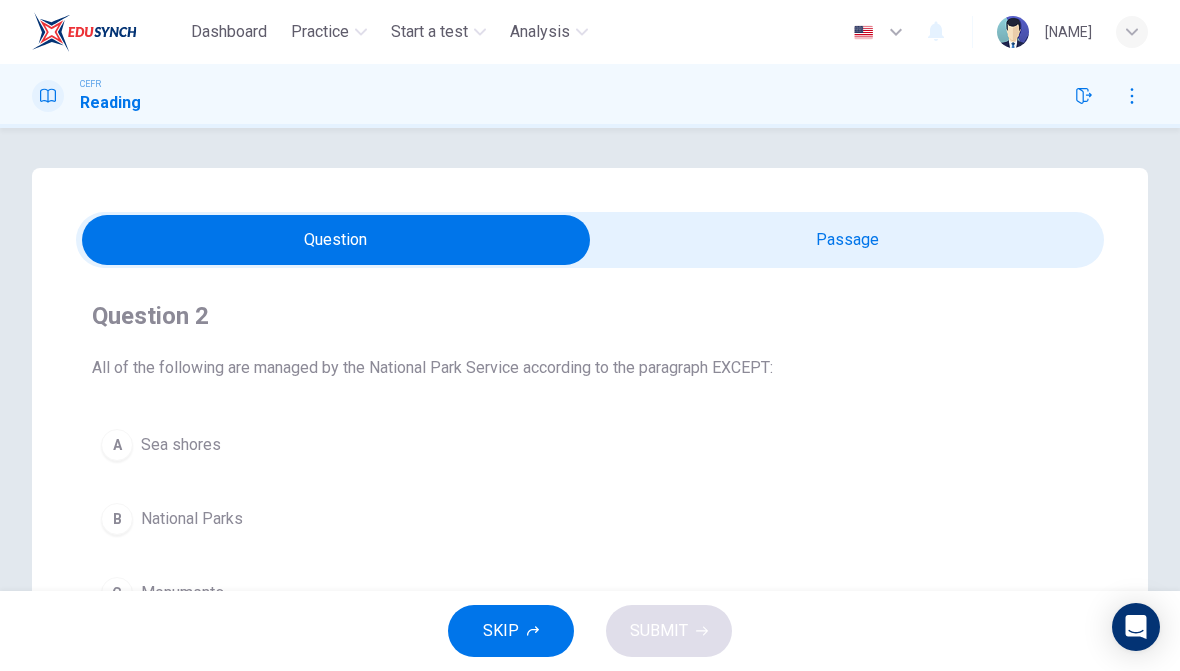 scroll, scrollTop: 0, scrollLeft: 0, axis: both 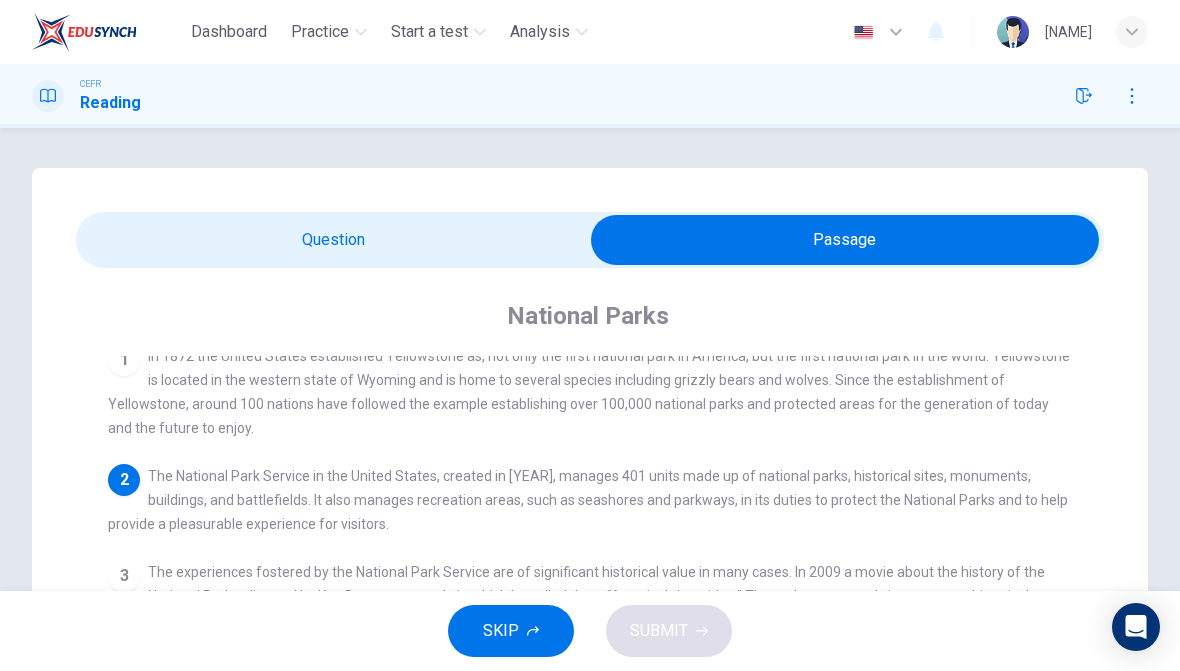 click at bounding box center (845, 240) 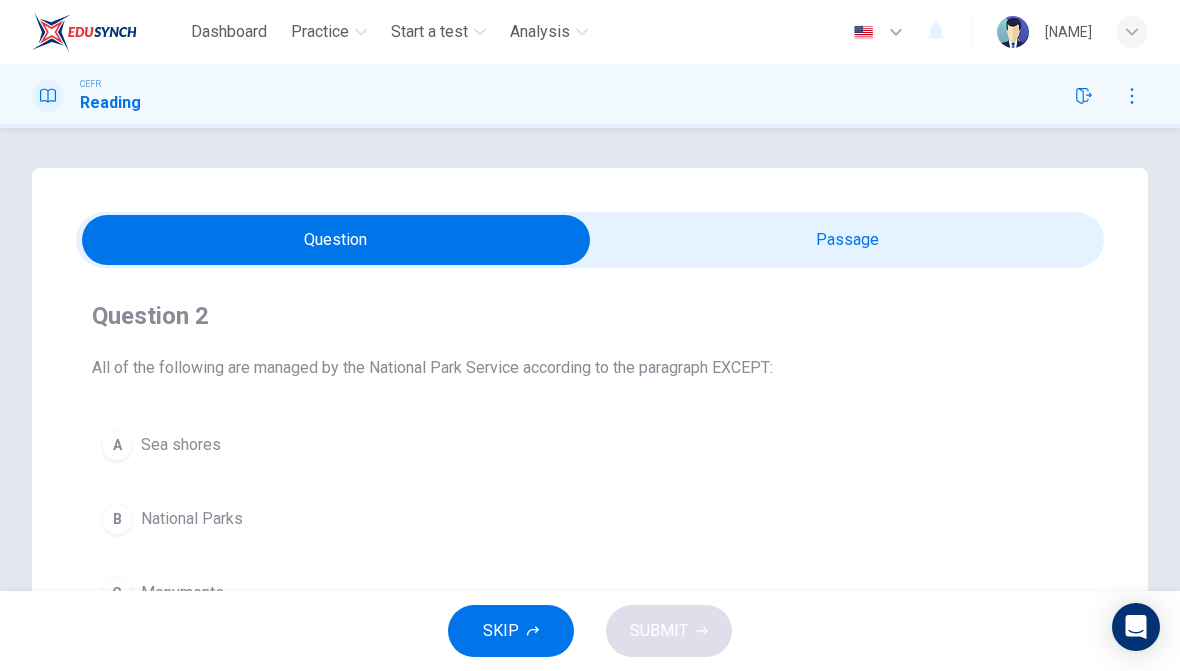 scroll, scrollTop: 169, scrollLeft: 0, axis: vertical 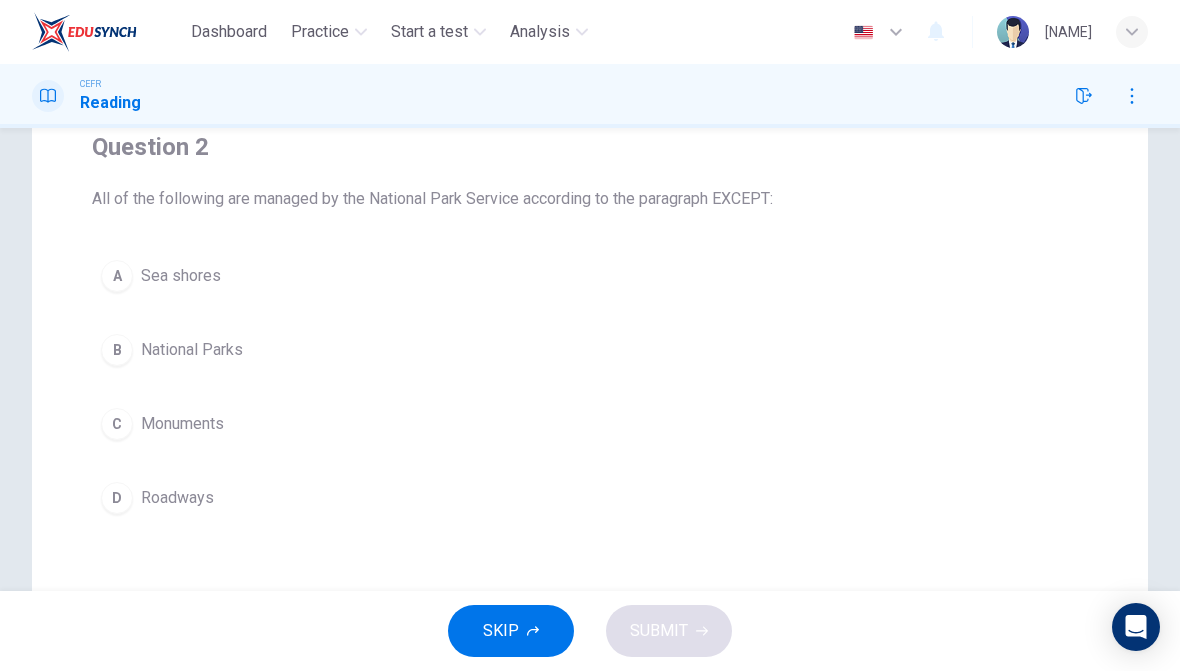 click on "D Roadways" at bounding box center (590, 498) 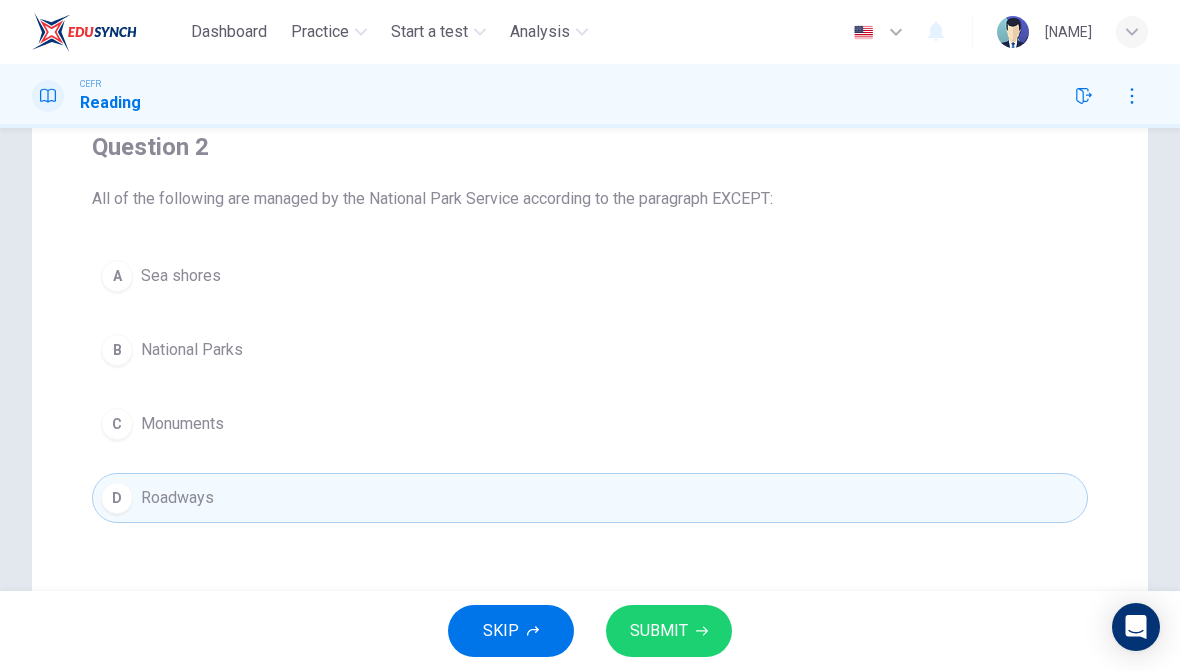 click on "SUBMIT" at bounding box center (669, 631) 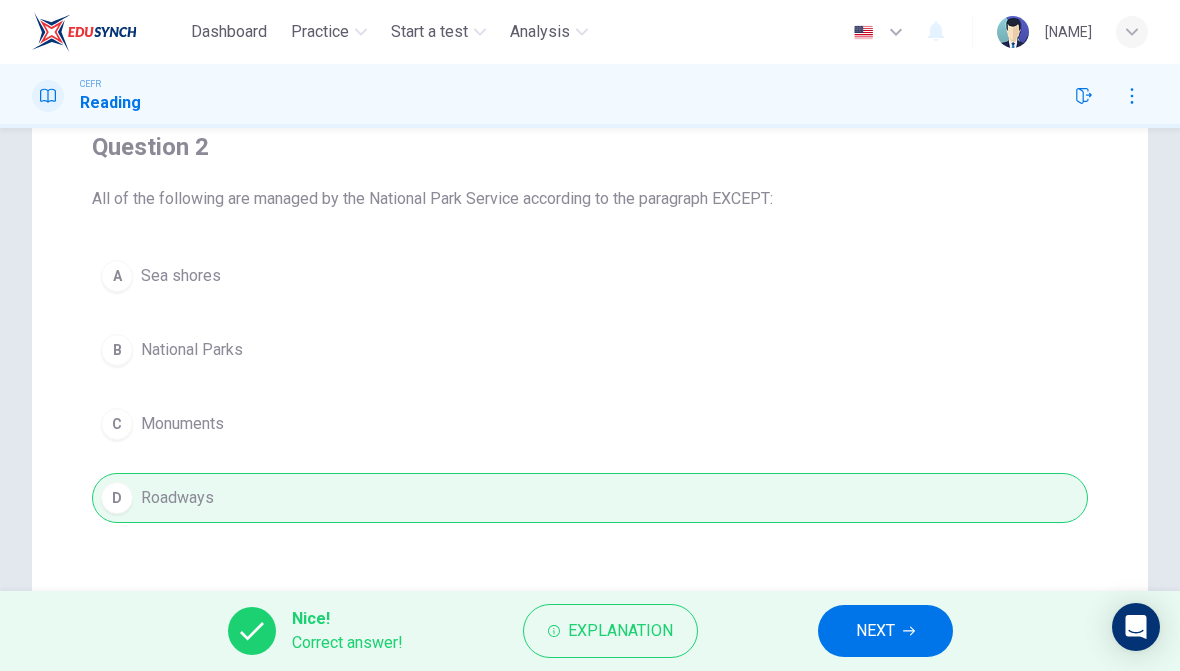 click on "NEXT" at bounding box center (875, 631) 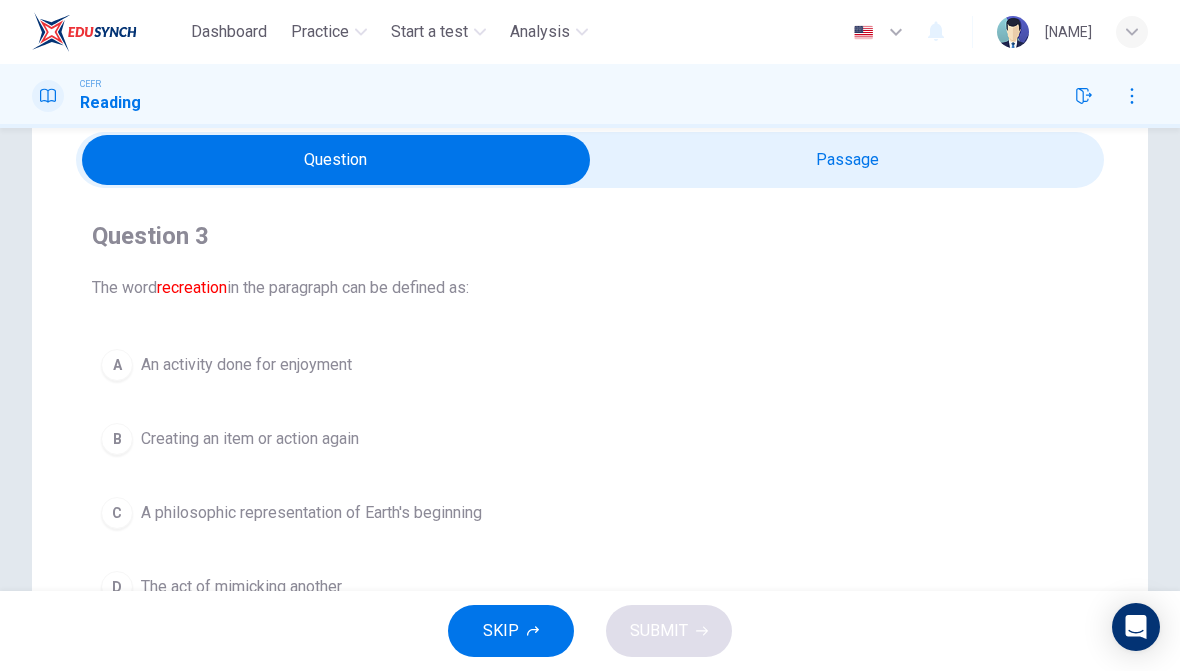 scroll, scrollTop: 42, scrollLeft: 0, axis: vertical 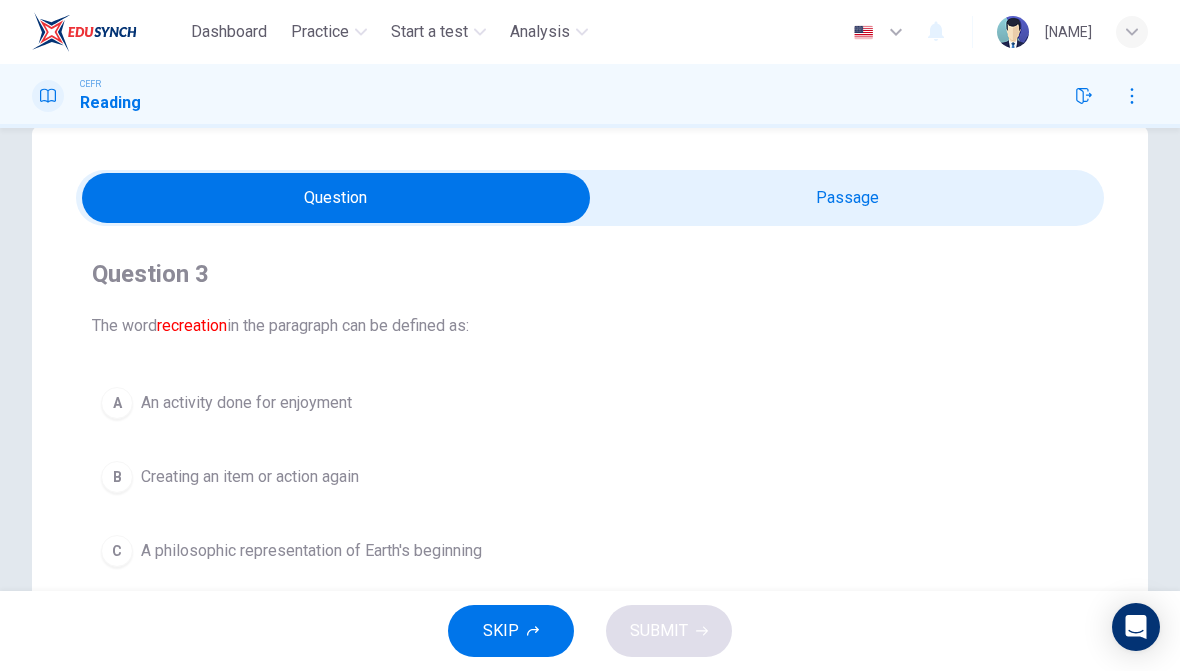click at bounding box center (336, 198) 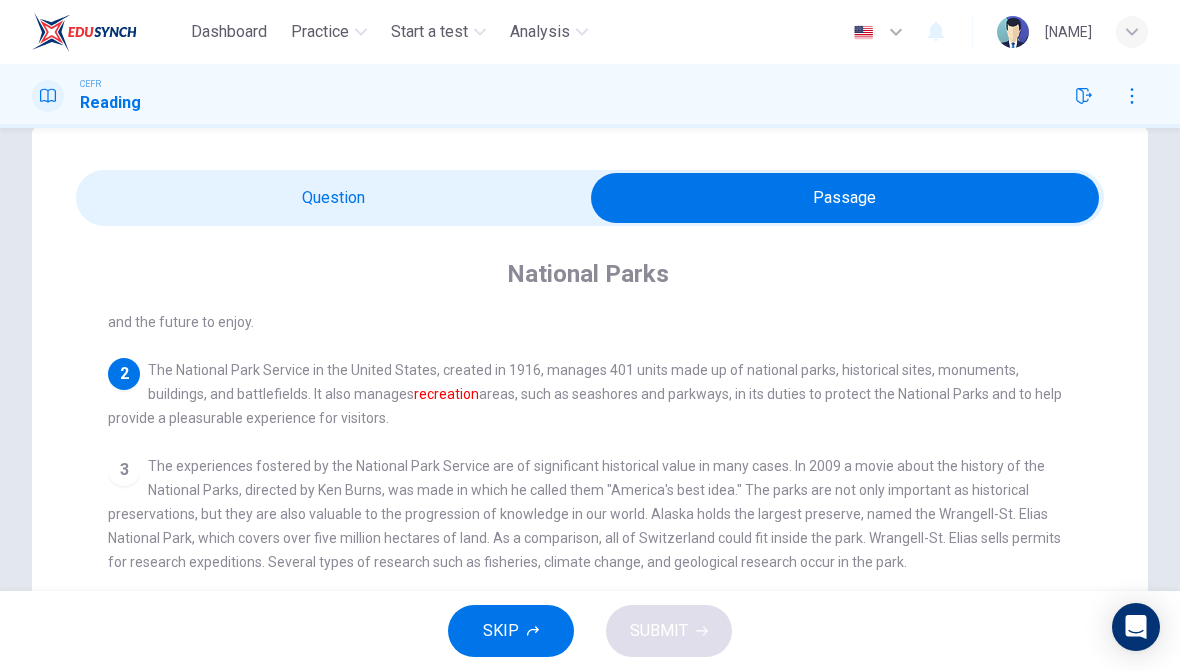 scroll, scrollTop: 102, scrollLeft: 0, axis: vertical 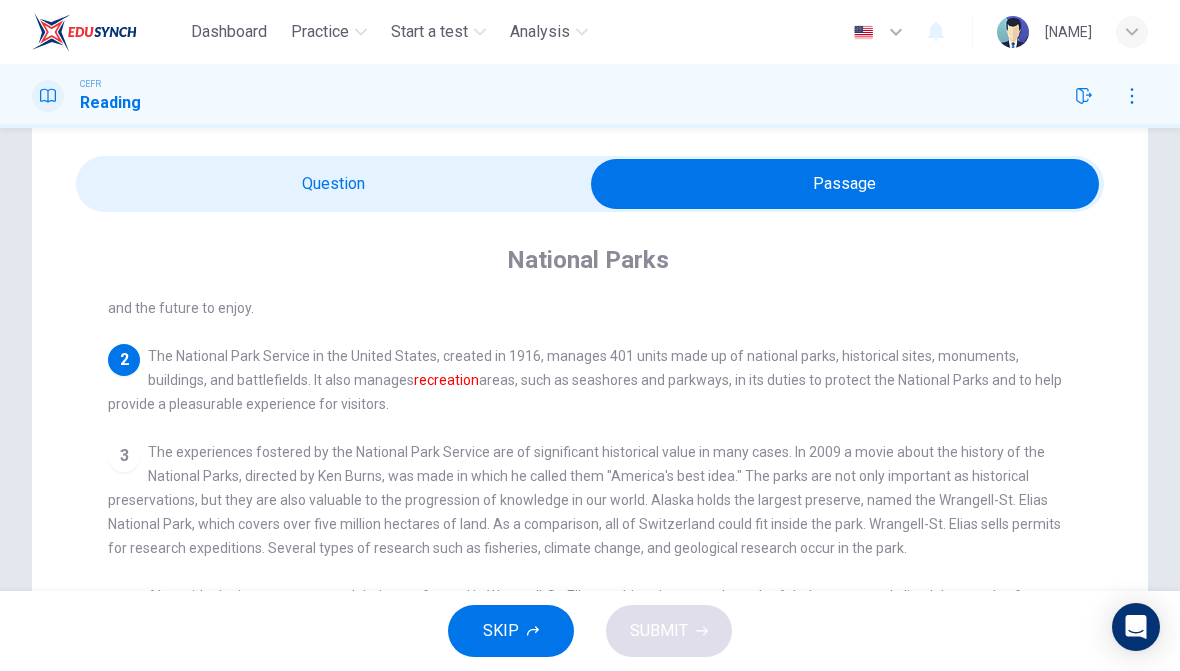 click at bounding box center [845, 184] 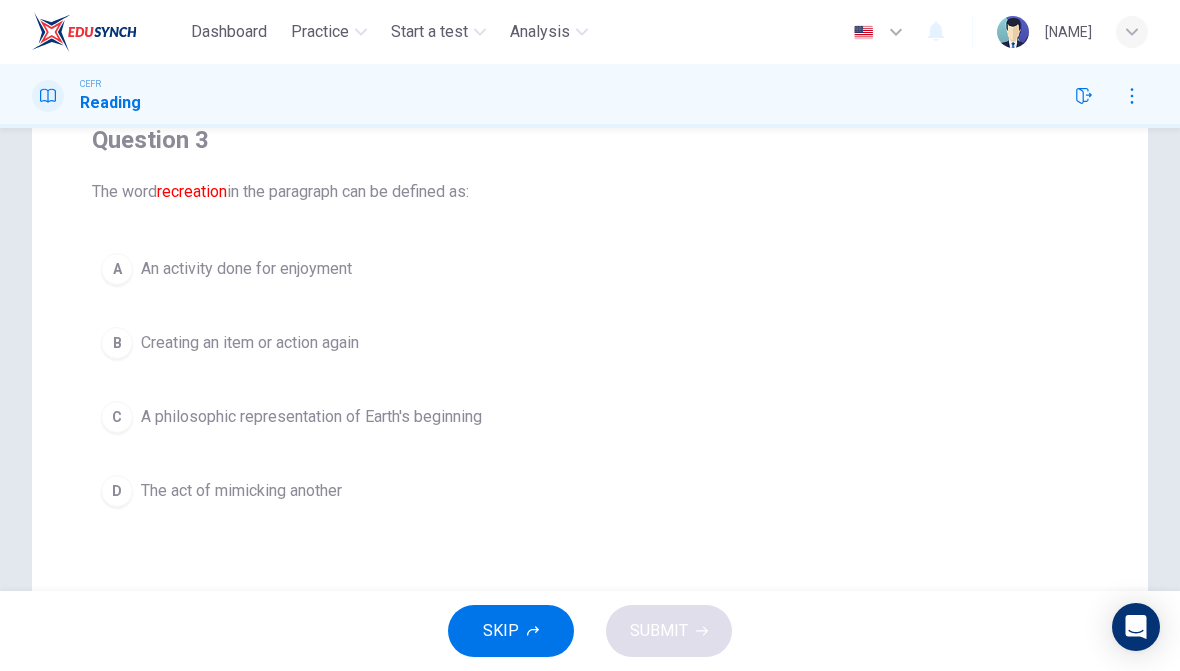 scroll, scrollTop: 170, scrollLeft: 0, axis: vertical 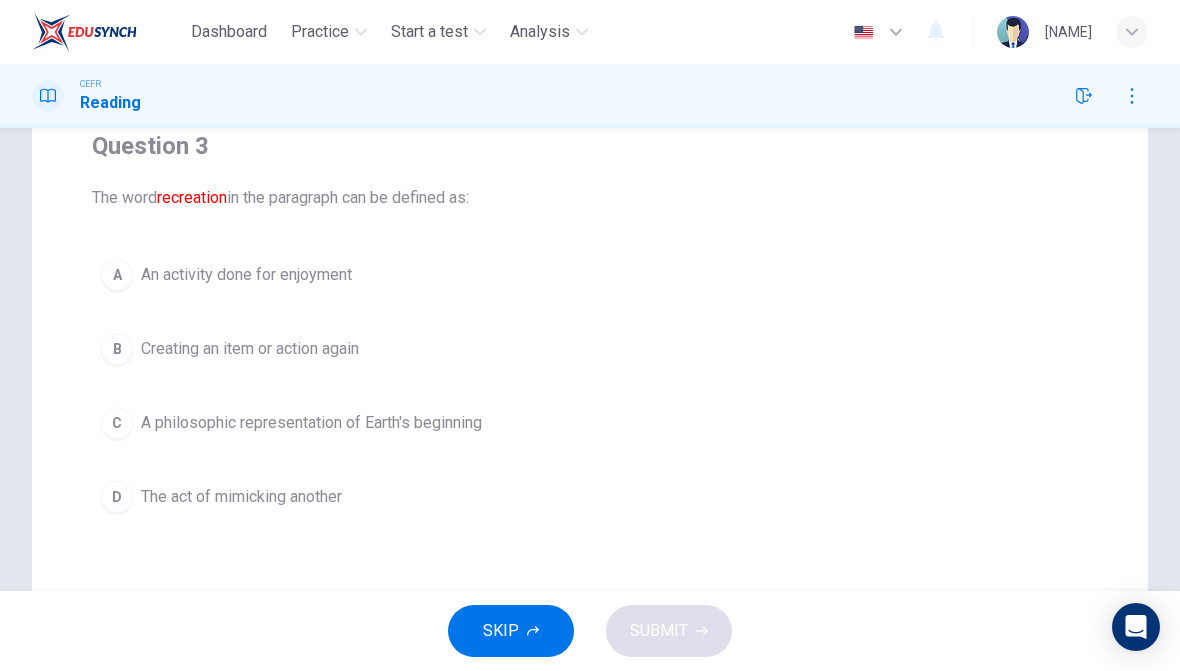 click on "An activity done for enjoyment" at bounding box center (246, 275) 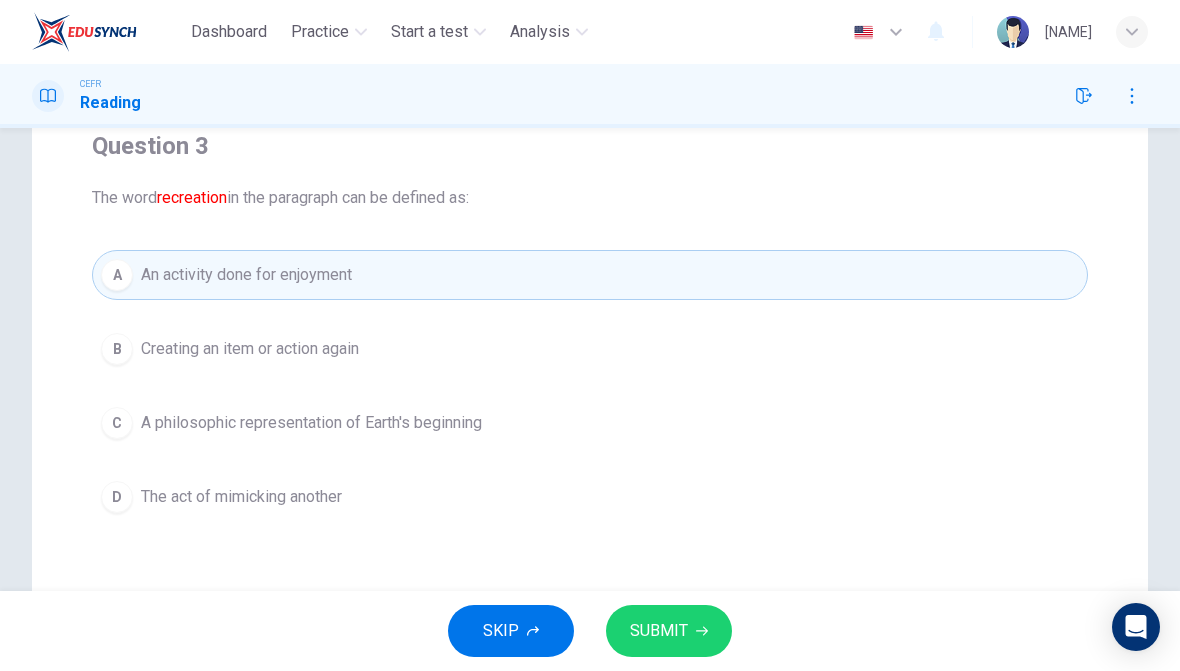 click on "SUBMIT" at bounding box center [659, 631] 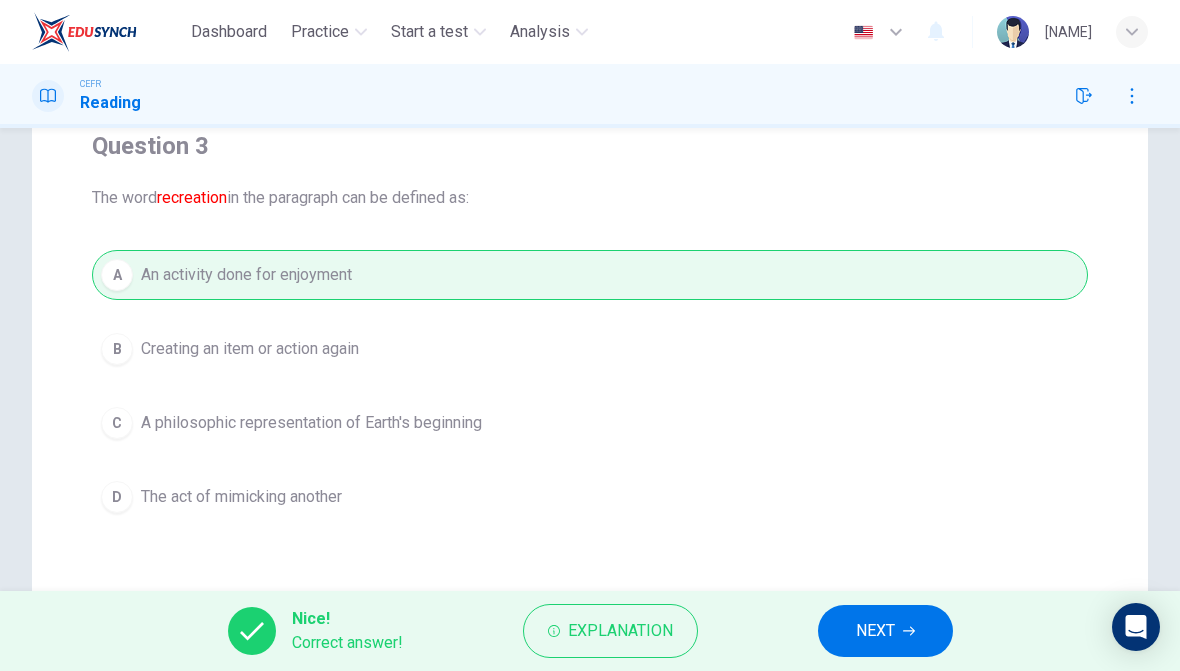 click on "NEXT" at bounding box center [885, 631] 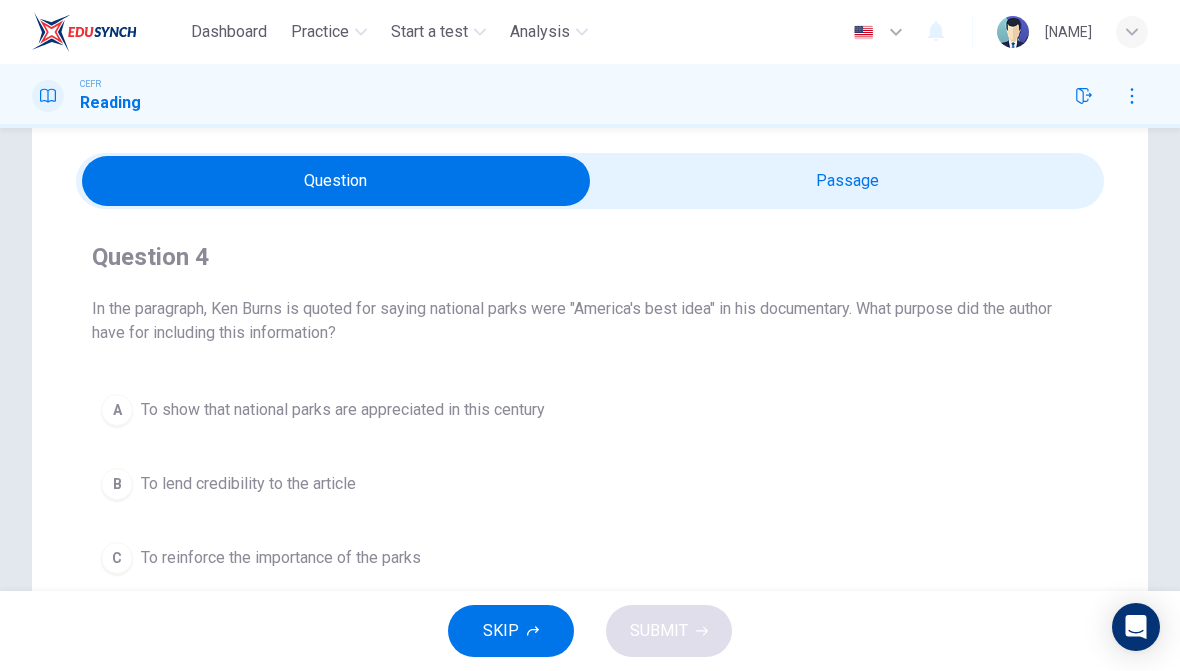 scroll, scrollTop: 57, scrollLeft: 0, axis: vertical 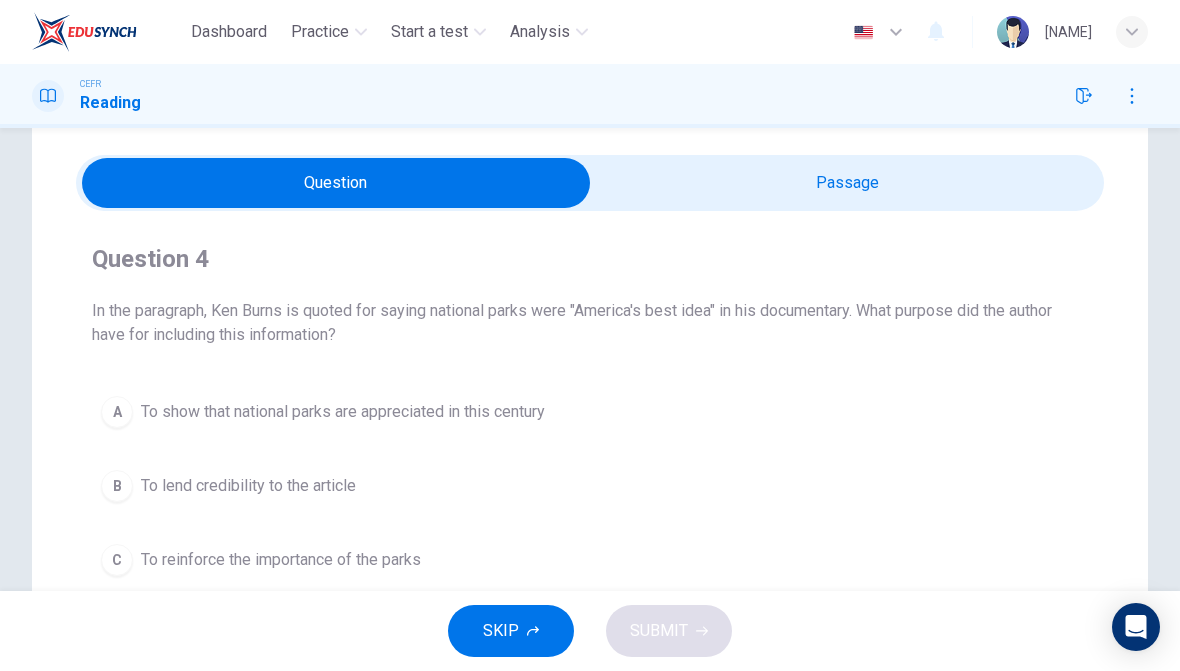 click at bounding box center (336, 183) 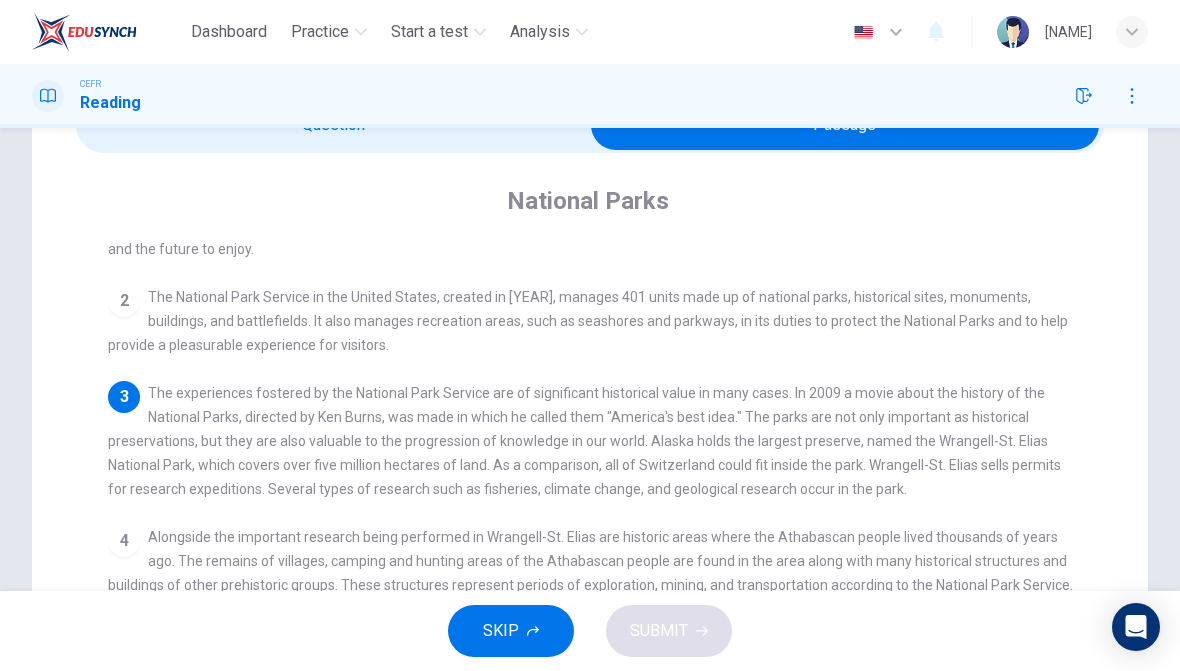 scroll, scrollTop: 133, scrollLeft: 0, axis: vertical 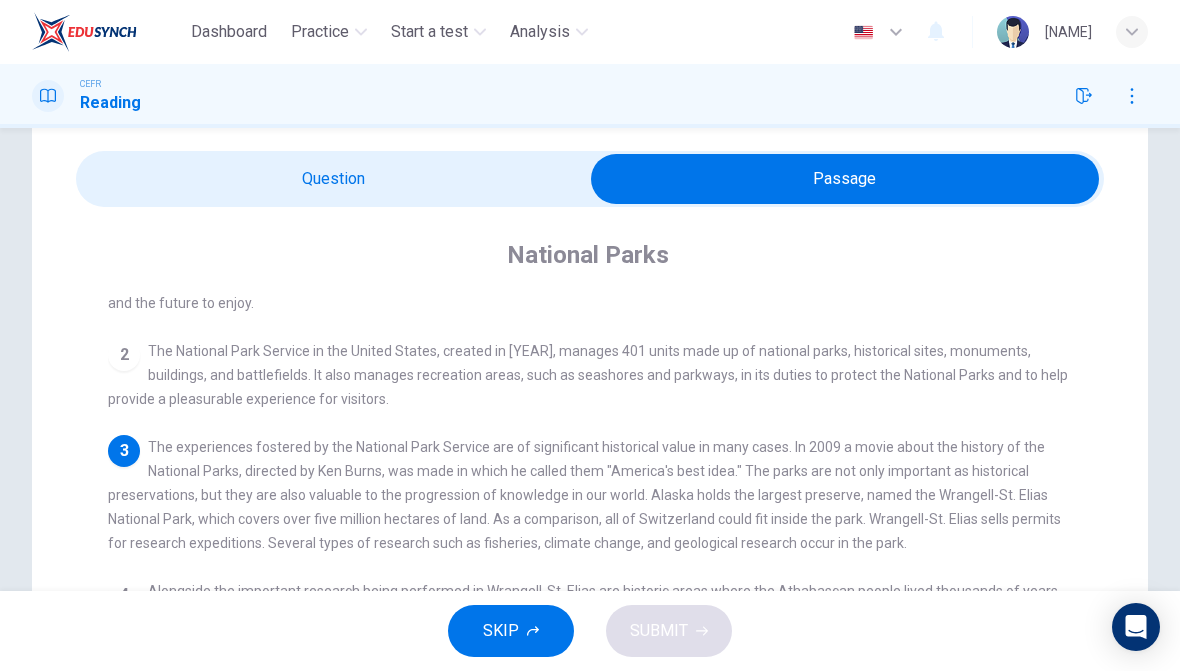 click at bounding box center [845, 179] 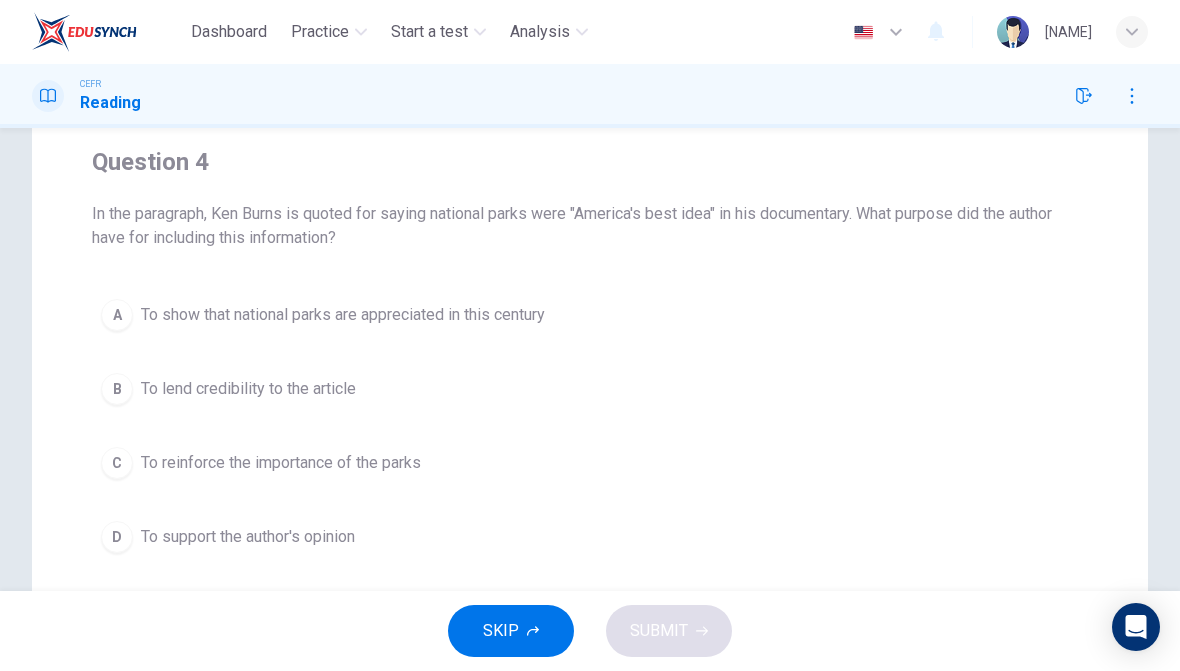 scroll, scrollTop: 141, scrollLeft: 0, axis: vertical 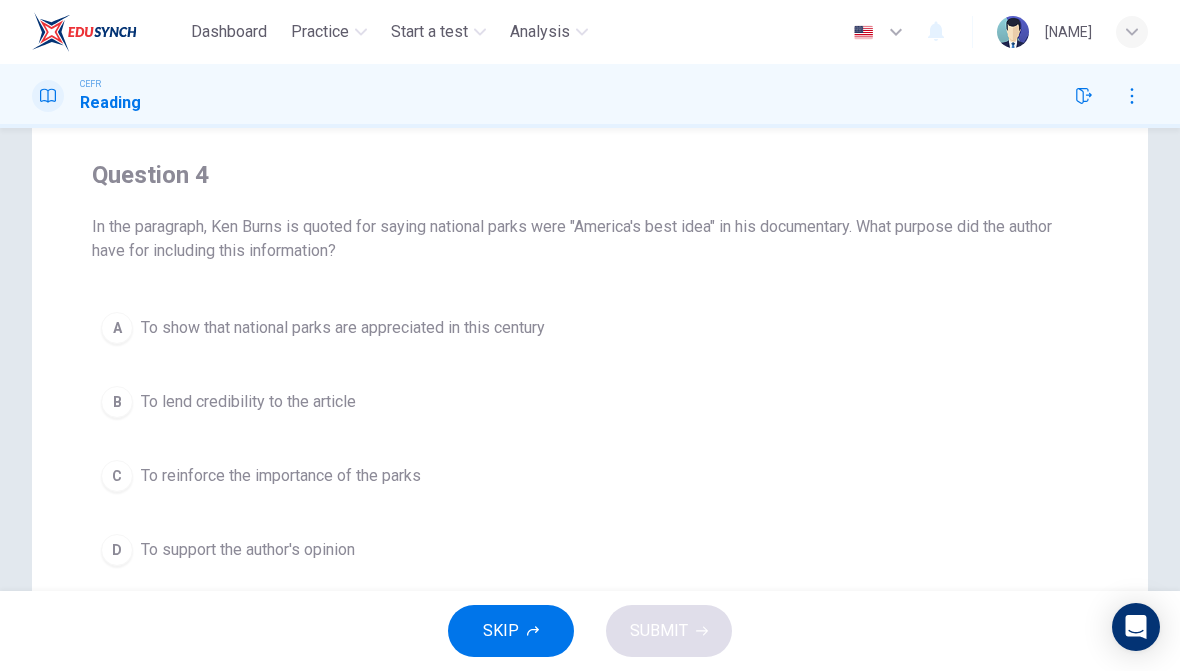 click on "C" at bounding box center [117, 328] 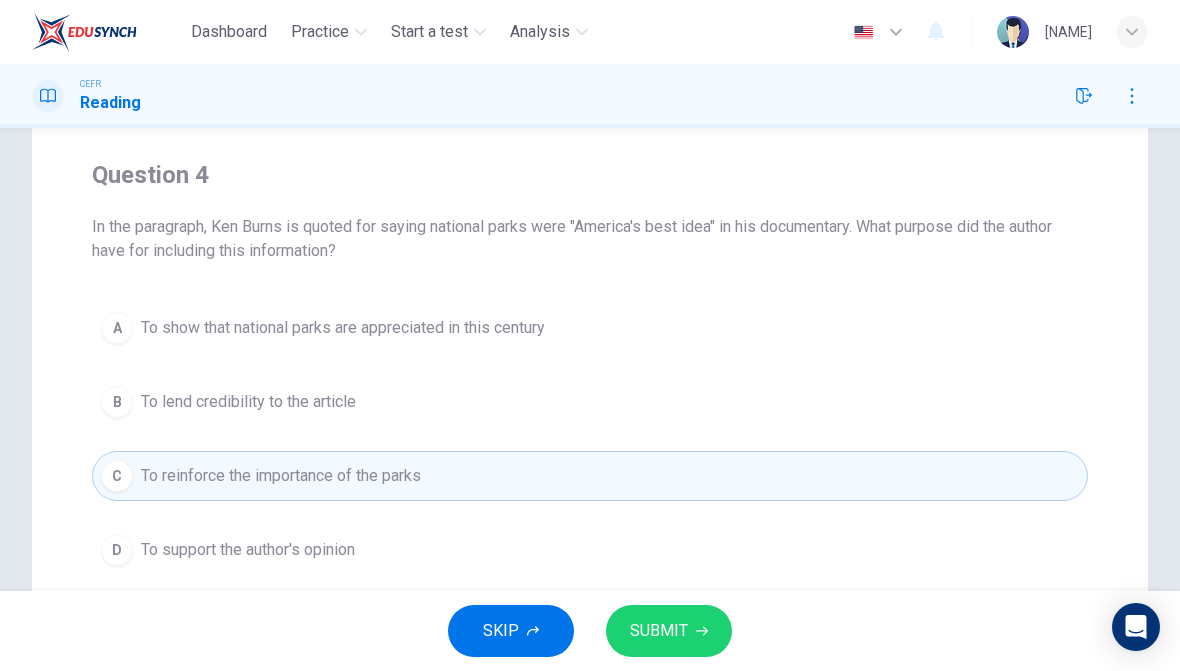 click on "SUBMIT" at bounding box center (669, 631) 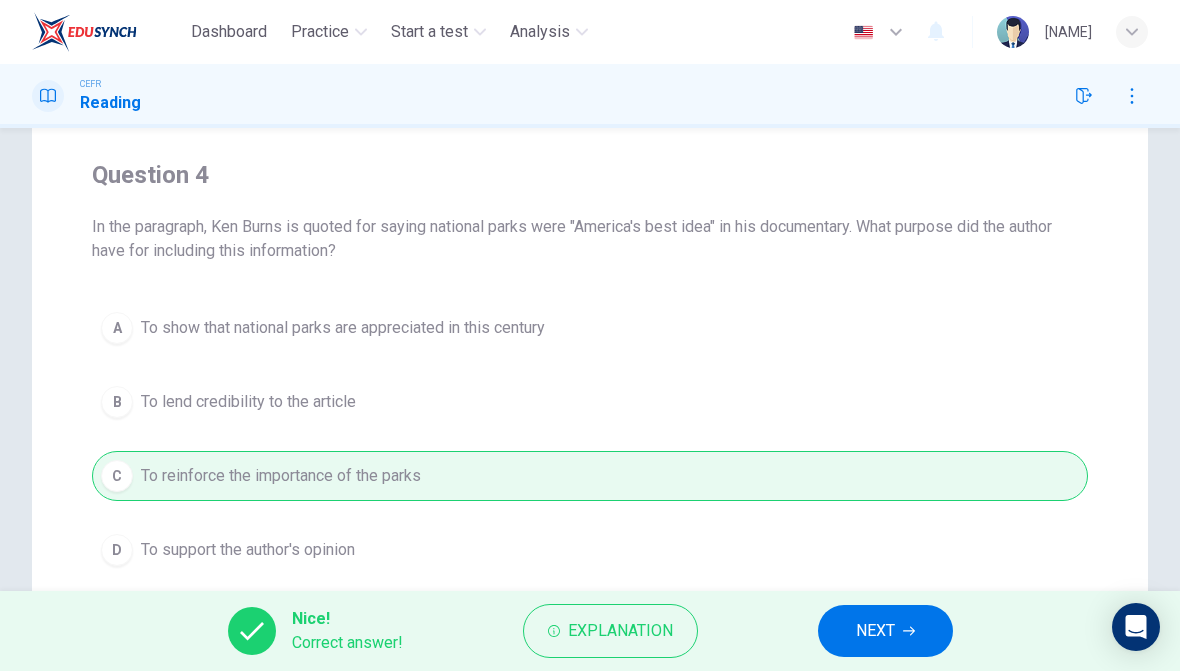 click on "NEXT" at bounding box center [875, 631] 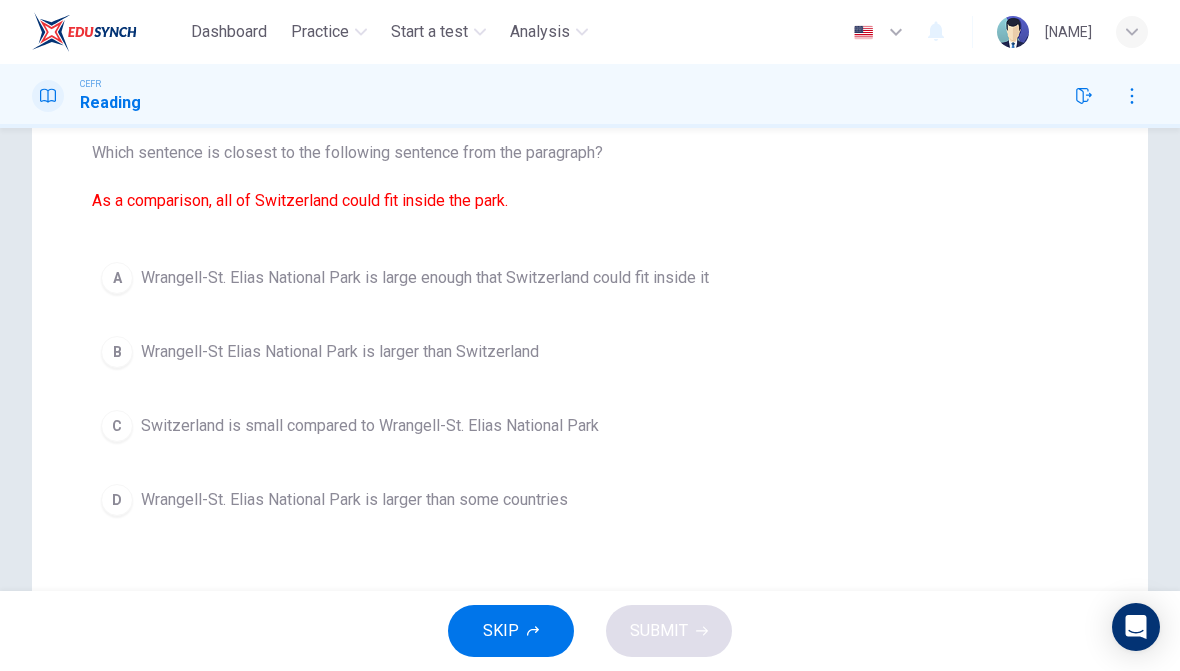 scroll, scrollTop: 222, scrollLeft: 0, axis: vertical 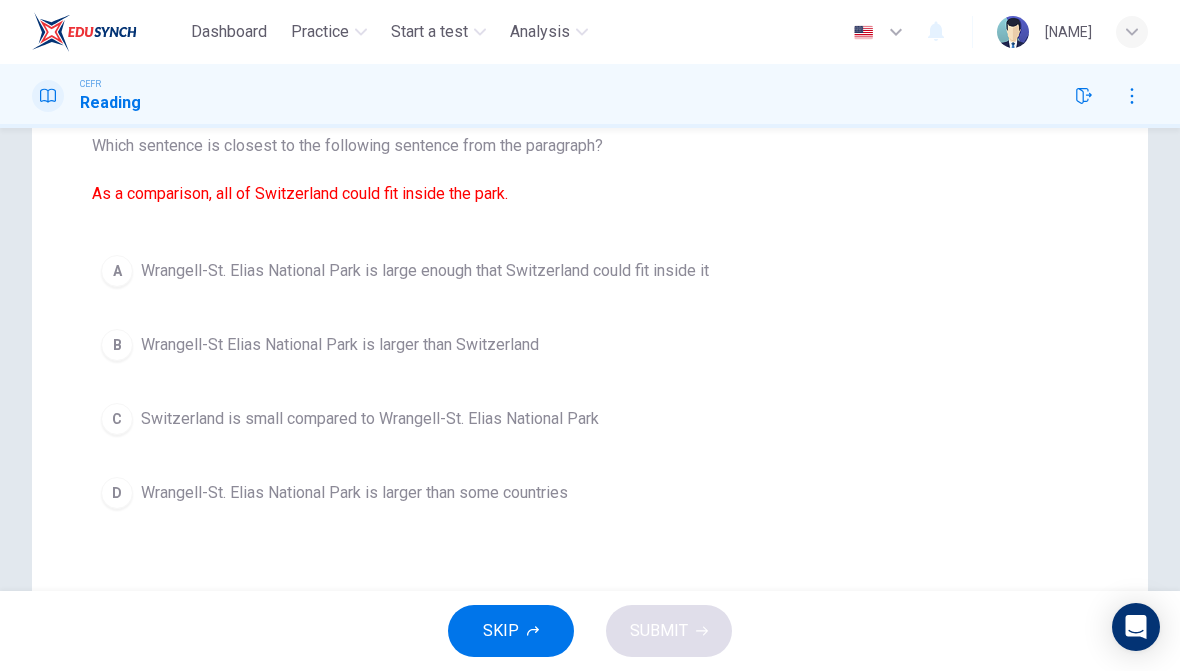 click on "A Wrangell-St. Elias National Park is large enough that Switzerland could fit inside it" at bounding box center [590, 271] 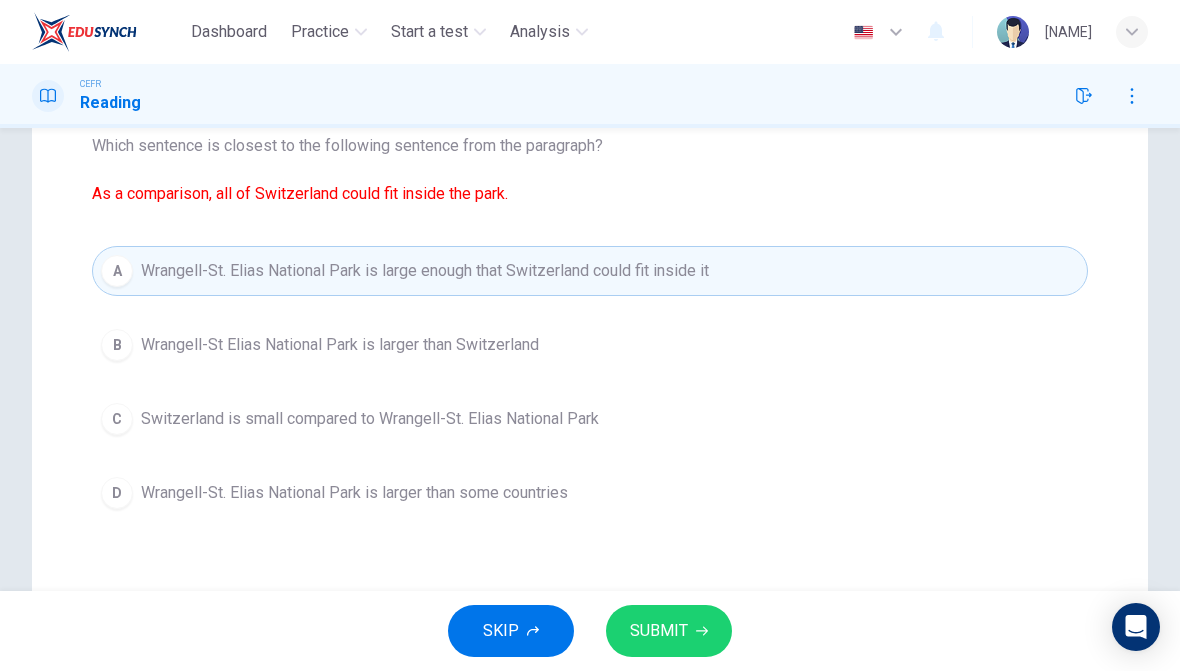 click on "SUBMIT" at bounding box center [659, 631] 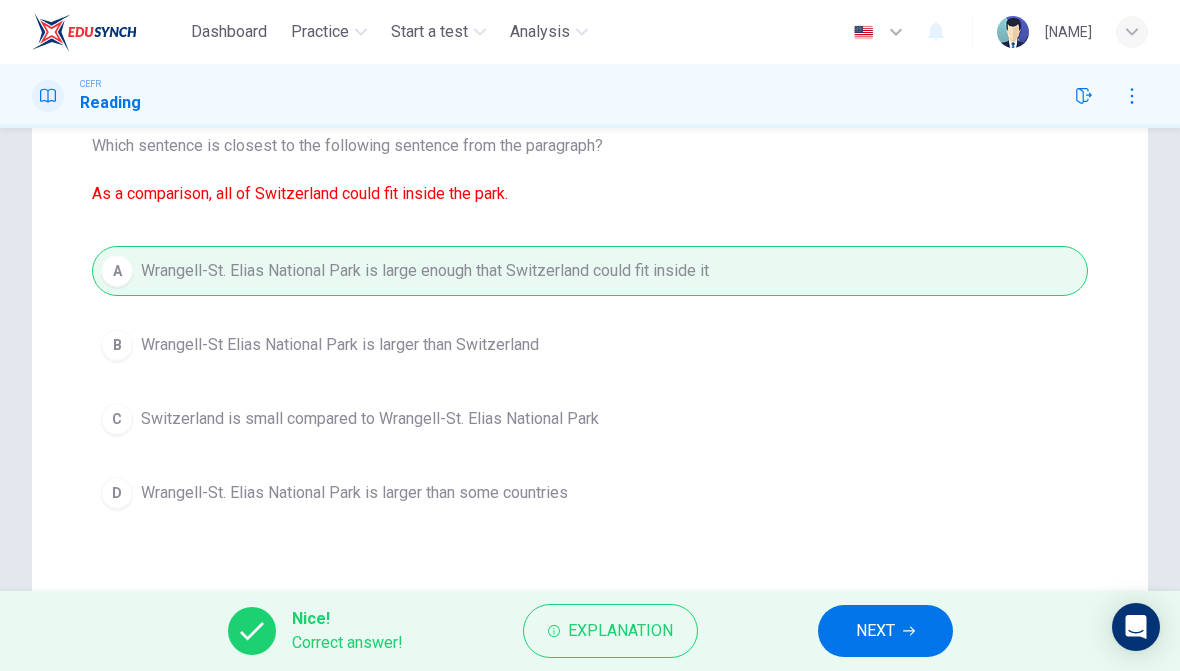 click on "NEXT" at bounding box center (875, 631) 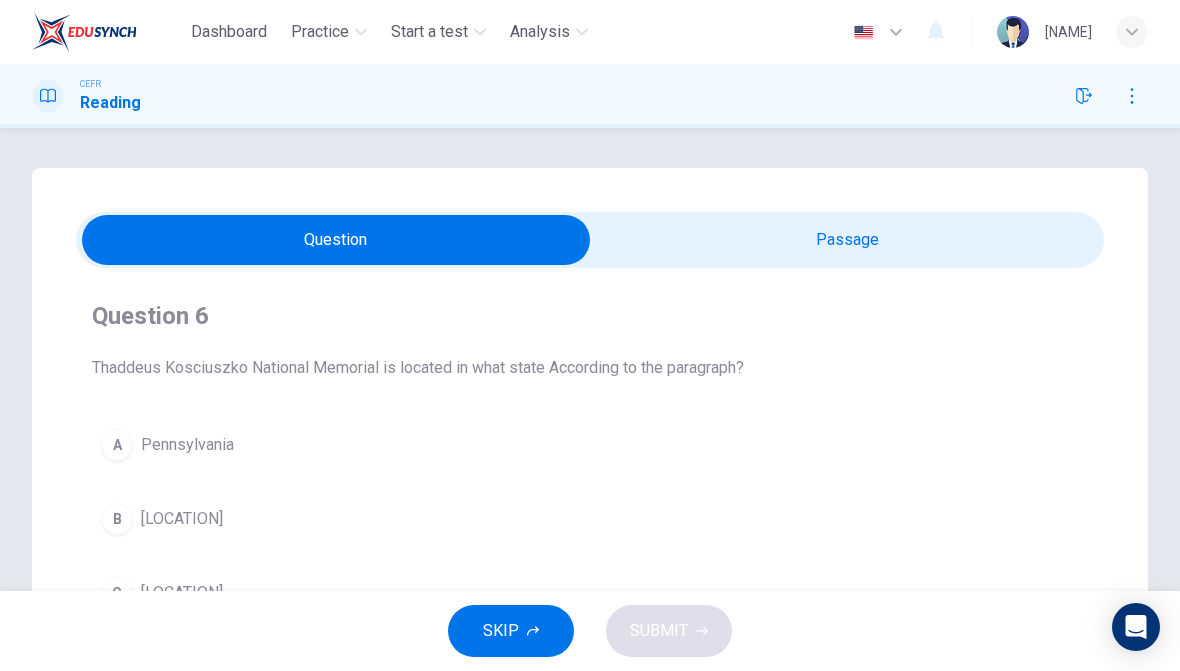 scroll, scrollTop: 0, scrollLeft: 0, axis: both 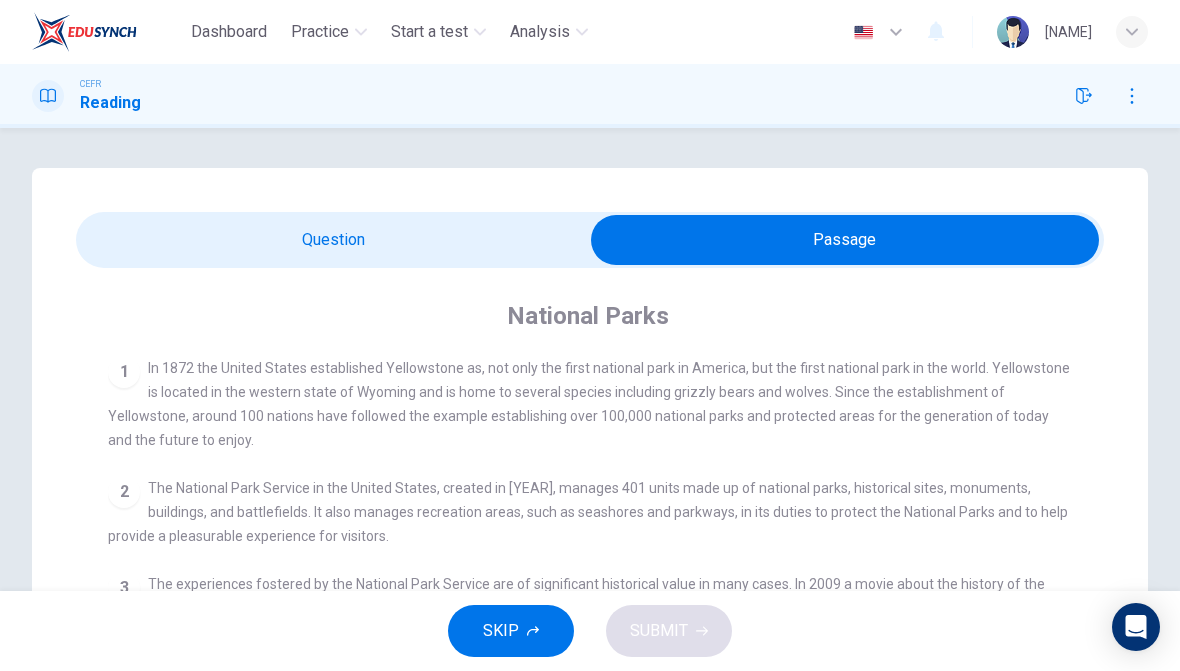 click at bounding box center [845, 240] 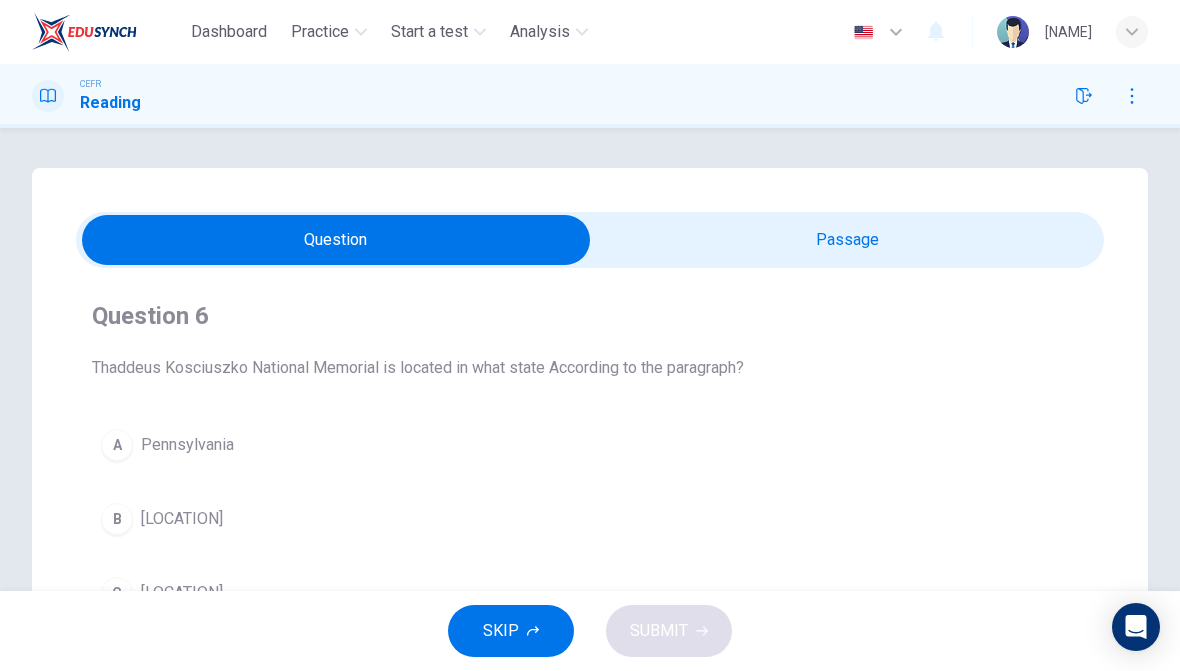scroll, scrollTop: 0, scrollLeft: 0, axis: both 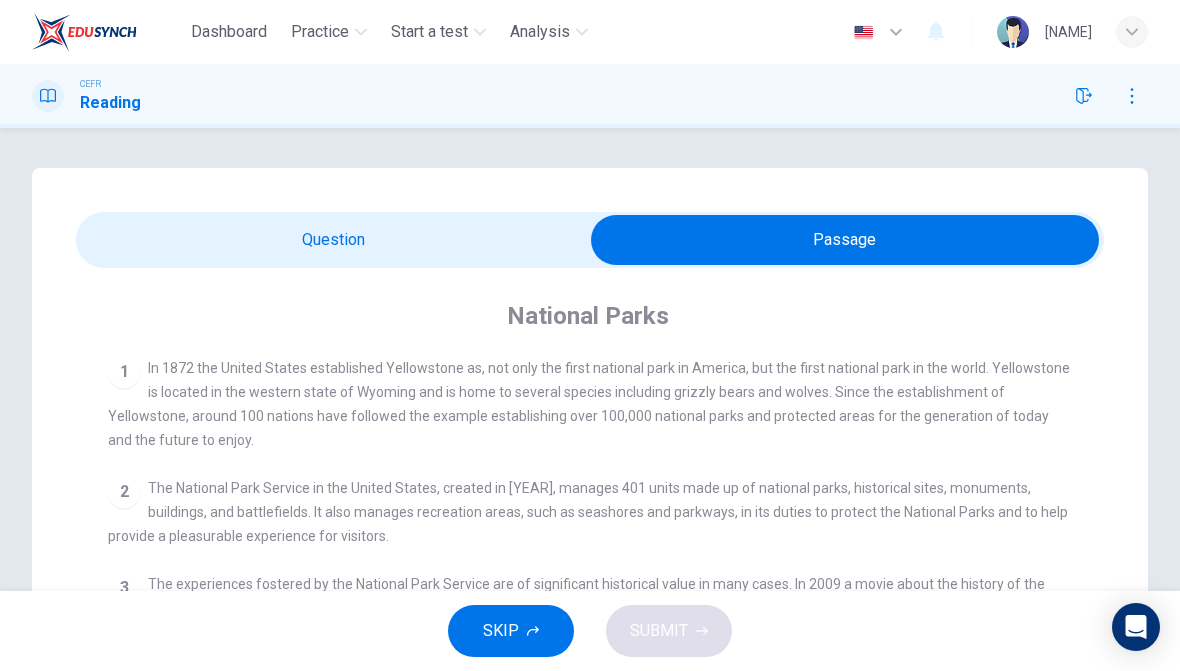 click at bounding box center (845, 240) 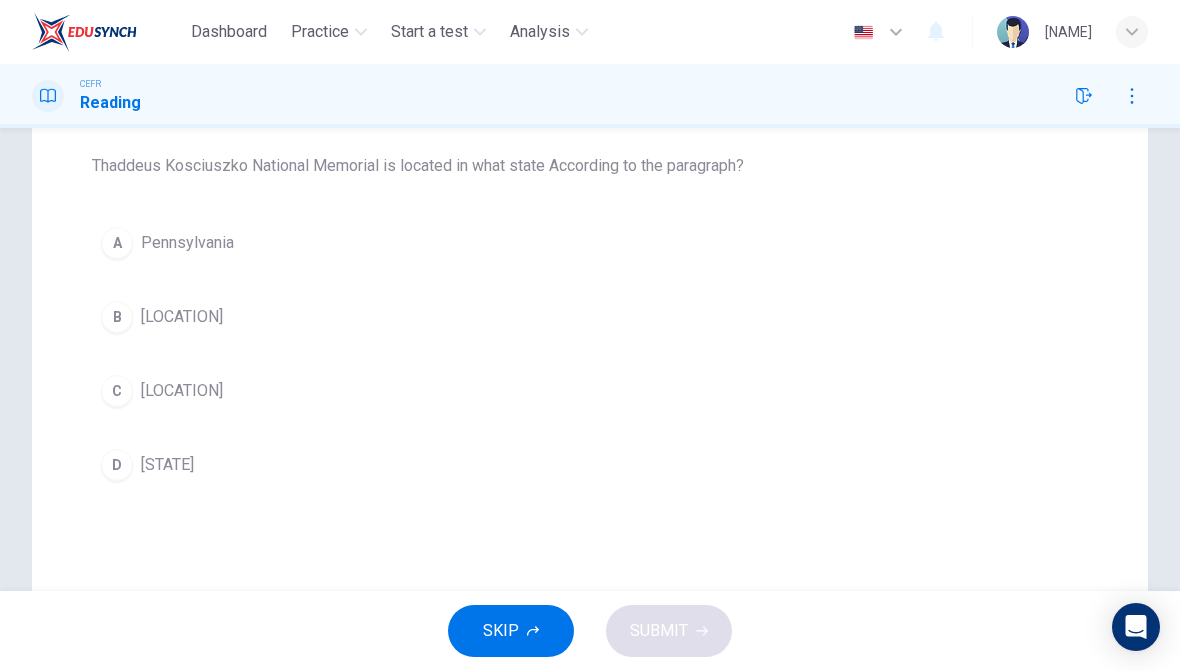 click on "Pennsylvania" at bounding box center [187, 243] 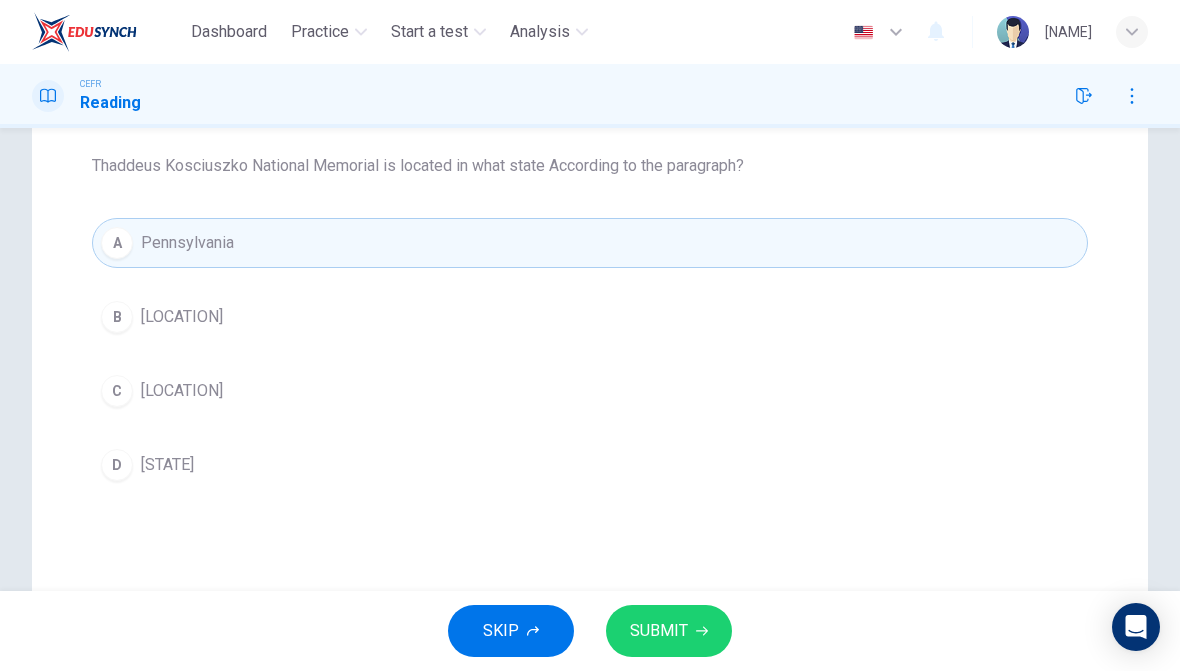 click on "SUBMIT" at bounding box center (659, 631) 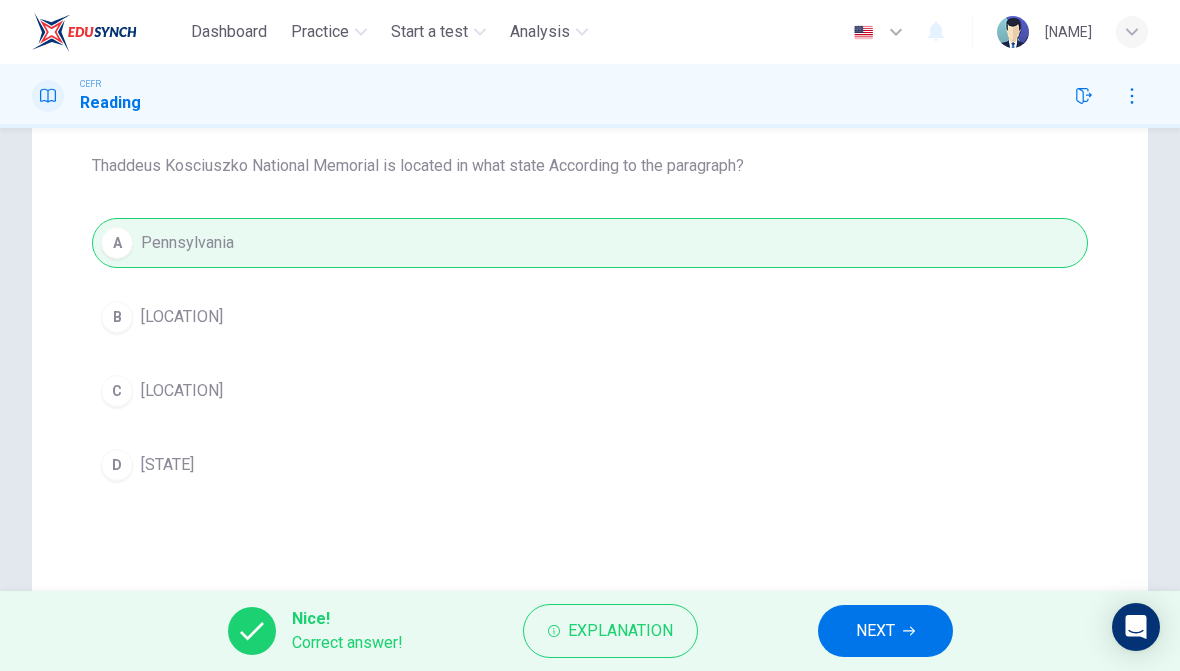 click on "NEXT" at bounding box center (875, 631) 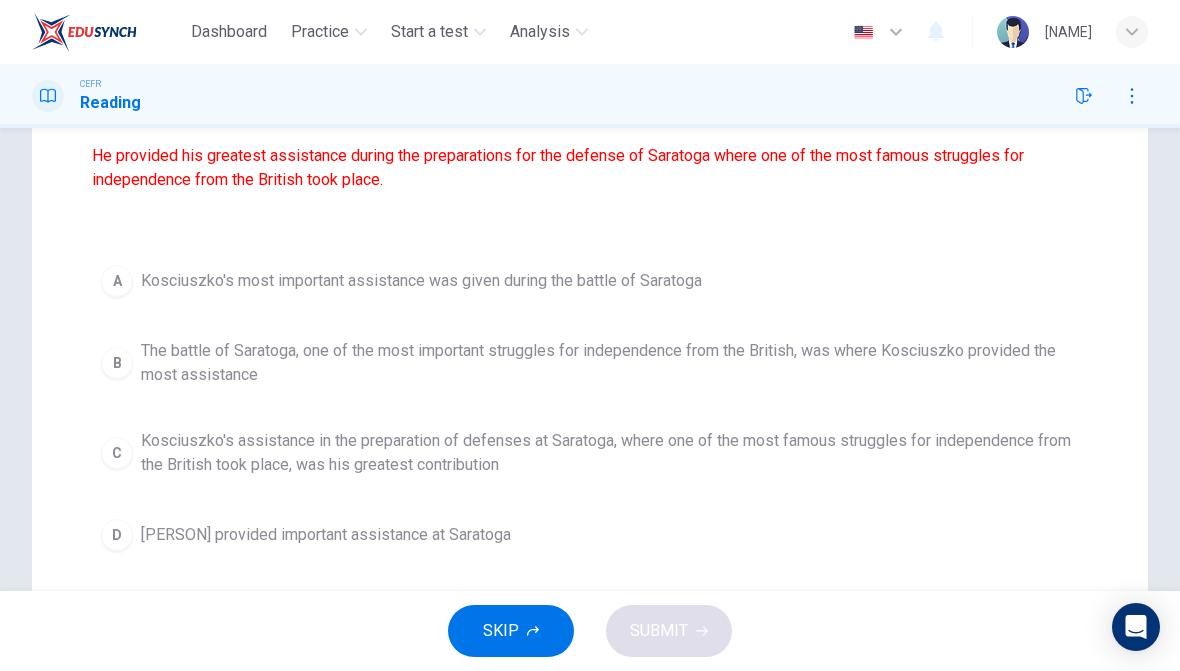 scroll, scrollTop: 259, scrollLeft: 0, axis: vertical 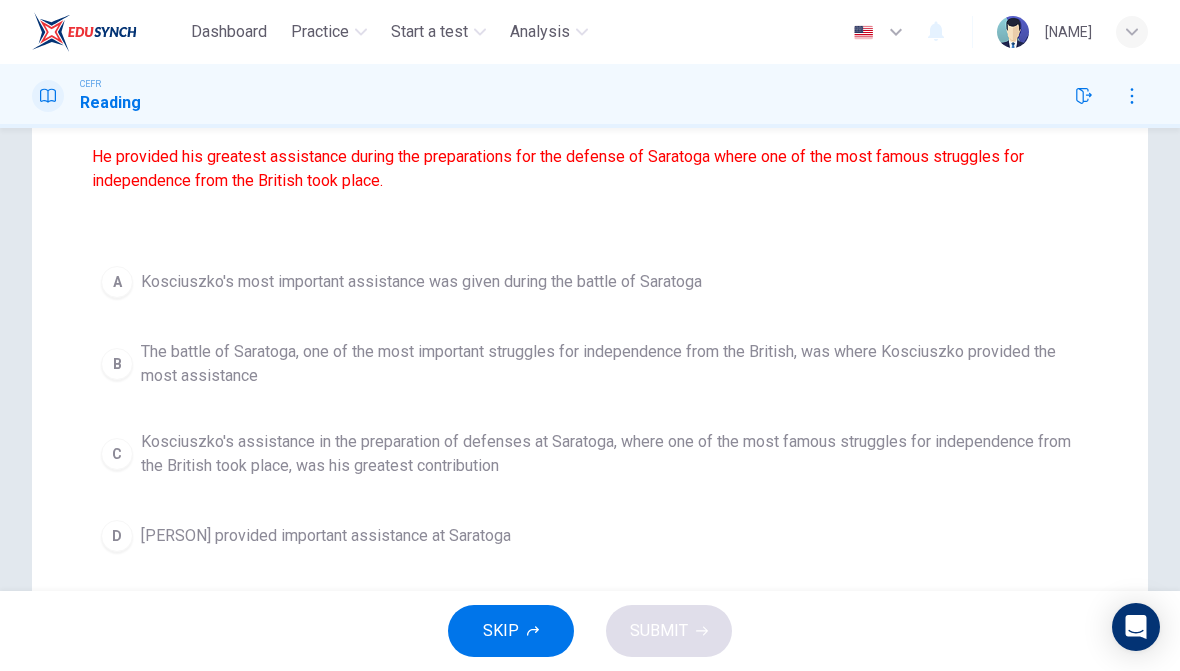 click on "C" at bounding box center (117, 282) 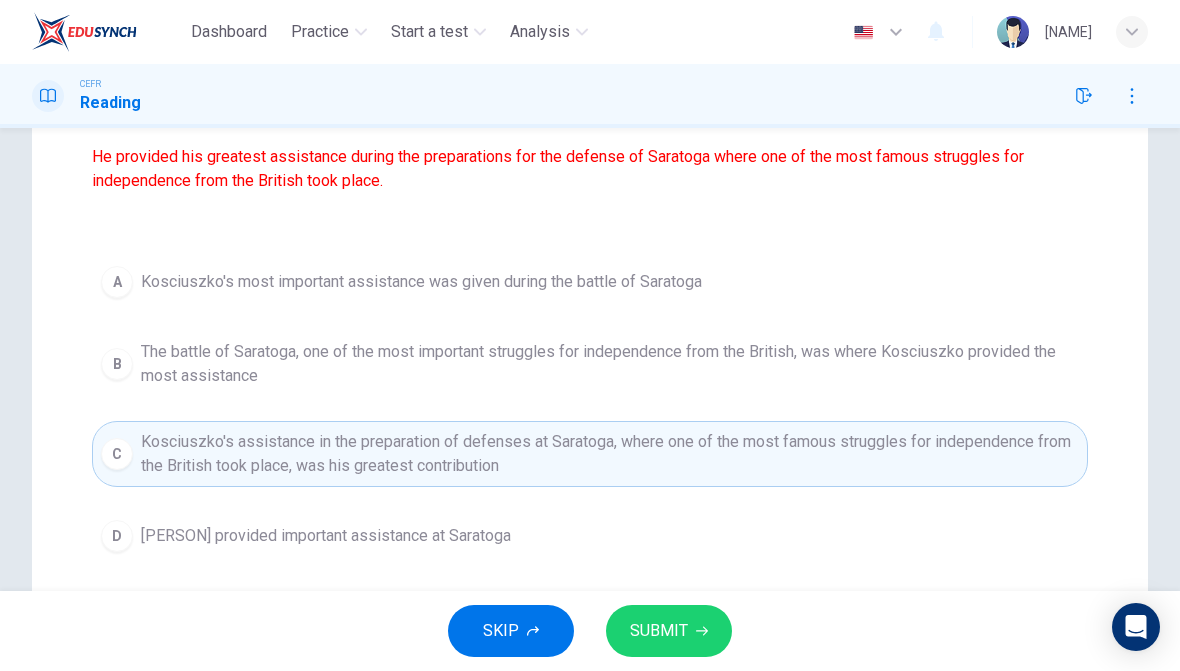 click on "SUBMIT" at bounding box center [669, 631] 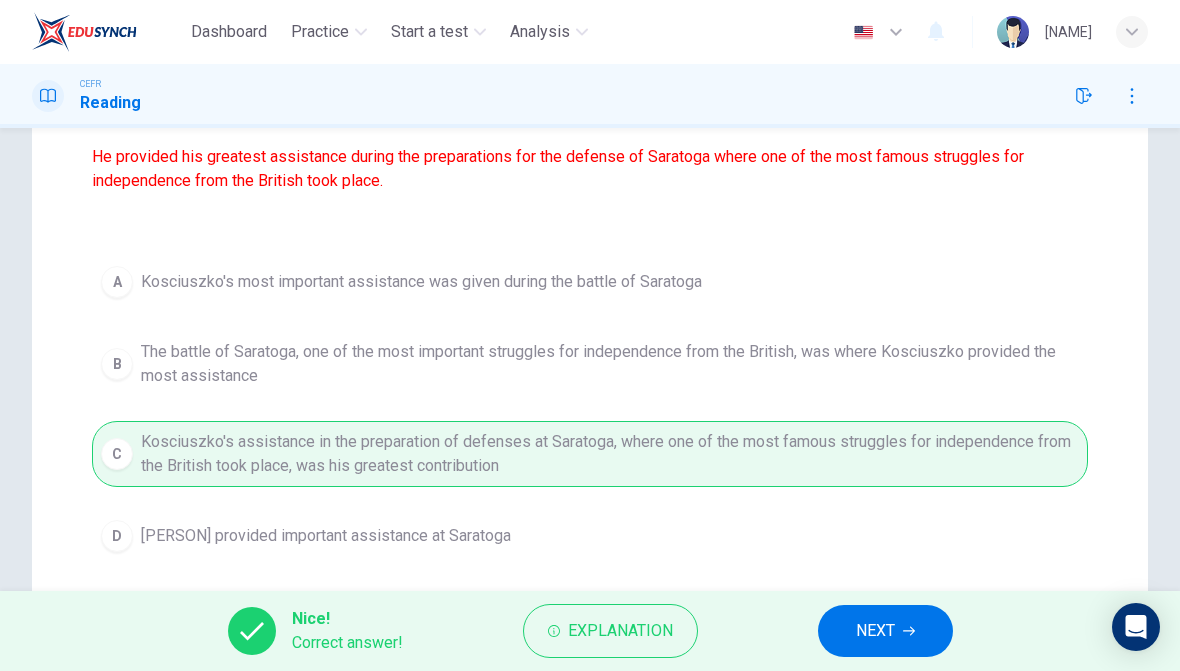 click on "NEXT" at bounding box center [875, 631] 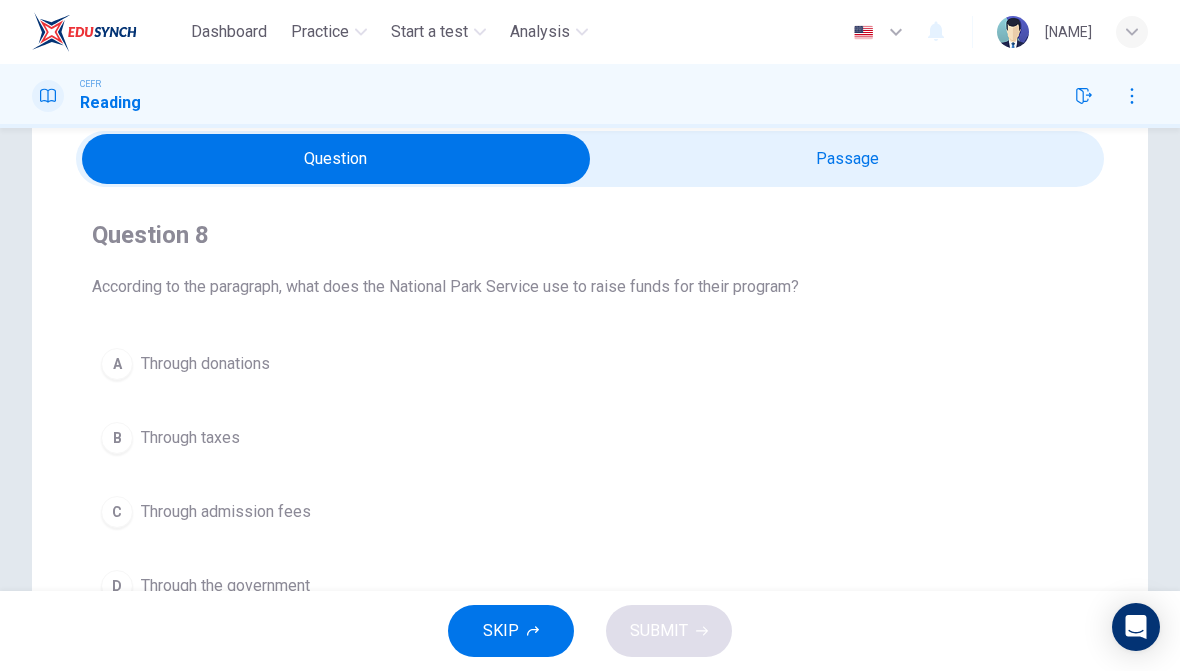 scroll, scrollTop: 82, scrollLeft: 0, axis: vertical 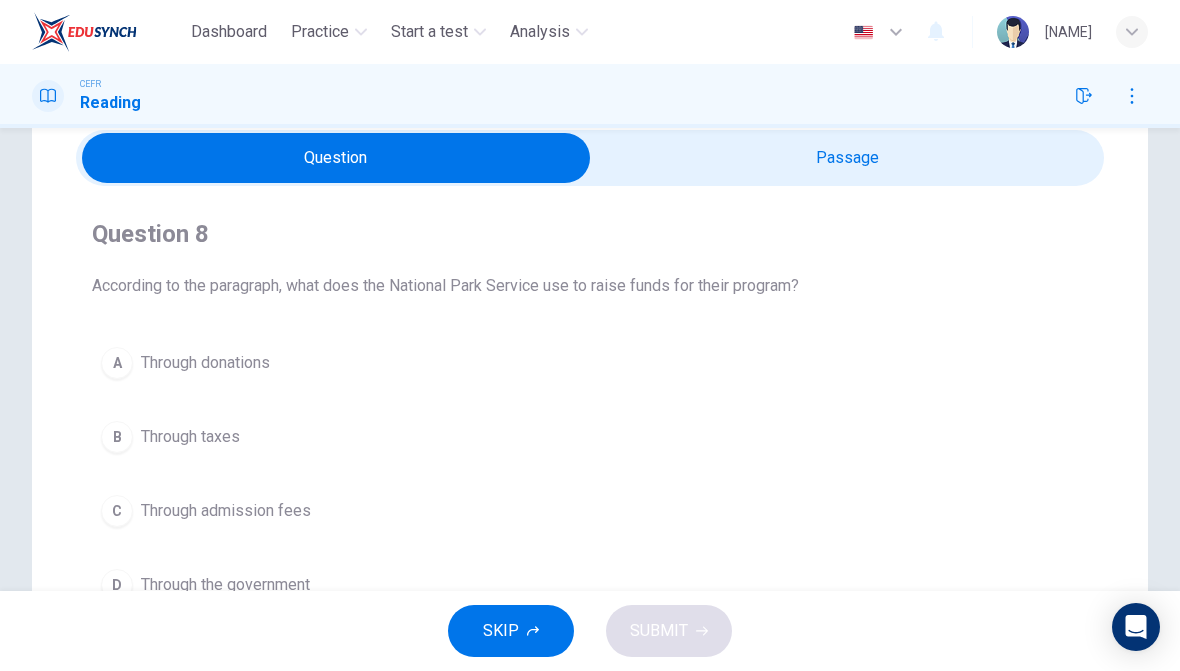 click at bounding box center (336, 158) 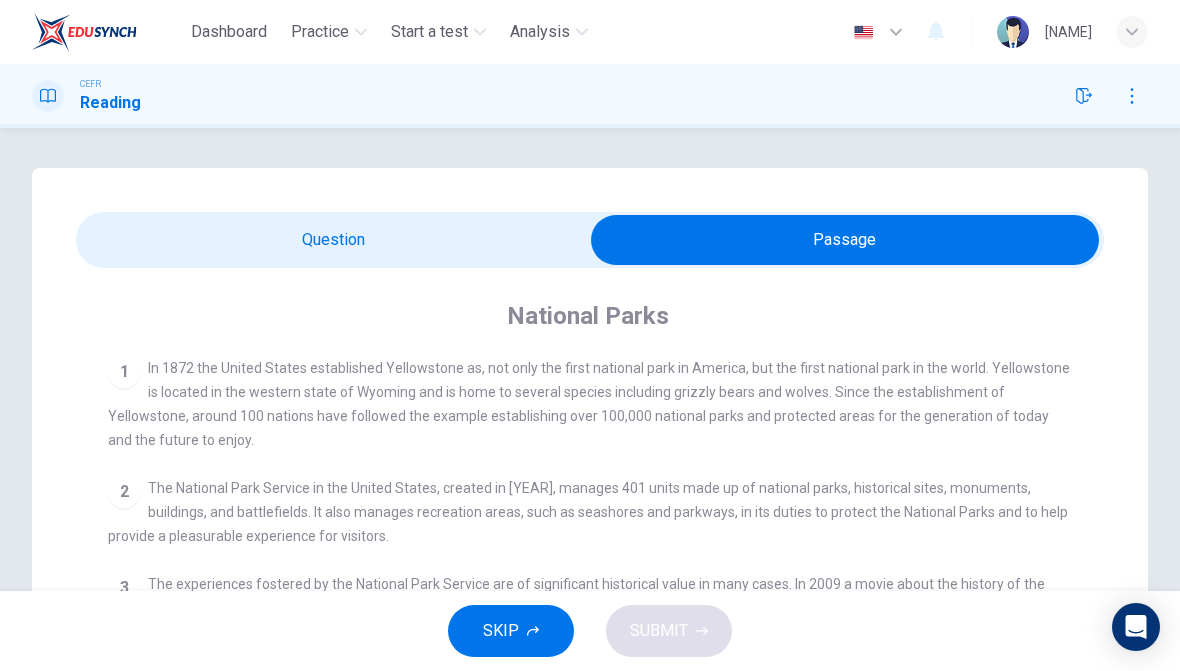 scroll, scrollTop: 0, scrollLeft: 0, axis: both 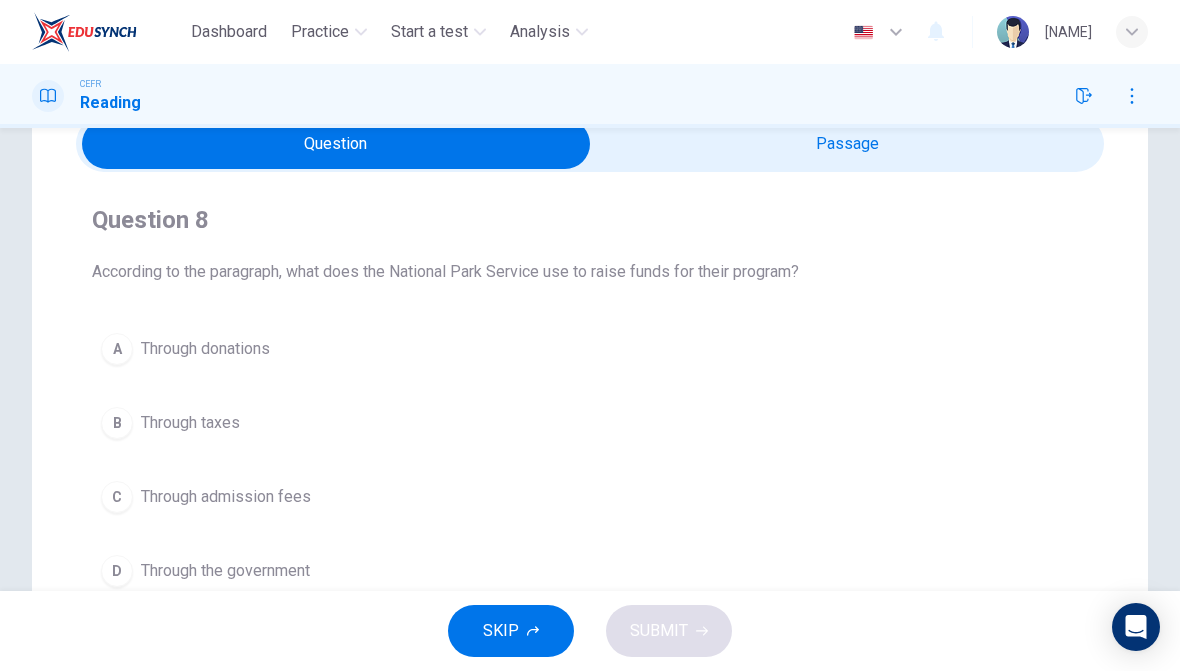 click at bounding box center [336, 144] 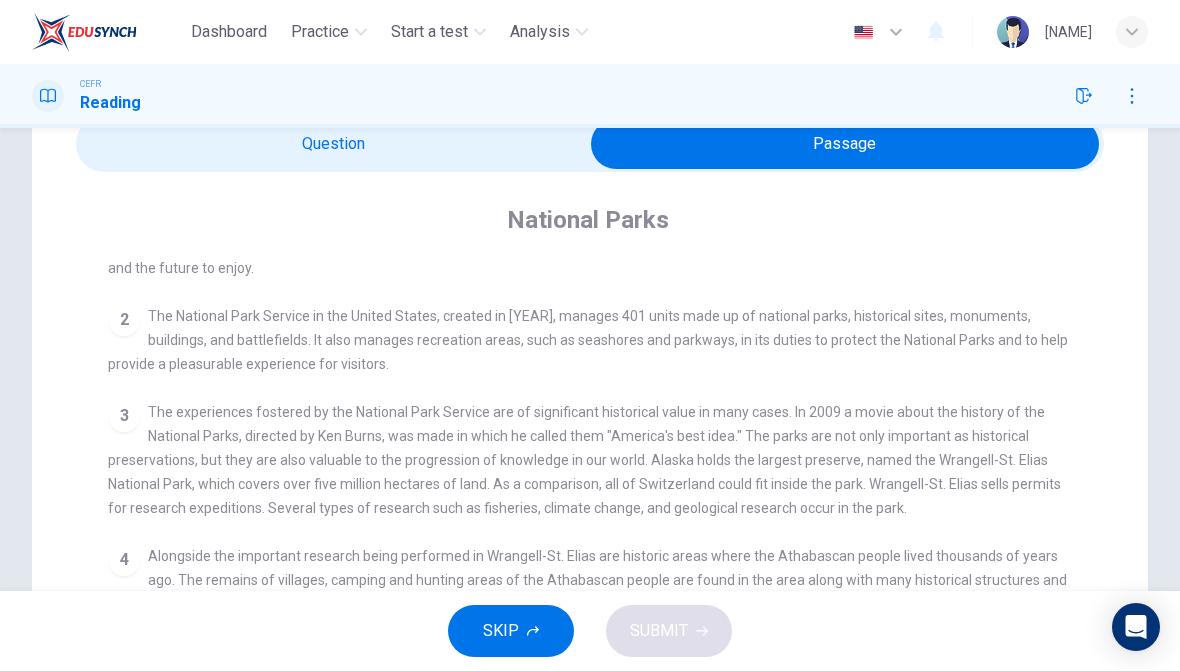 scroll, scrollTop: 102, scrollLeft: 0, axis: vertical 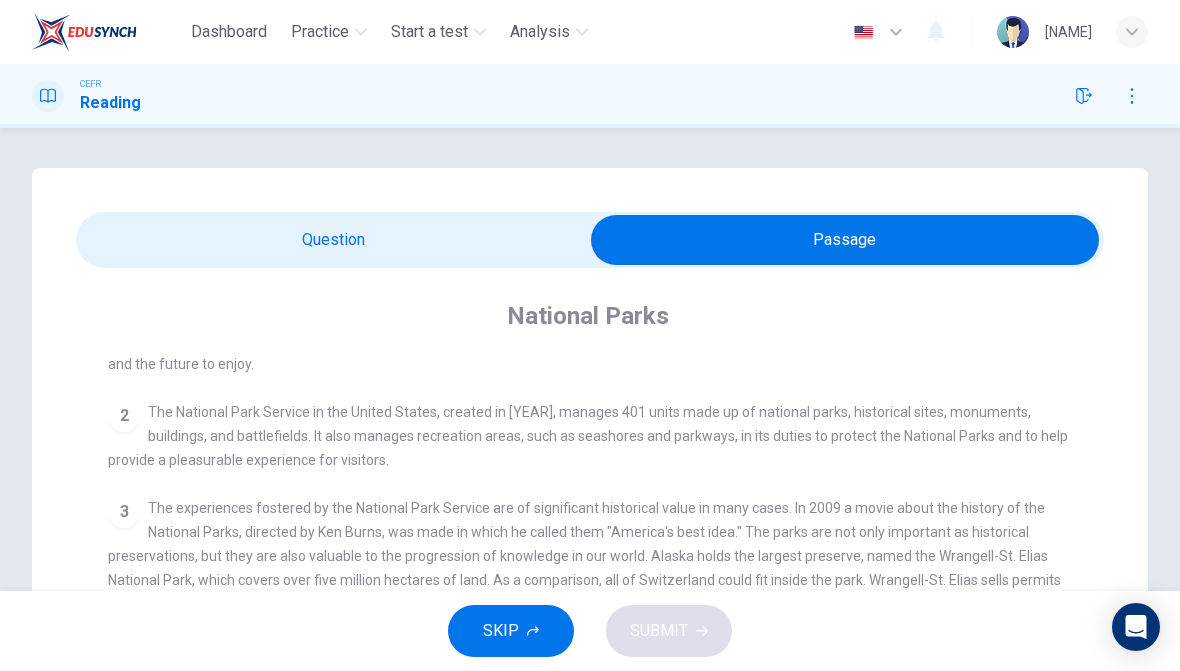 click at bounding box center (845, 240) 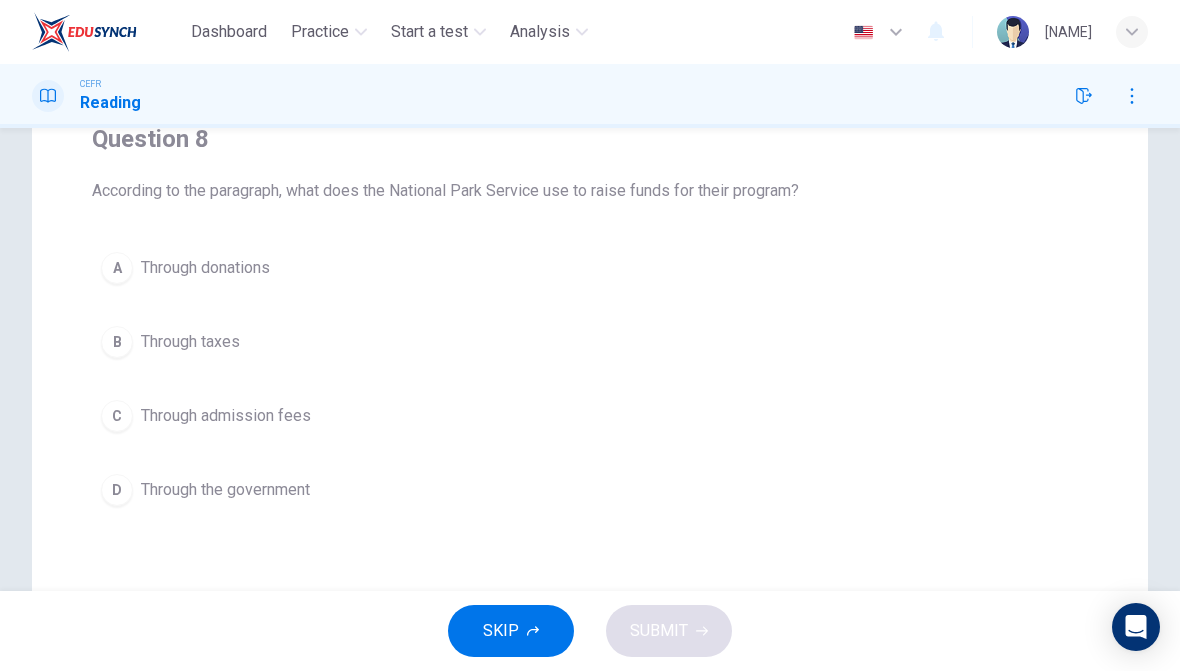 scroll, scrollTop: 172, scrollLeft: 0, axis: vertical 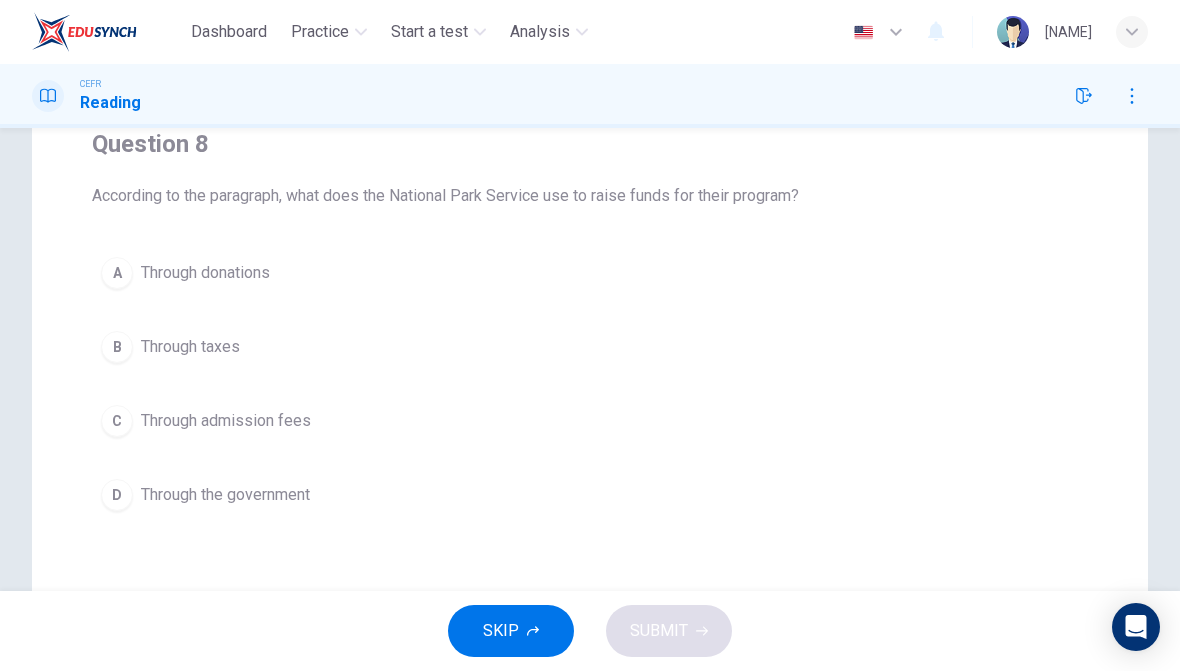 click on "C" at bounding box center (117, 273) 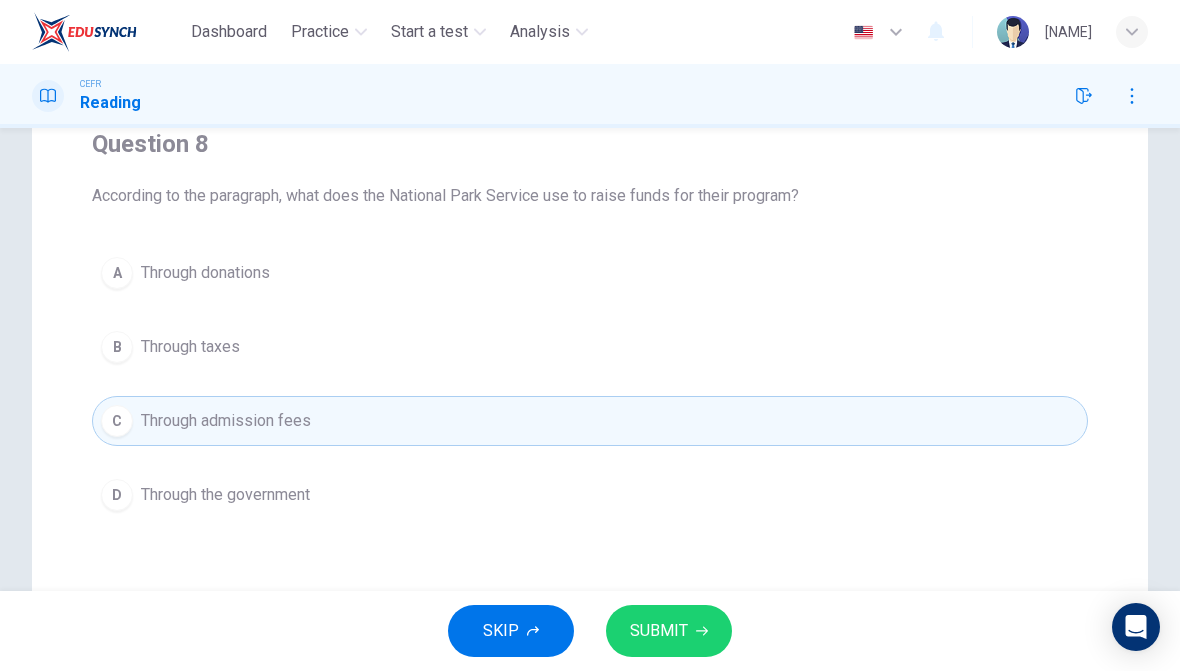 click on "SUBMIT" at bounding box center (659, 631) 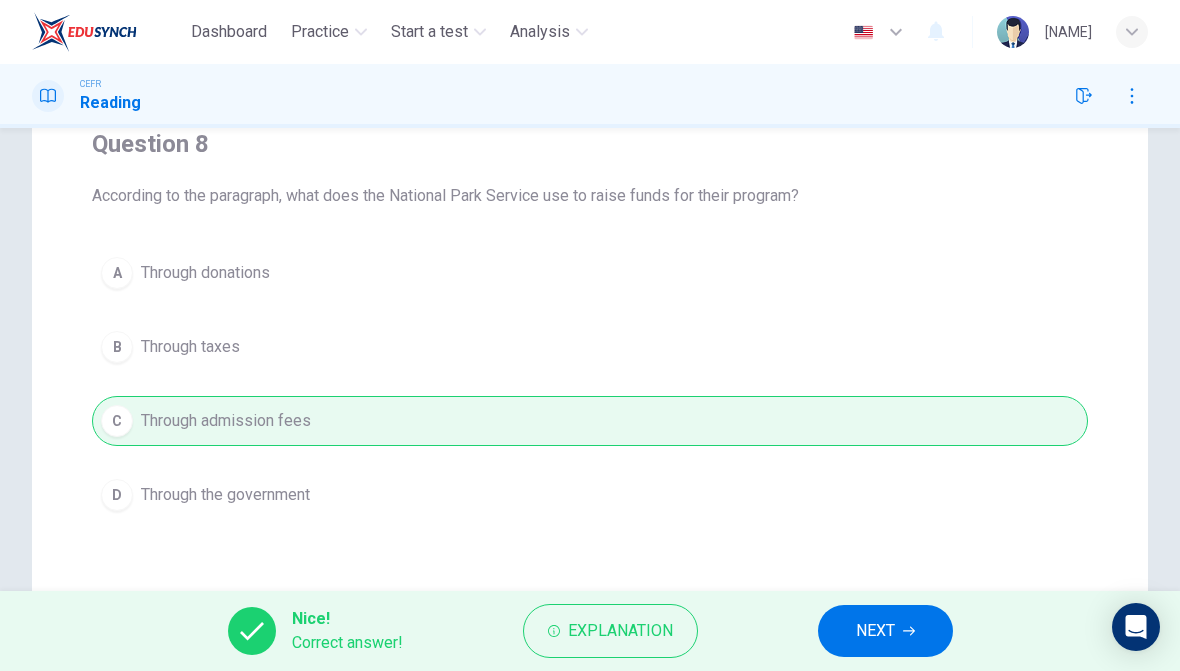 click on "NEXT" at bounding box center [875, 631] 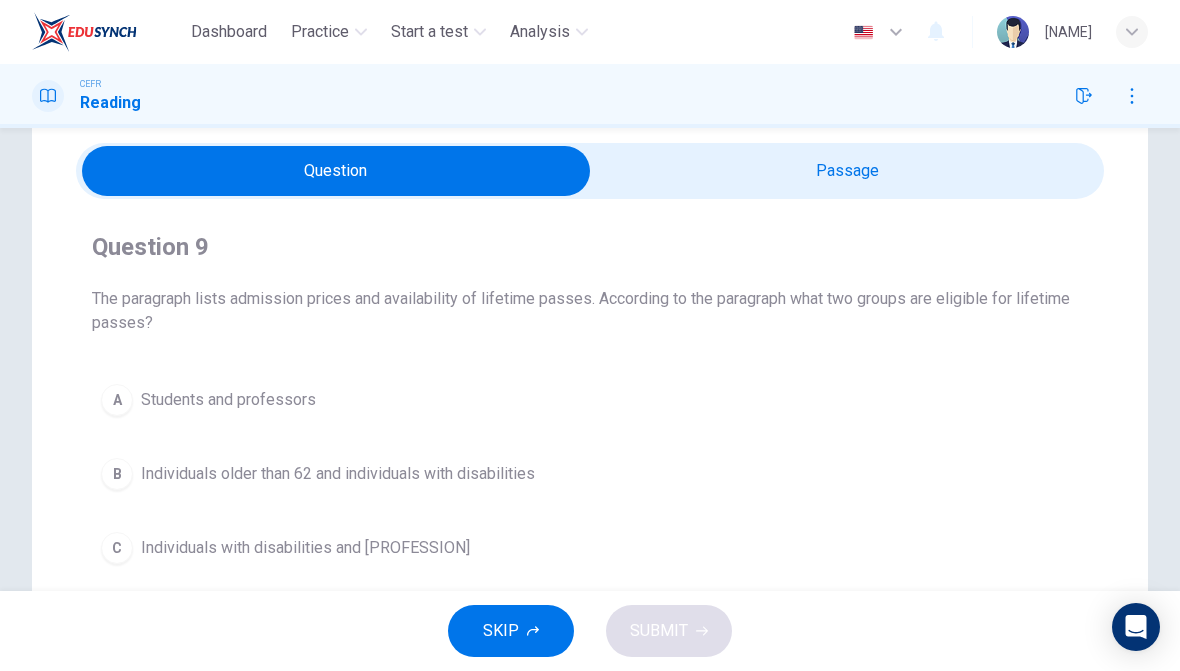 scroll, scrollTop: 35, scrollLeft: 0, axis: vertical 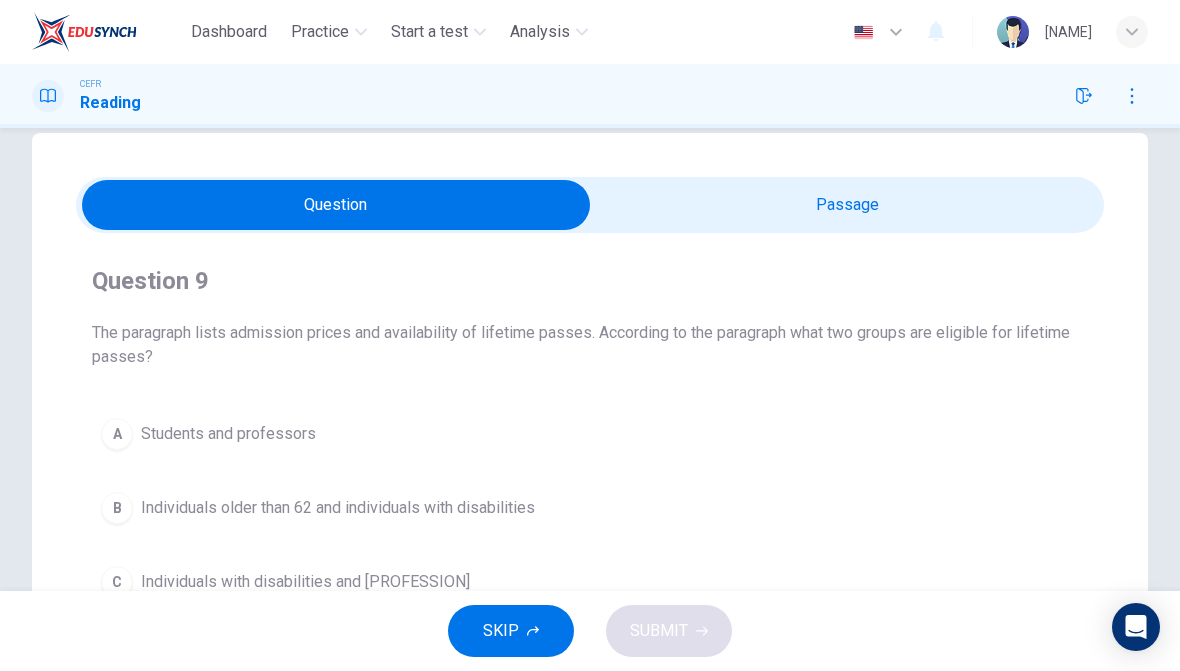 click at bounding box center (336, 205) 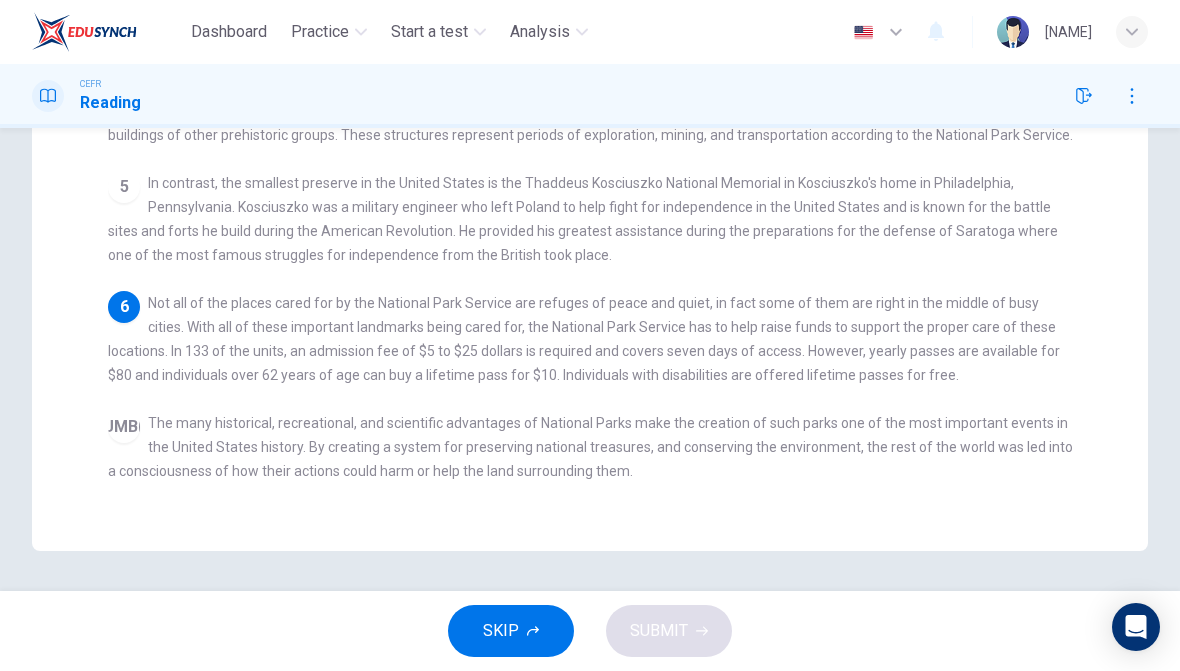 scroll, scrollTop: 565, scrollLeft: 0, axis: vertical 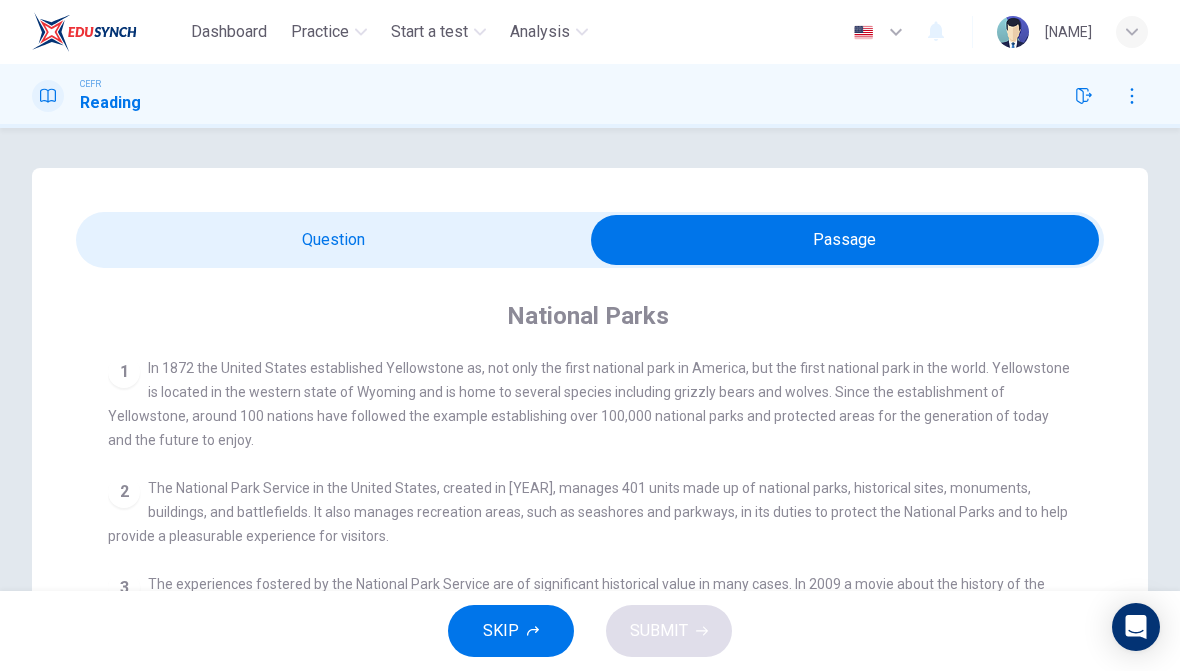 click at bounding box center (845, 240) 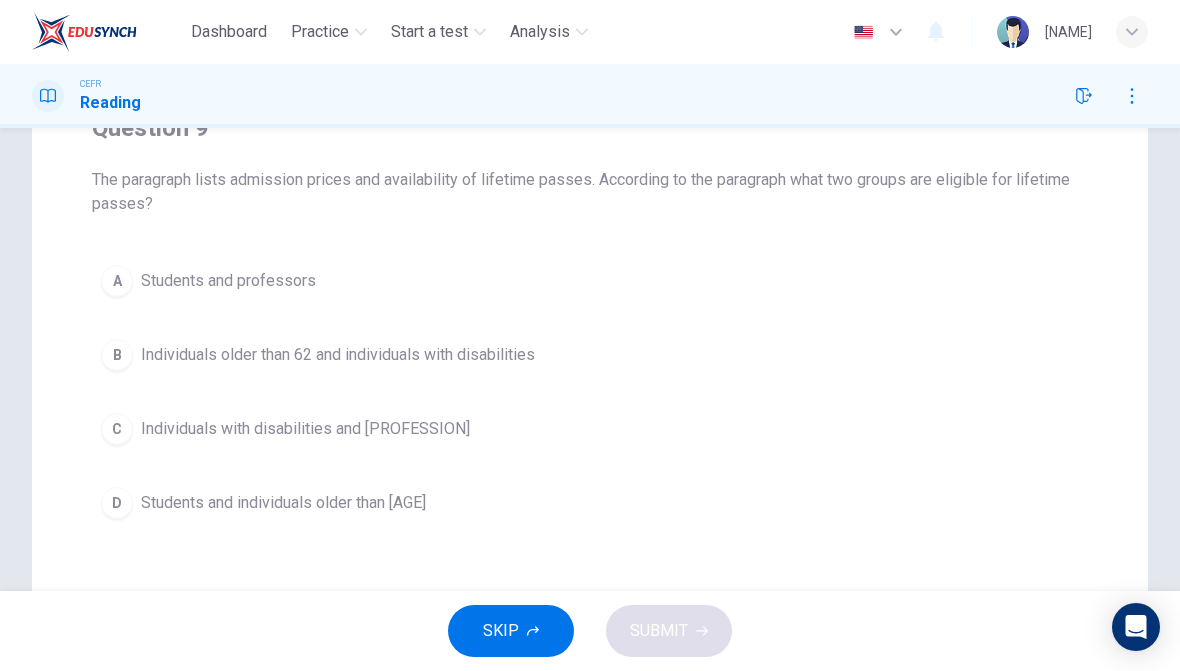 scroll, scrollTop: 192, scrollLeft: 0, axis: vertical 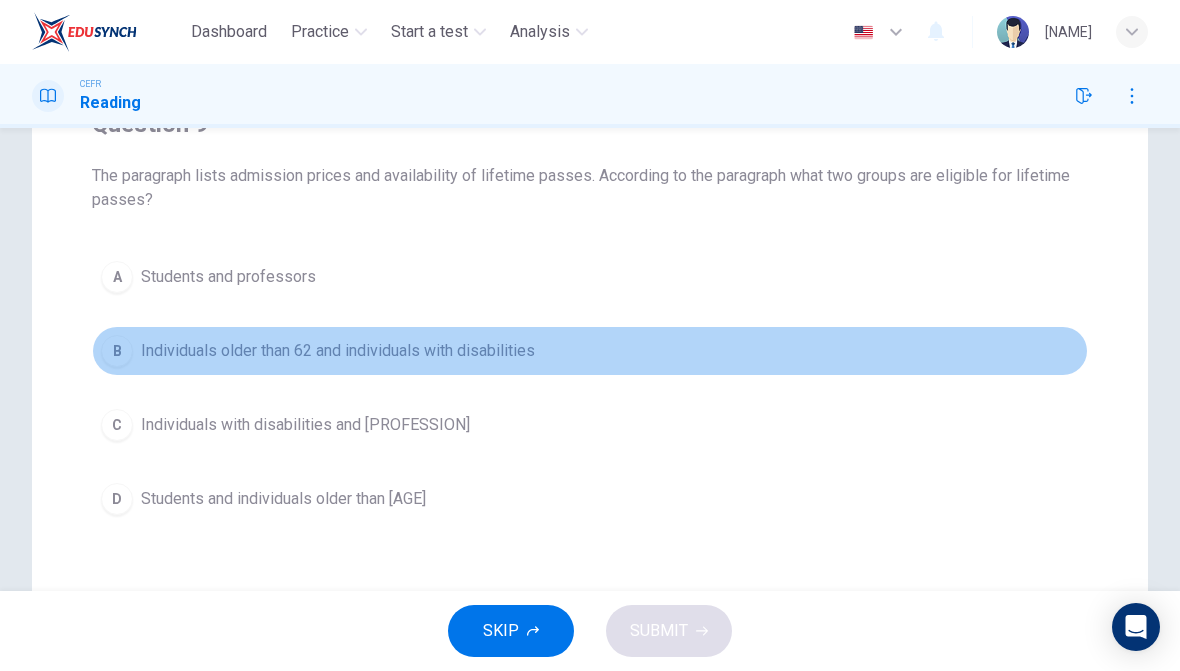 click on "B" at bounding box center (117, 277) 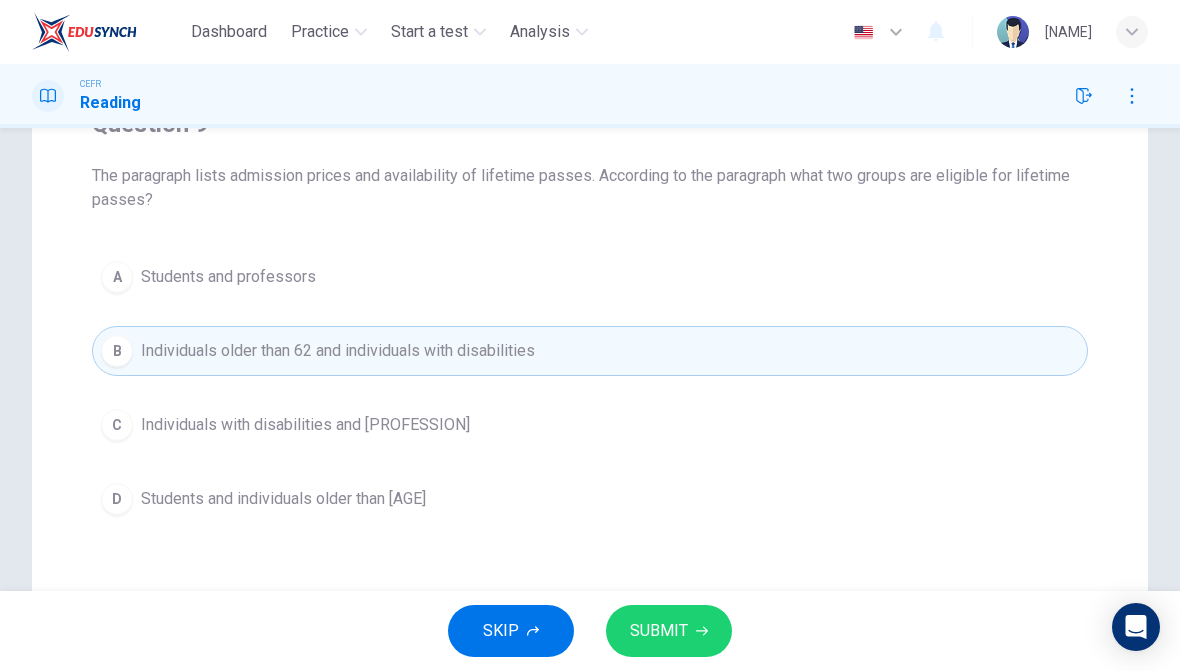 click on "SUBMIT" at bounding box center (659, 631) 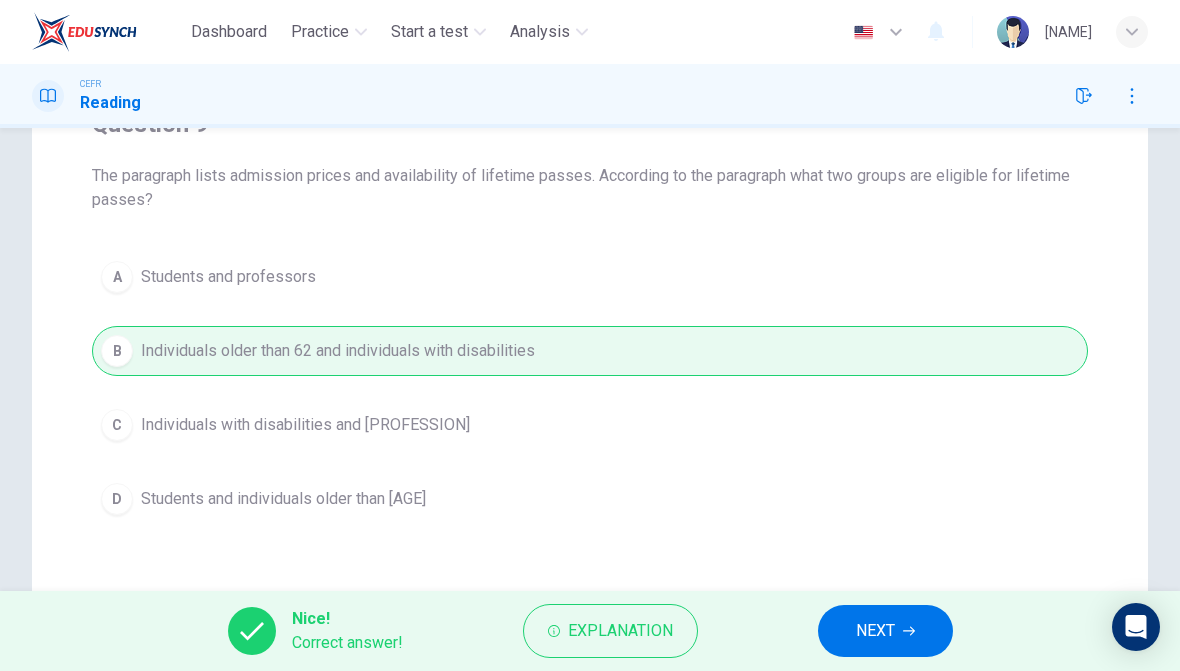 click on "NEXT" at bounding box center [875, 631] 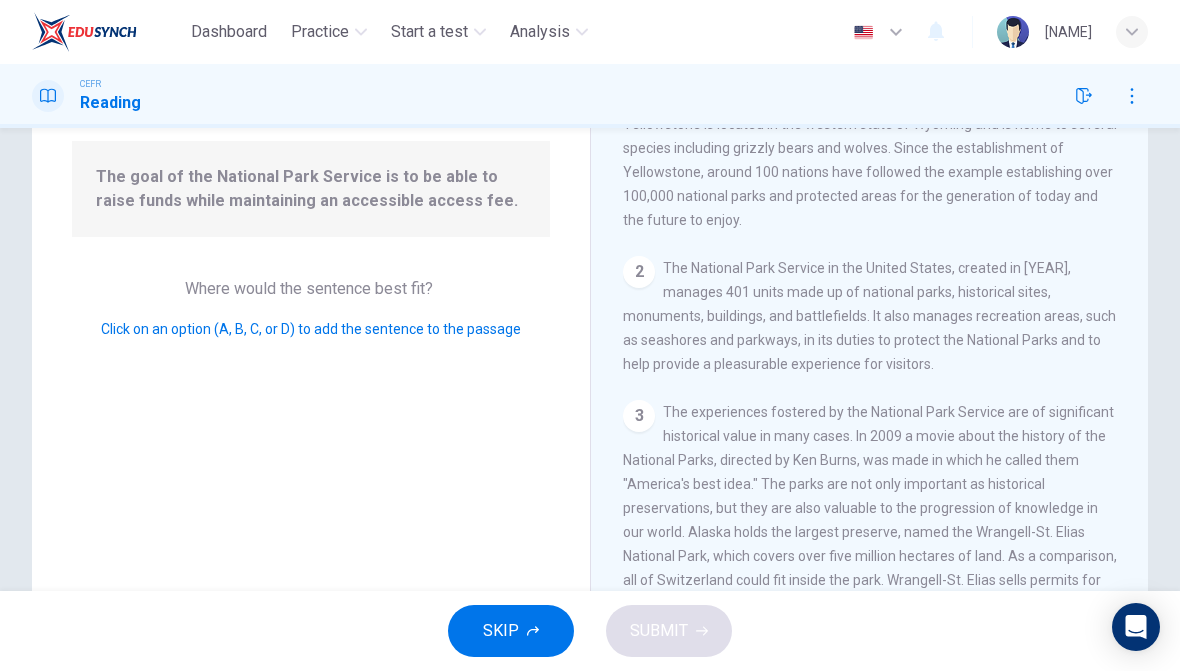 scroll, scrollTop: 842, scrollLeft: 0, axis: vertical 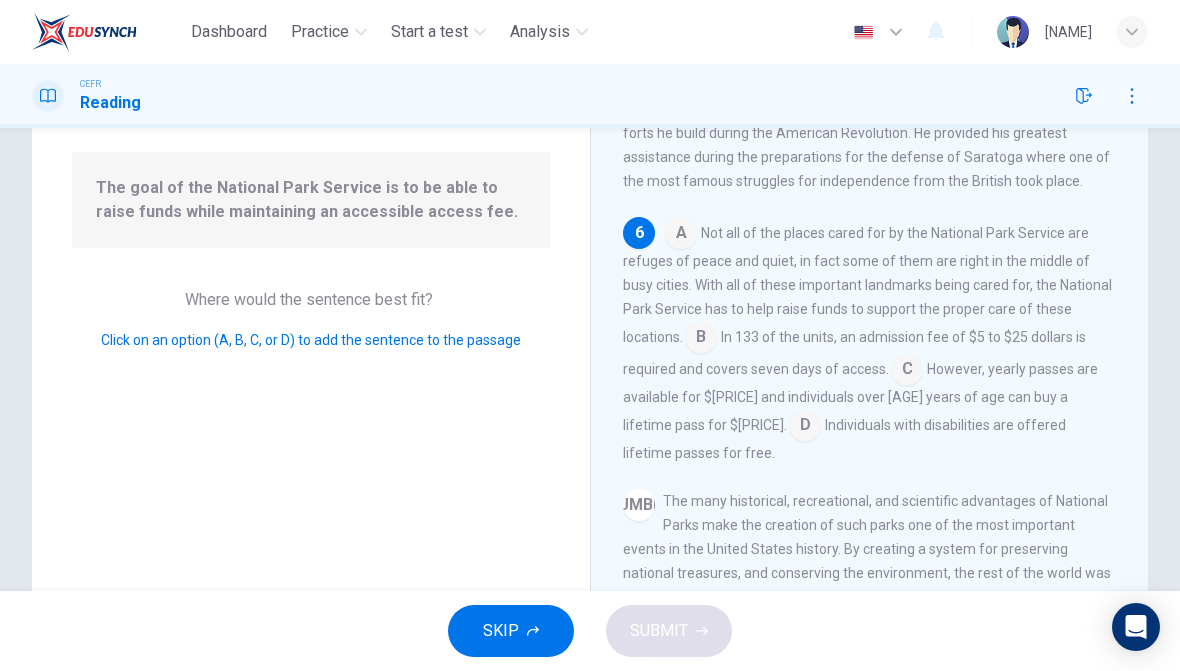 click at bounding box center (681, 235) 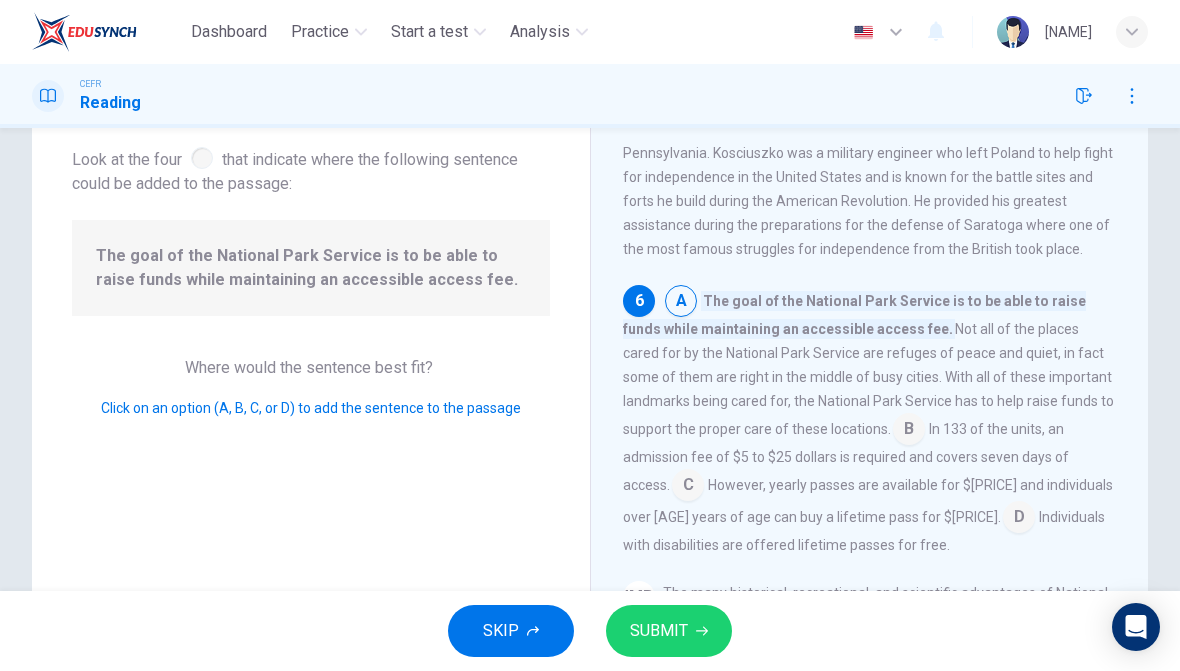 scroll, scrollTop: 95, scrollLeft: 0, axis: vertical 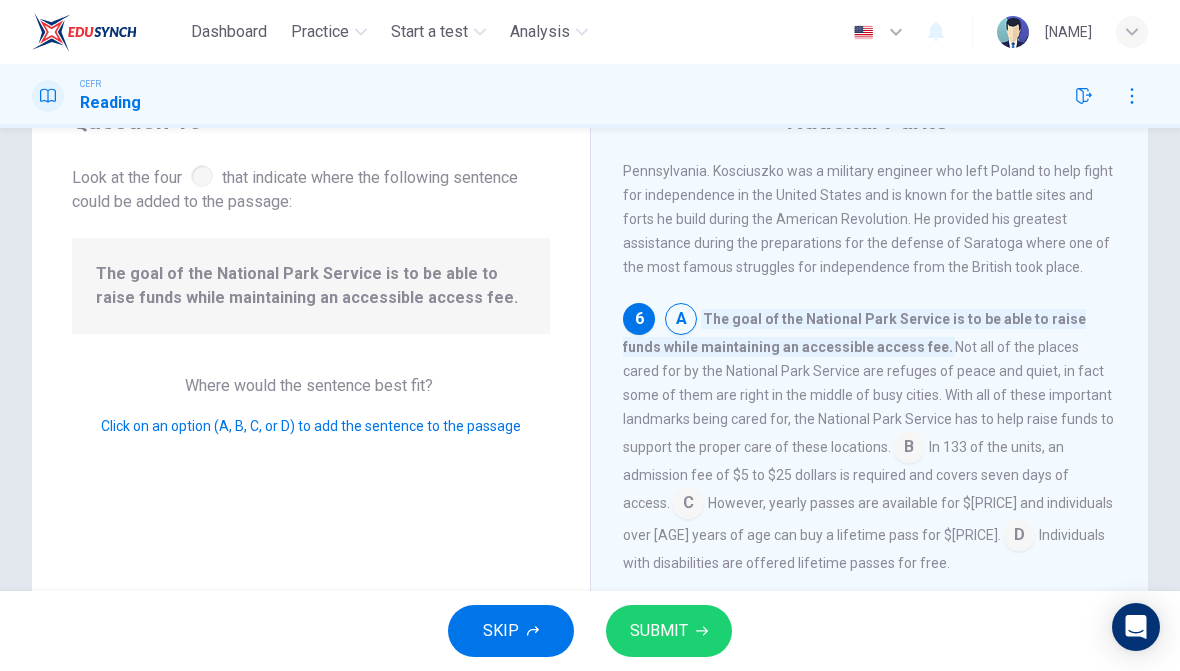 click on "SUBMIT" at bounding box center (659, 631) 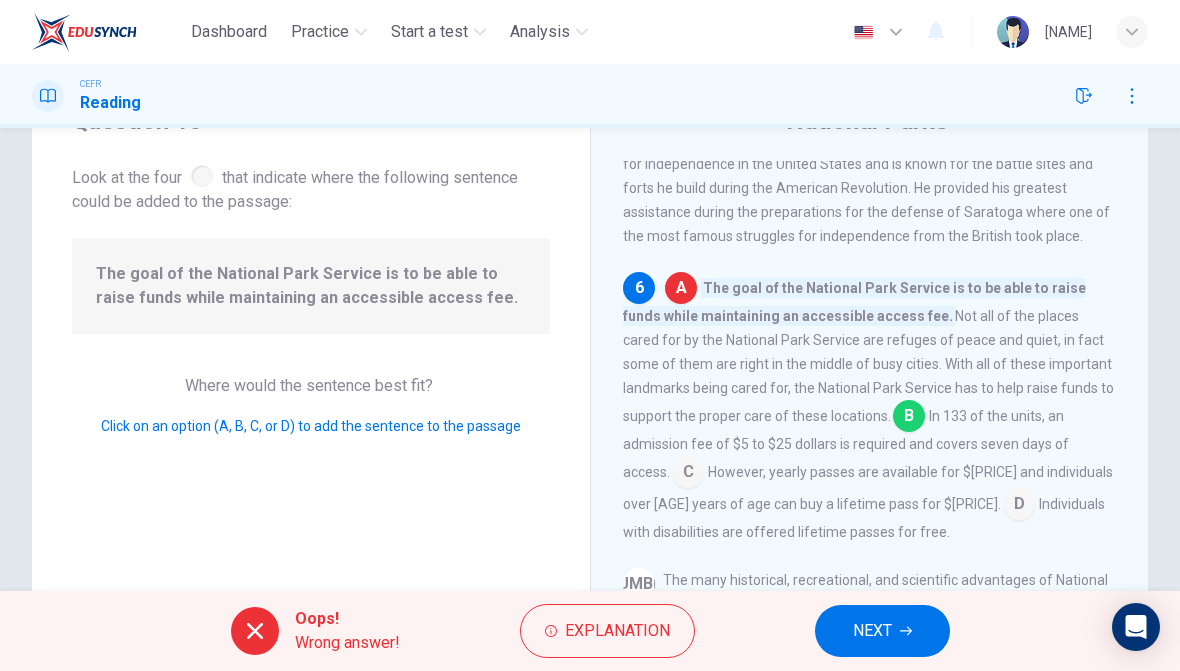 scroll, scrollTop: 874, scrollLeft: 0, axis: vertical 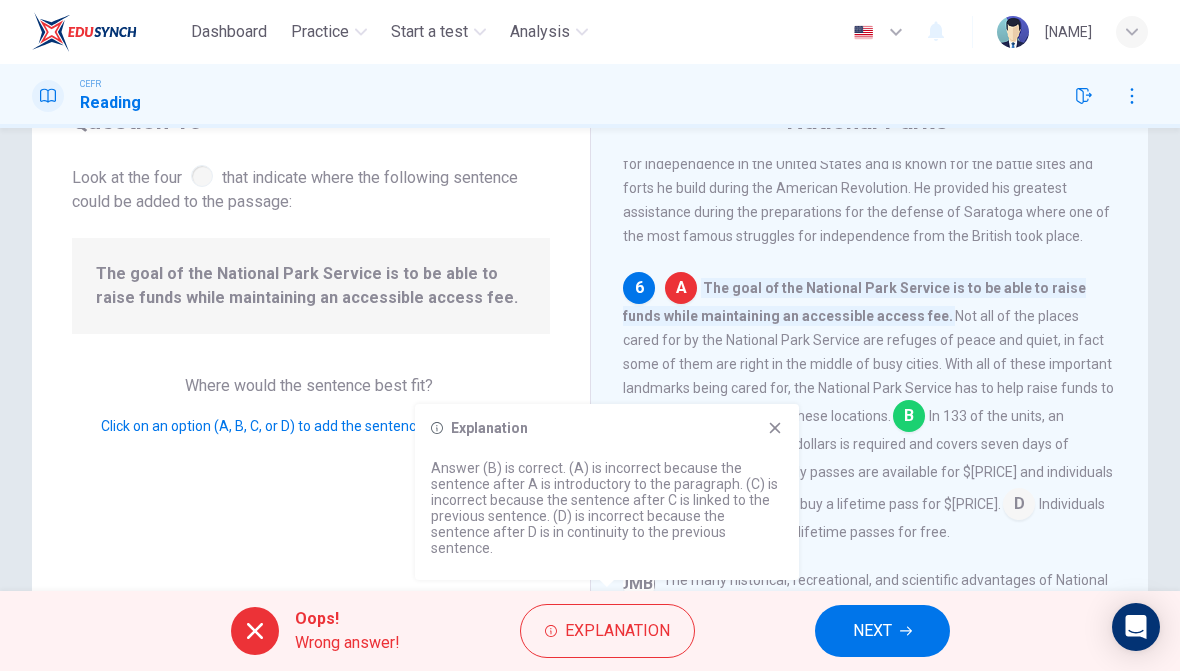 click on "Explanation Answer (B) is correct. (A) is incorrect because the sentence after A is introductory to the paragraph. (C) is incorrect because the sentence after C is linked to the previous sentence. (D) is incorrect because the sentence after D is in continuity to the previous sentence." at bounding box center (607, 492) 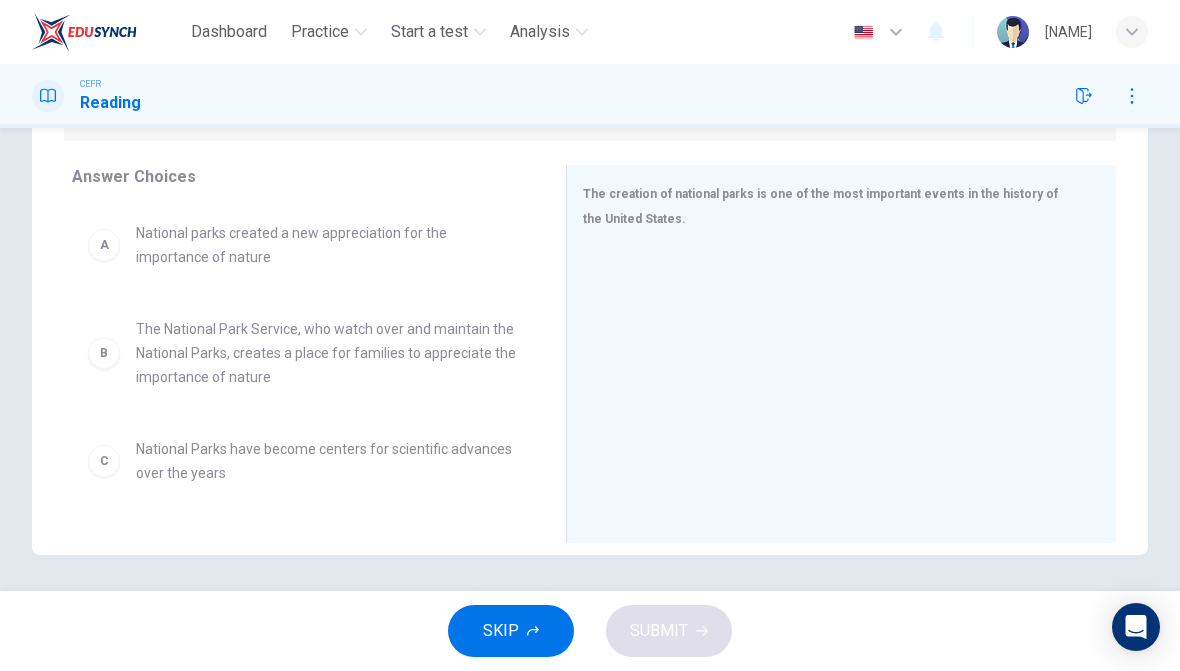 scroll, scrollTop: 306, scrollLeft: 0, axis: vertical 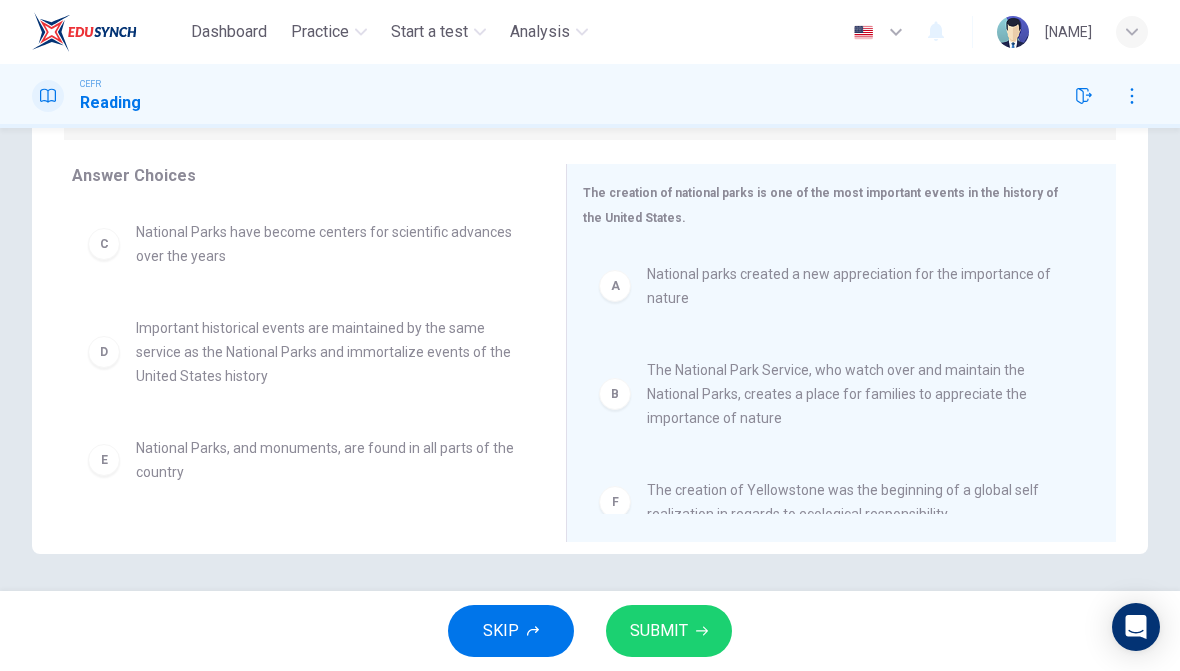 click on "SUBMIT" at bounding box center (659, 631) 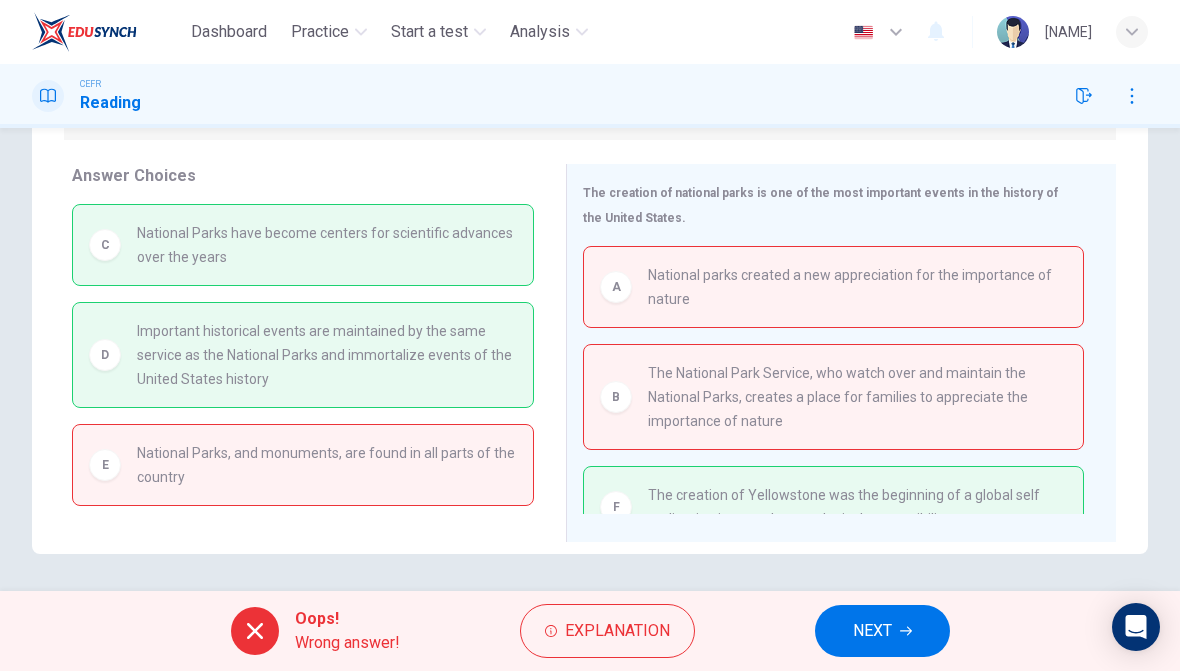 scroll, scrollTop: 0, scrollLeft: 0, axis: both 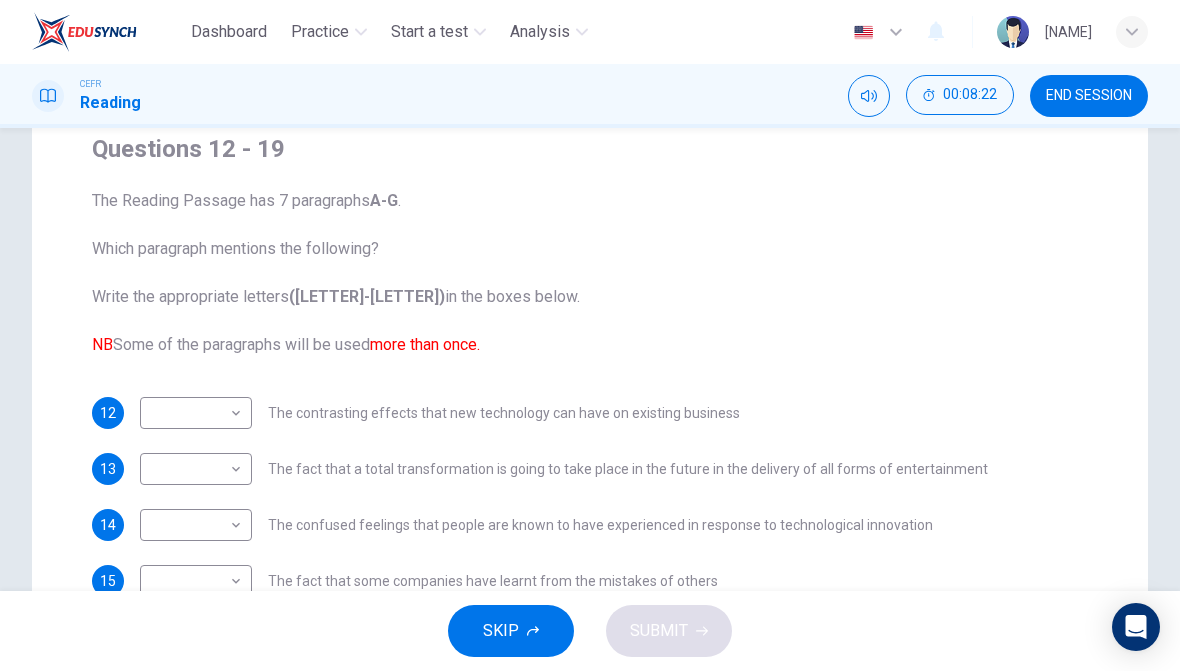 click on "Dashboard Practice Start a test Analysis English en ​ YEW YUN XIN CEFR Reading [TIME] END SESSION Question Passage Questions 12 - 19 The Reading Passage has 7 paragraphs  A-G .
Which paragraph mentions the following?
Write the appropriate letters  (A-G)  in the boxes below.
NB  Some of the paragraphs will be used  more than once. 12 ​ ​ The contrasting effects that new technology can have on existing business 13 ​ ​ The fact that a total transformation is going to take place in the future in the delivery of all forms of entertainment 14 ​ ​ The confused feelings that people are known to have experienced in response to technological innovation 15 ​ ​ The fact that some companies have learnt from the mistakes of others 16 ​ ​ The high cost to the consumer of new ways of distributing entertainment 17 ​ ​ Uncertainty regarding the financial impact of wider media access 18 ​ ​ The fact that some companies were the victims of strict government policy 19 ​ ​ Wheel of Fortune A" at bounding box center (590, 335) 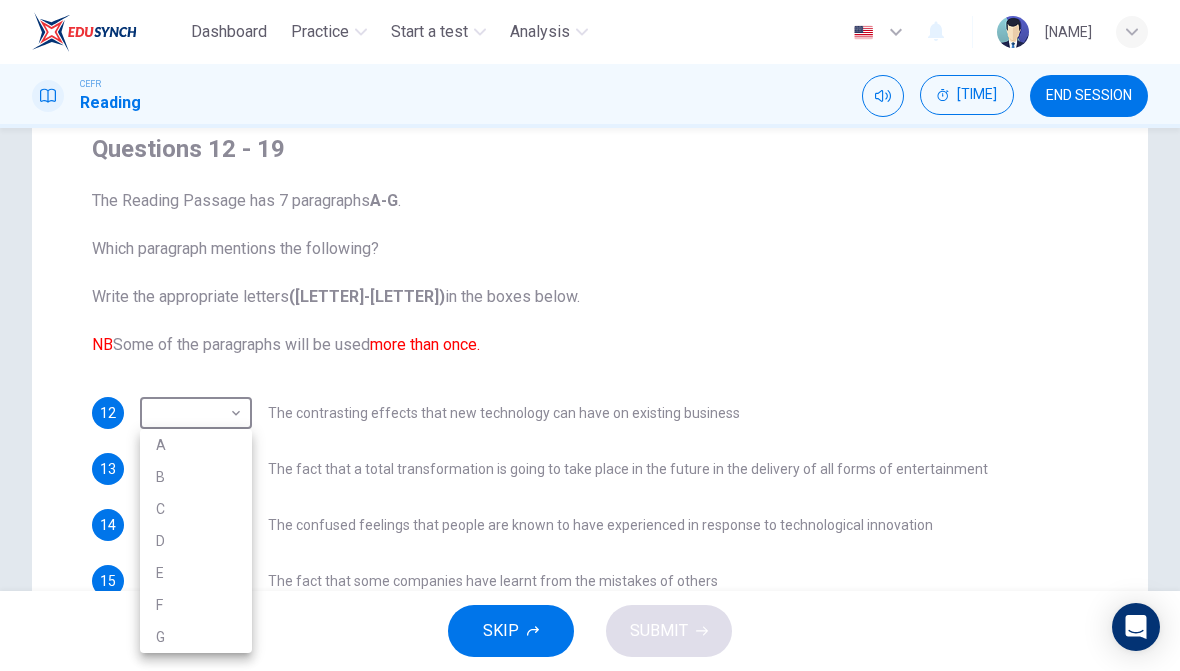click at bounding box center (590, 335) 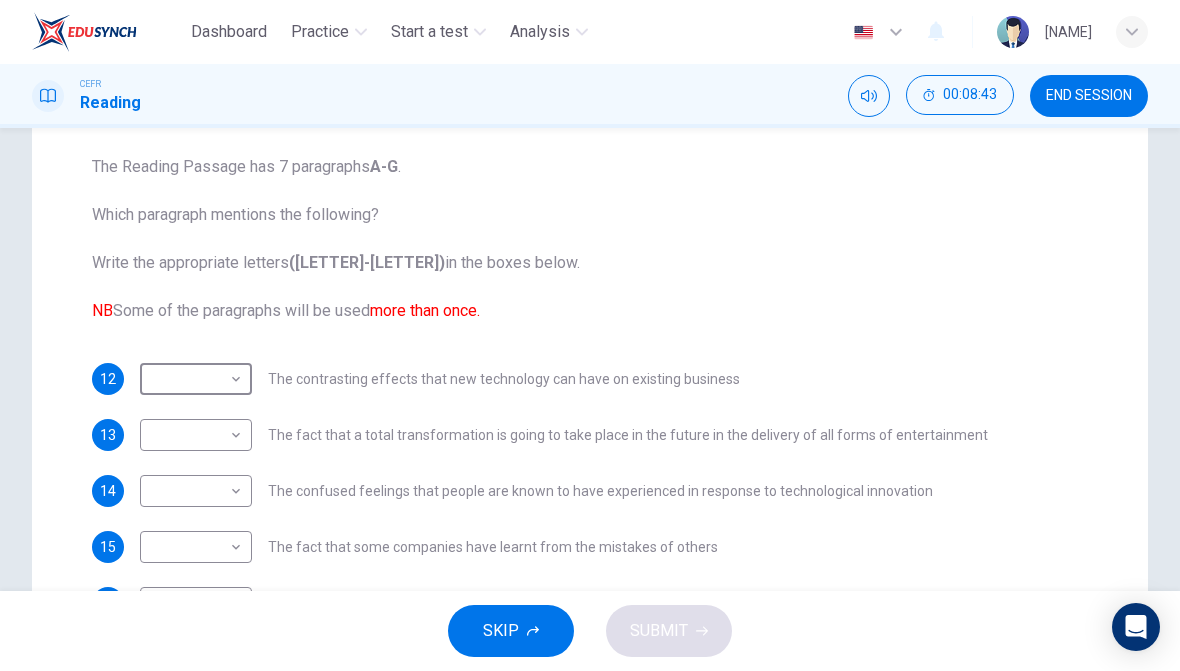 scroll, scrollTop: 222, scrollLeft: 0, axis: vertical 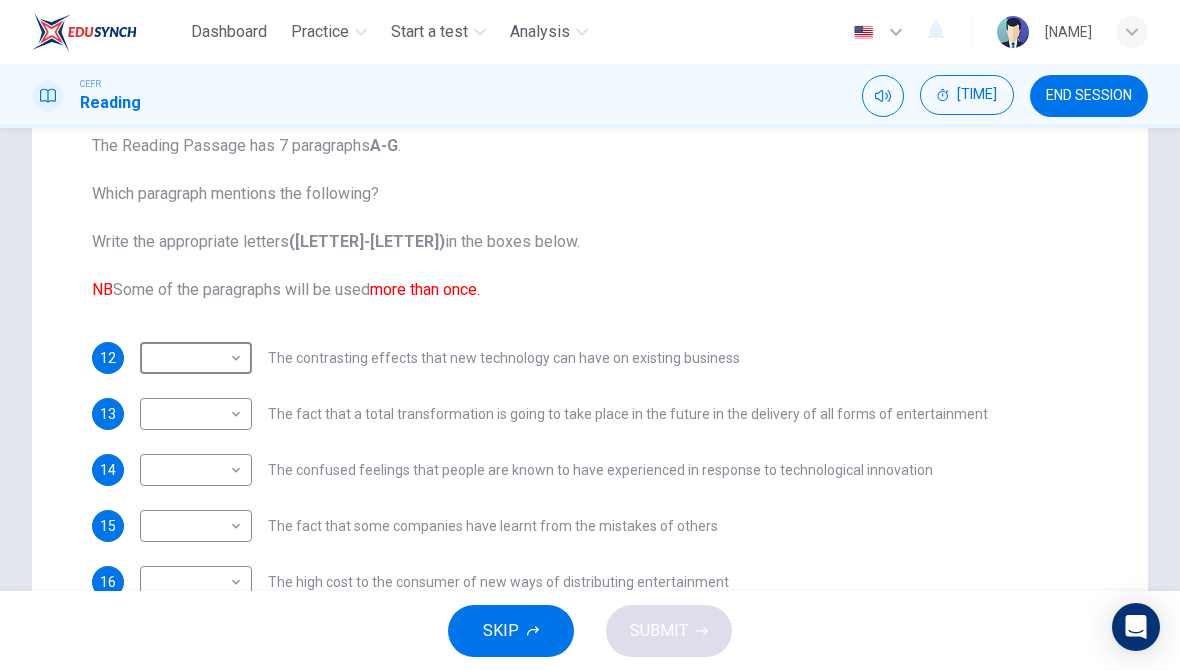 click on "Dashboard Practice Start a test Analysis English en ​ YEW YUN XIN CEFR Reading 00:08:44 END SESSION Question Passage Questions 12 - 19 The Reading Passage has 7 paragraphs  A-G .
Which paragraph mentions the following?
Write the appropriate letters  (A-G)  in the boxes below.
NB  Some of the paragraphs will be used  more than once. 12 ​ ​ The contrasting effects that new technology can have on existing business 13 ​ ​ The fact that a total transformation is going to take place in the future in the delivery of all forms of entertainment 14 ​ ​ The confused feelings that people are known to have experienced in response to technological innovation 15 ​ ​ The fact that some companies have learnt from the mistakes of others 16 ​ ​ The high cost to the consumer of new ways of distributing entertainment 17 ​ ​ Uncertainty regarding the financial impact of wider media access 18 ​ ​ The fact that some companies were the victims of strict government policy 19 ​ ​ Wheel of Fortune A" at bounding box center [590, 335] 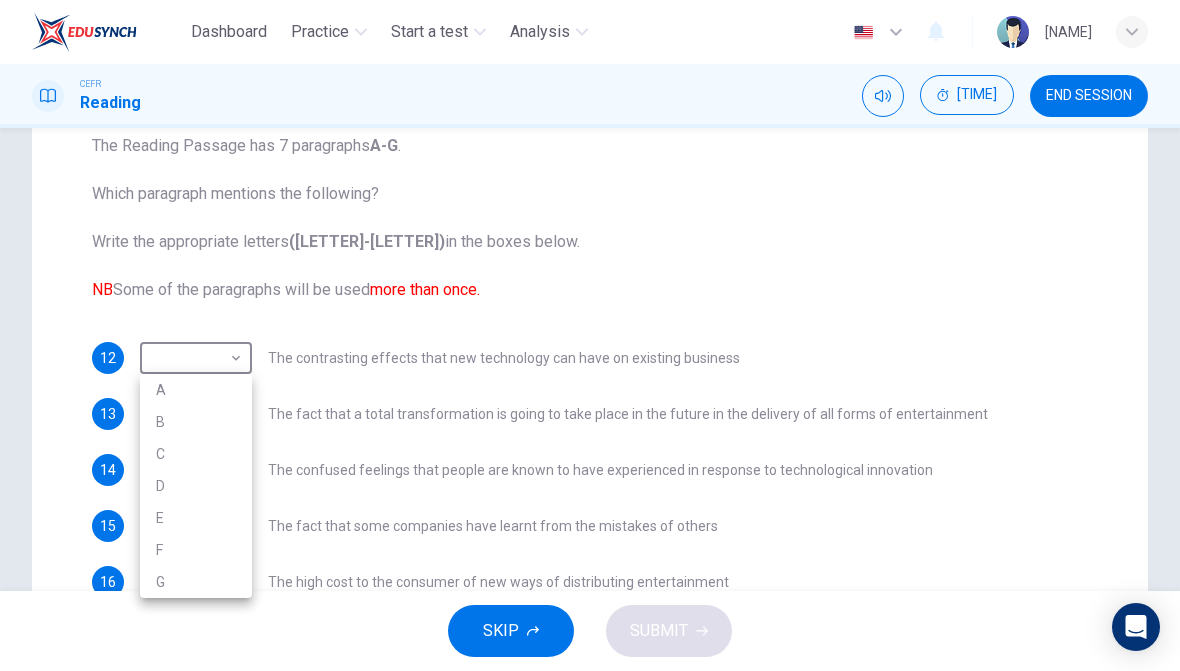 click at bounding box center (590, 335) 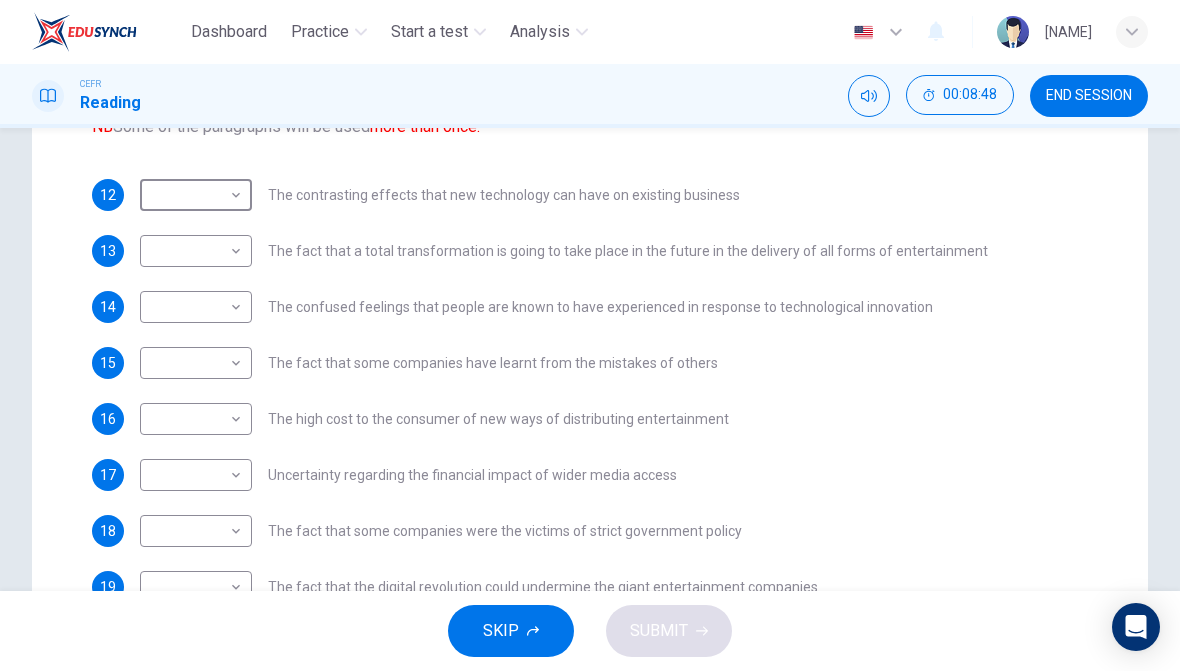 scroll, scrollTop: 383, scrollLeft: 0, axis: vertical 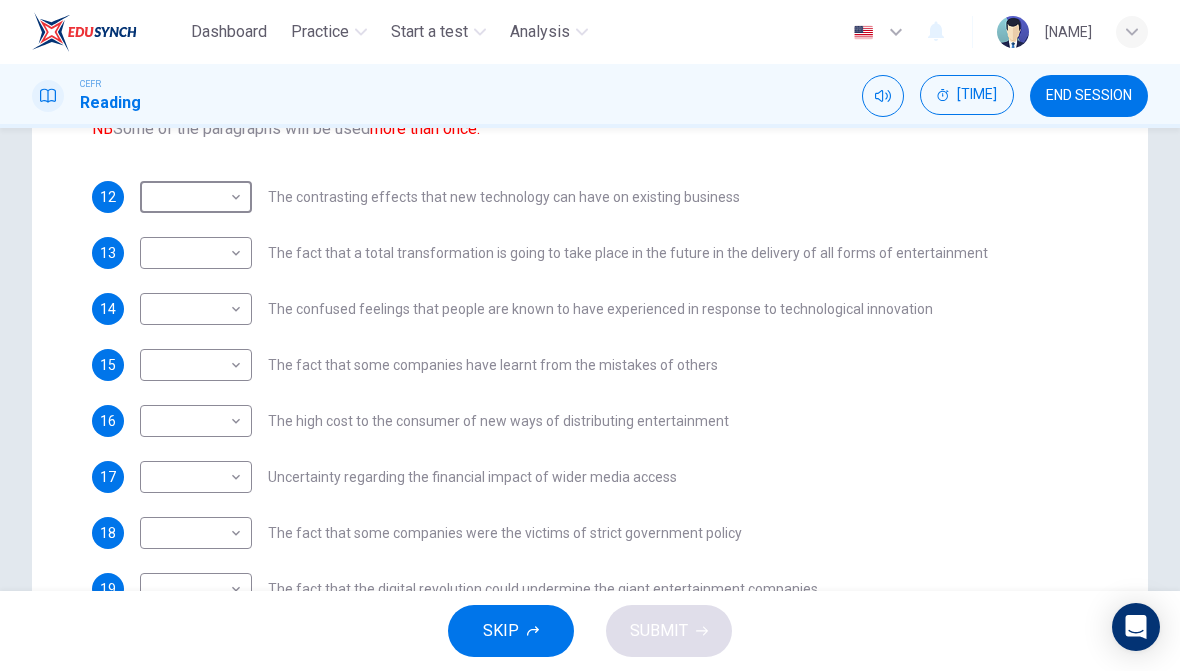 click on "Dashboard Practice Start a test Analysis English en ​ YEW YUN XIN CEFR Reading 00:08:49 END SESSION Question Passage Questions 12 - 19 The Reading Passage has 7 paragraphs  A-G .
Which paragraph mentions the following?
Write the appropriate letters  (A-G)  in the boxes below.
NB  Some of the paragraphs will be used  more than once. 12 ​ ​ The contrasting effects that new technology can have on existing business 13 ​ ​ The fact that a total transformation is going to take place in the future in the delivery of all forms of entertainment 14 ​ ​ The confused feelings that people are known to have experienced in response to technological innovation 15 ​ ​ The fact that some companies have learnt from the mistakes of others 16 ​ ​ The high cost to the consumer of new ways of distributing entertainment 17 ​ ​ Uncertainty regarding the financial impact of wider media access 18 ​ ​ The fact that some companies were the victims of strict government policy 19 ​ ​ Wheel of Fortune A" at bounding box center (590, 335) 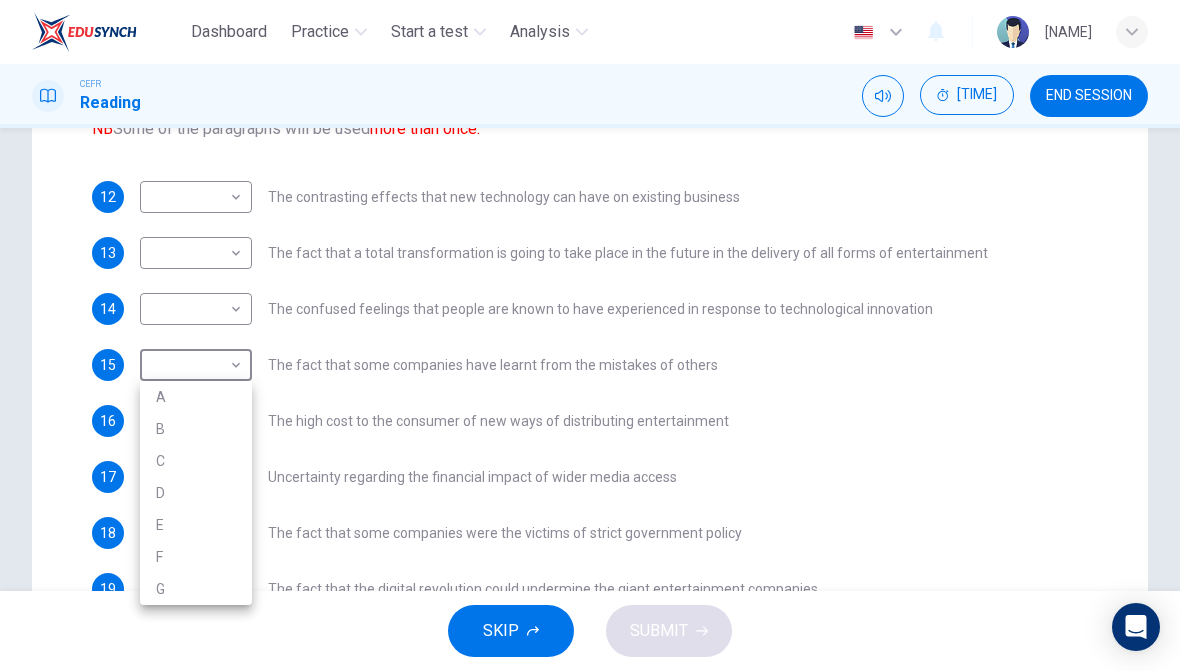 click at bounding box center [590, 335] 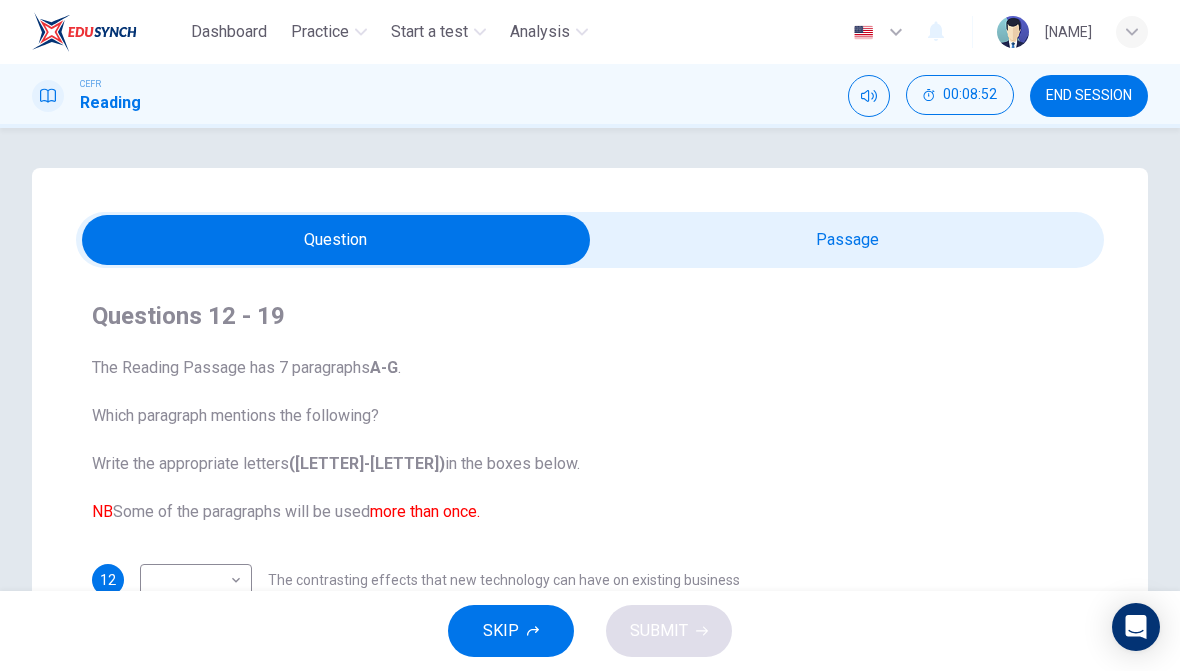 scroll, scrollTop: 0, scrollLeft: 0, axis: both 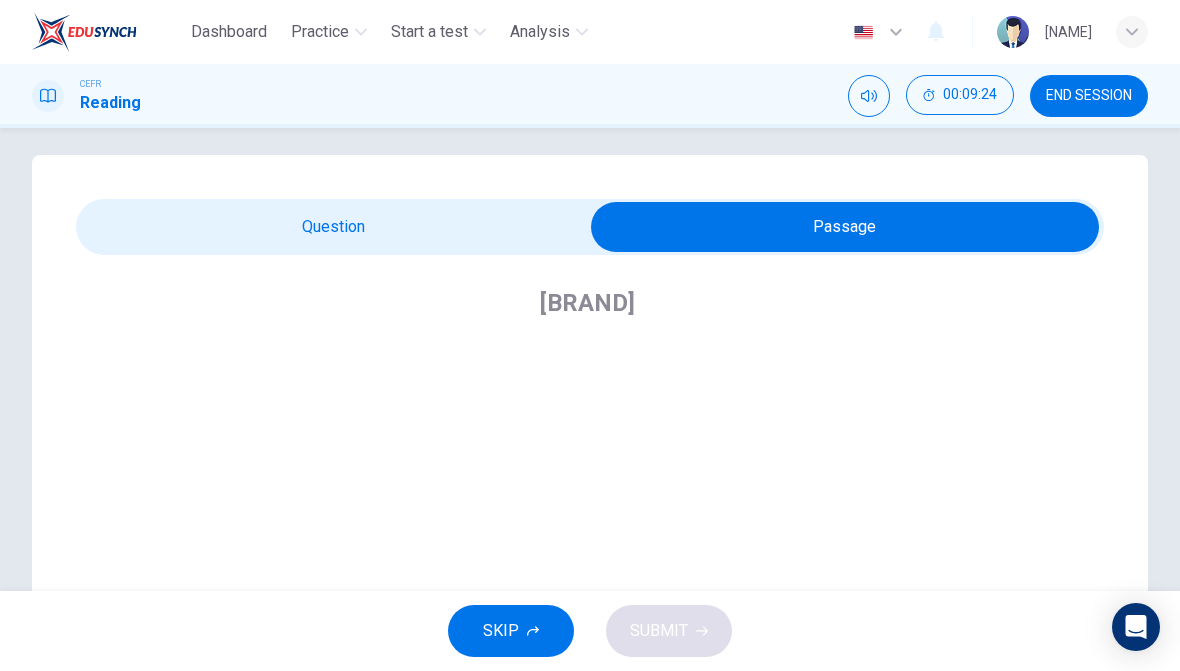 click at bounding box center (845, 227) 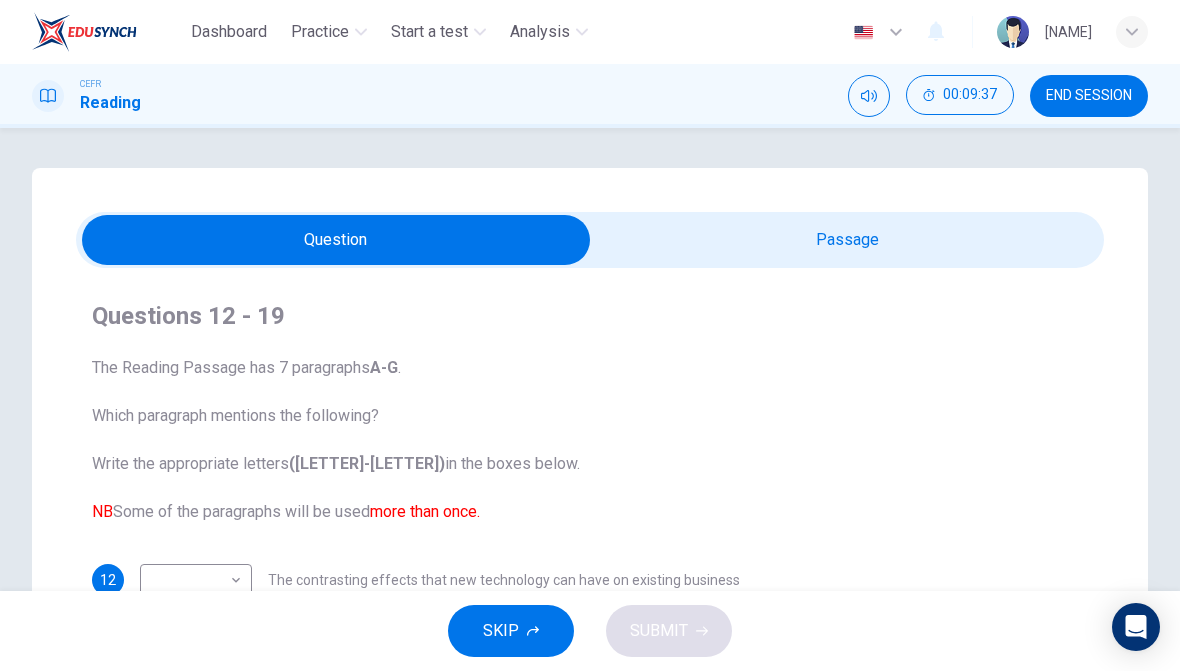 scroll, scrollTop: 0, scrollLeft: 0, axis: both 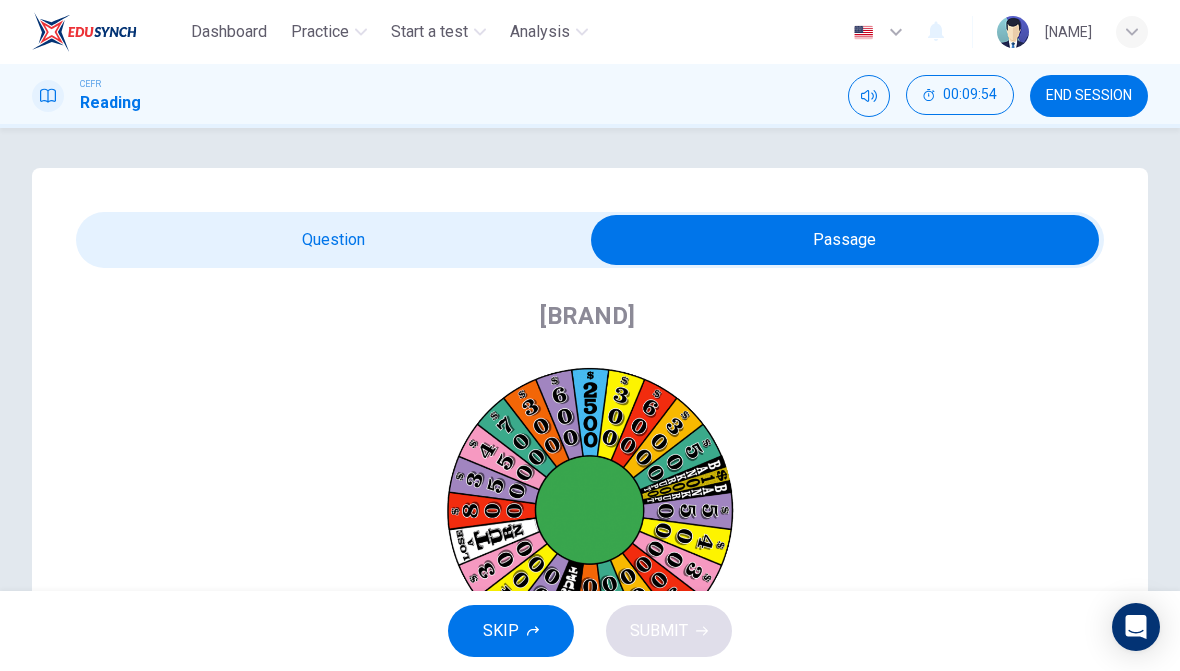 click at bounding box center [845, 240] 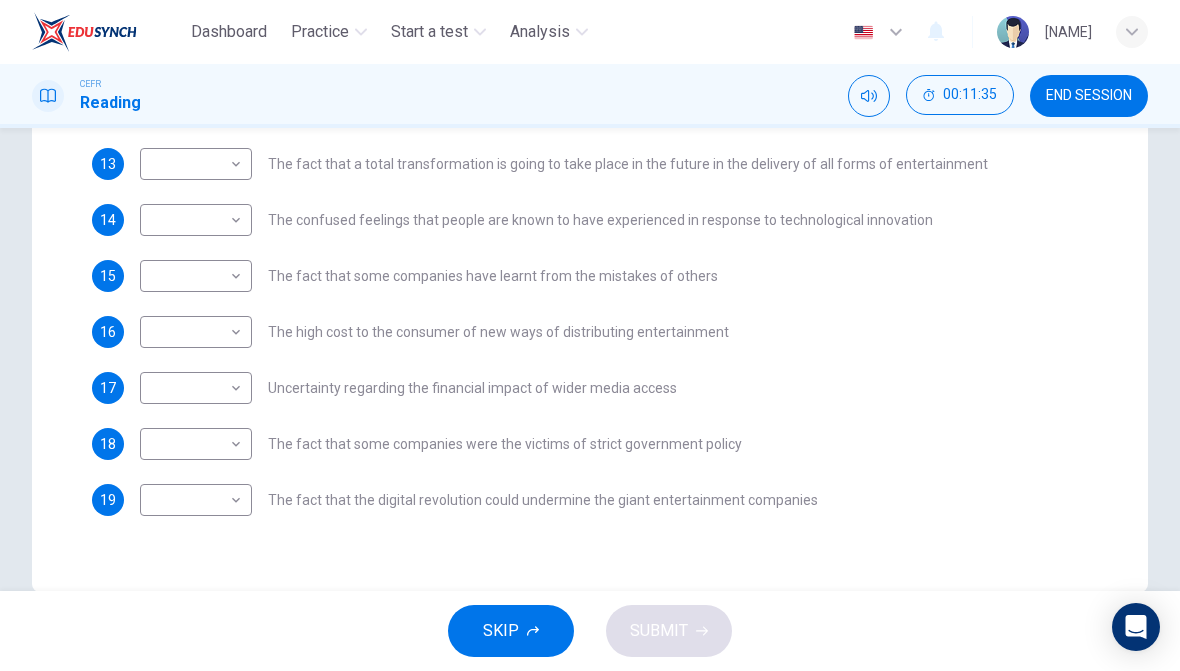 scroll, scrollTop: 478, scrollLeft: 0, axis: vertical 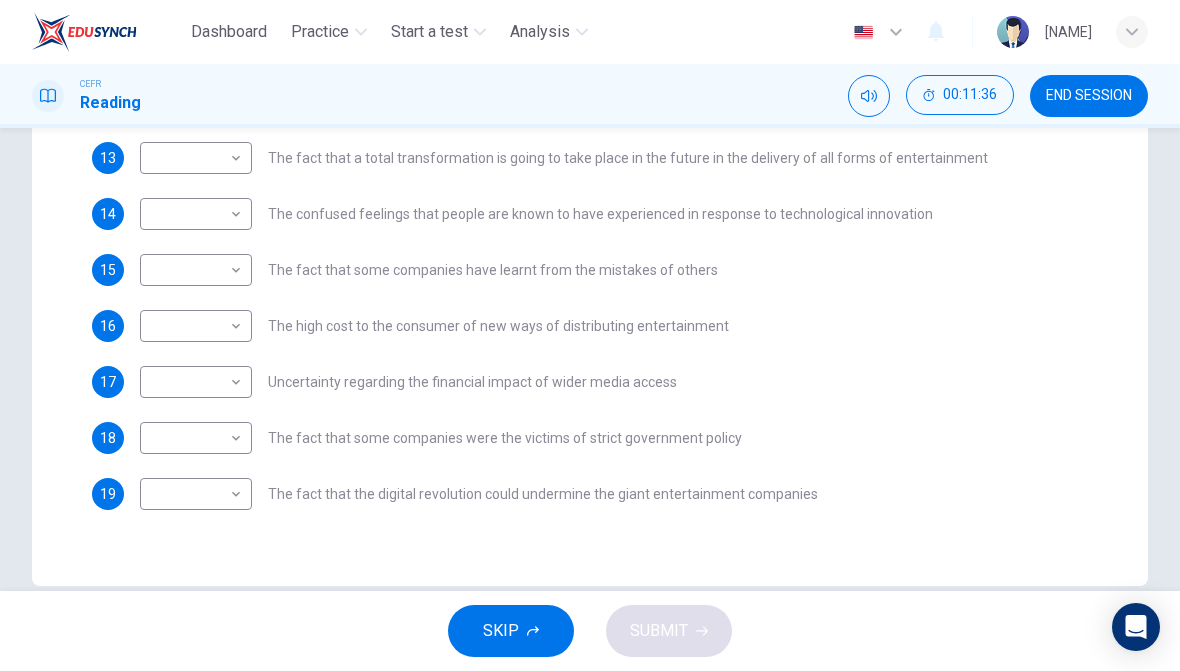 click on "Dashboard Practice Start a test Analysis English en ​ YEW YUN XIN CEFR Reading [TIME] END SESSION Question Passage Questions 12 - 19 The Reading Passage has 7 paragraphs  A-G .
Which paragraph mentions the following?
Write the appropriate letters  (A-G)  in the boxes below.
NB  Some of the paragraphs will be used  more than once. 12 ​ ​ The contrasting effects that new technology can have on existing business 13 ​ ​ The fact that a total transformation is going to take place in the future in the delivery of all forms of entertainment 14 ​ ​ The confused feelings that people are known to have experienced in response to technological innovation 15 ​ ​ The fact that some companies have learnt from the mistakes of others 16 ​ ​ The high cost to the consumer of new ways of distributing entertainment 17 ​ ​ Uncertainty regarding the financial impact of wider media access 18 ​ ​ The fact that some companies were the victims of strict government policy 19 ​ ​ Wheel of Fortune A" at bounding box center [590, 335] 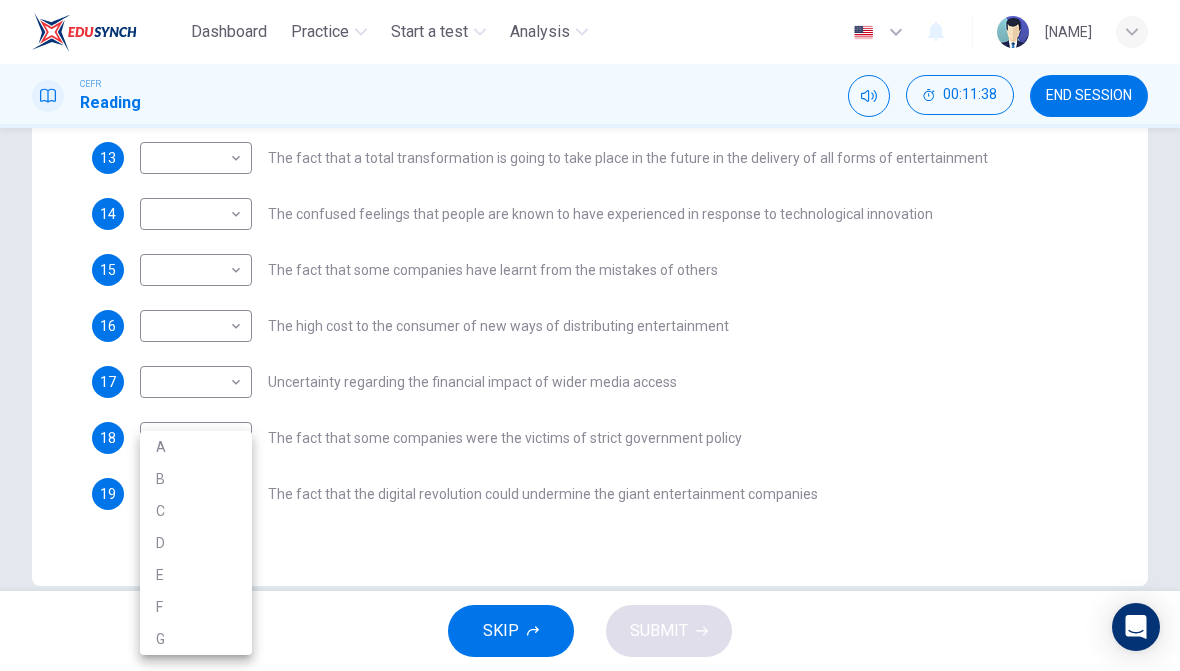 click on "A" at bounding box center (196, 447) 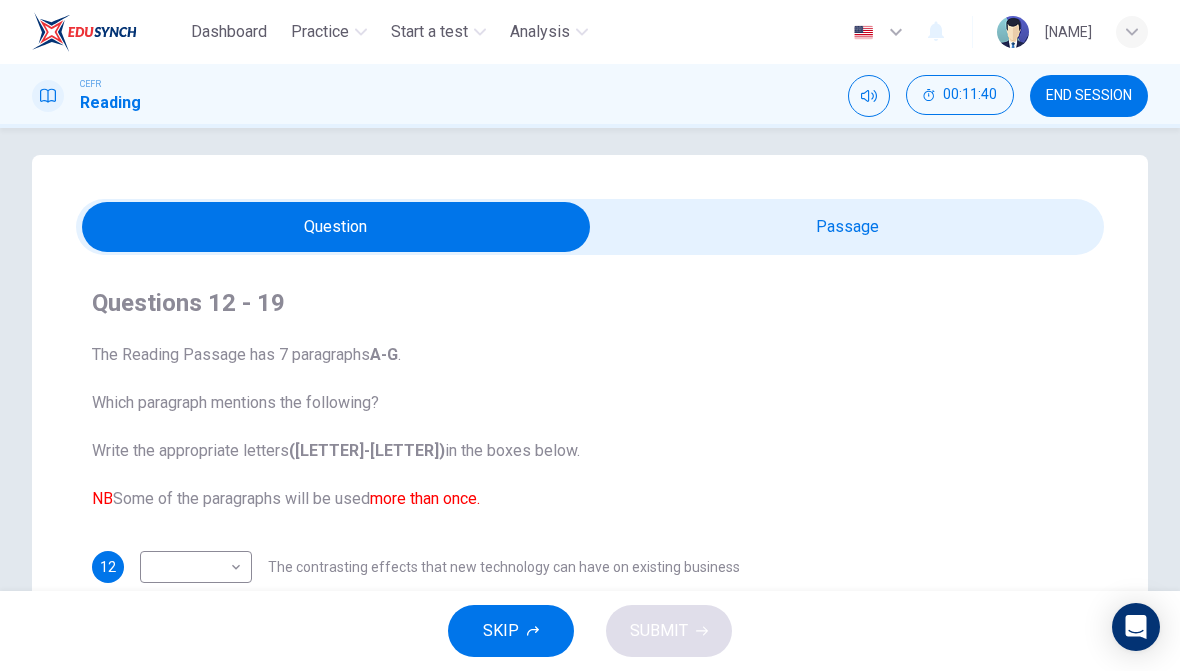 scroll, scrollTop: 11, scrollLeft: 0, axis: vertical 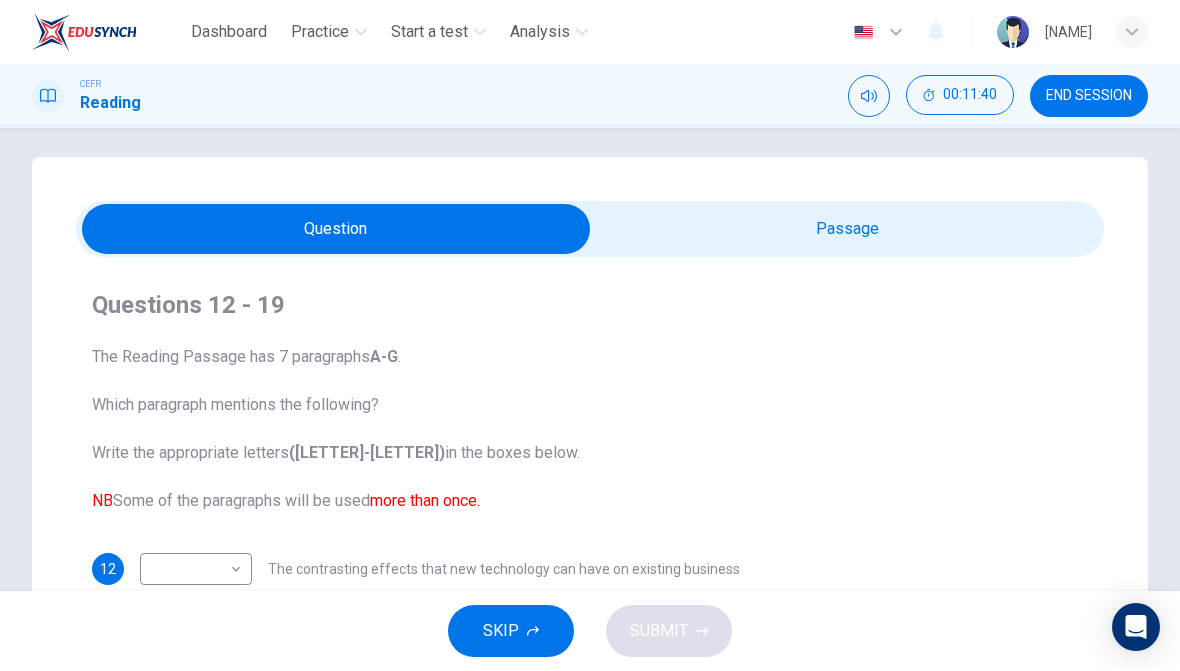 click at bounding box center [336, 229] 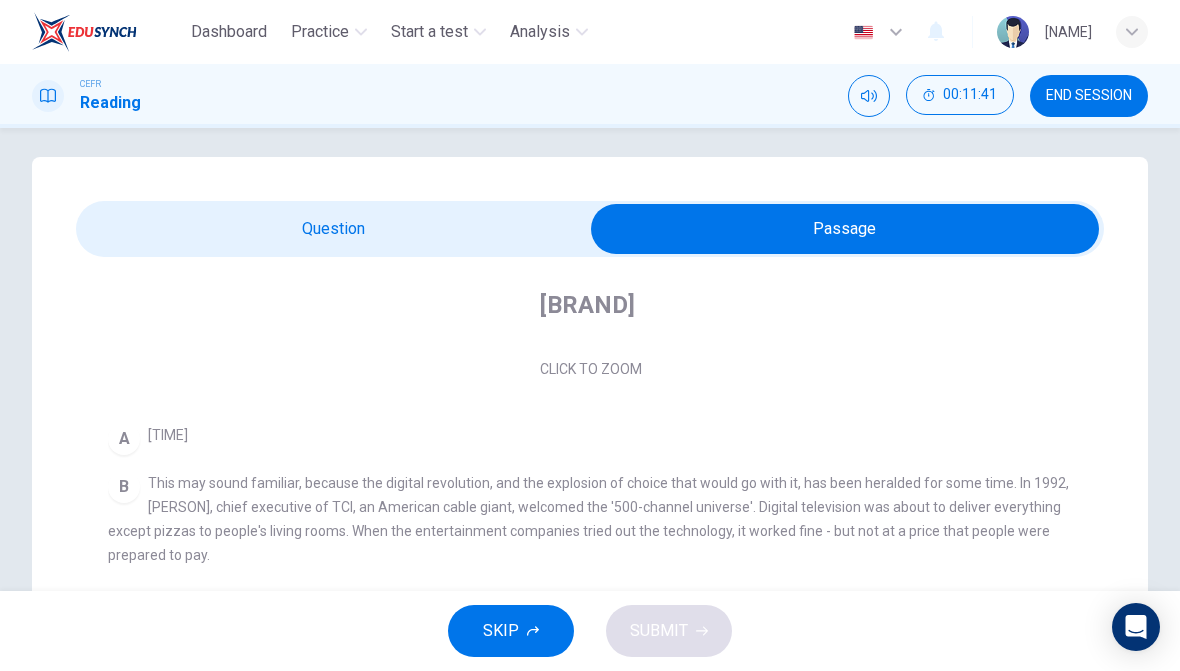 scroll, scrollTop: 334, scrollLeft: 0, axis: vertical 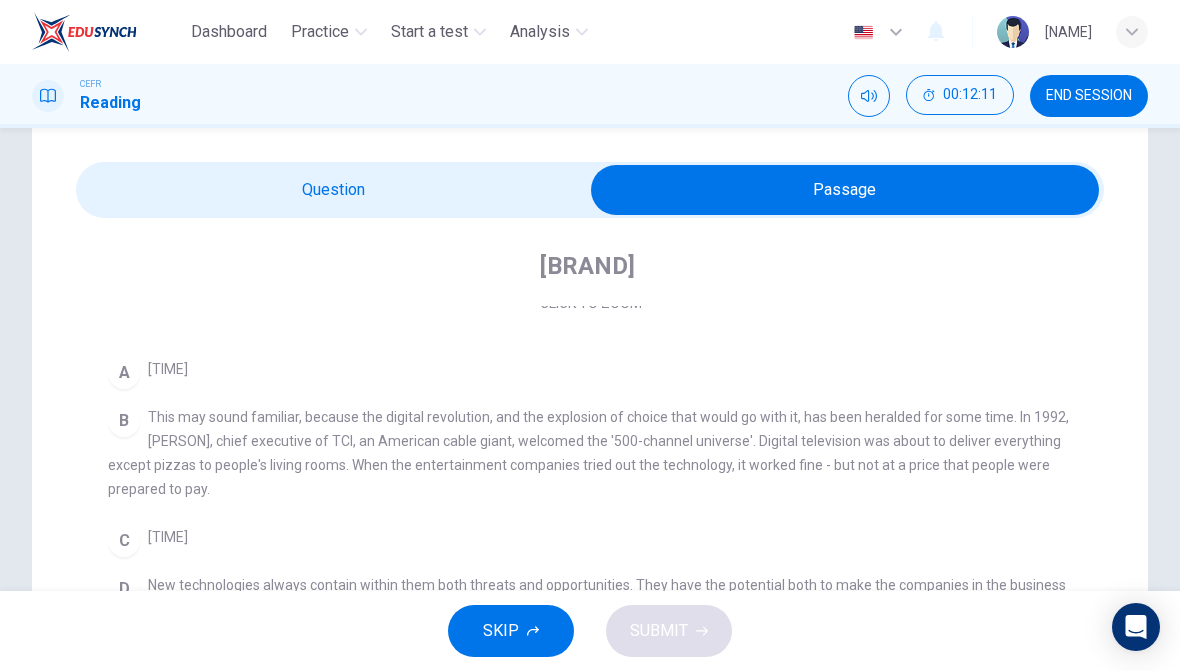 click at bounding box center (845, 190) 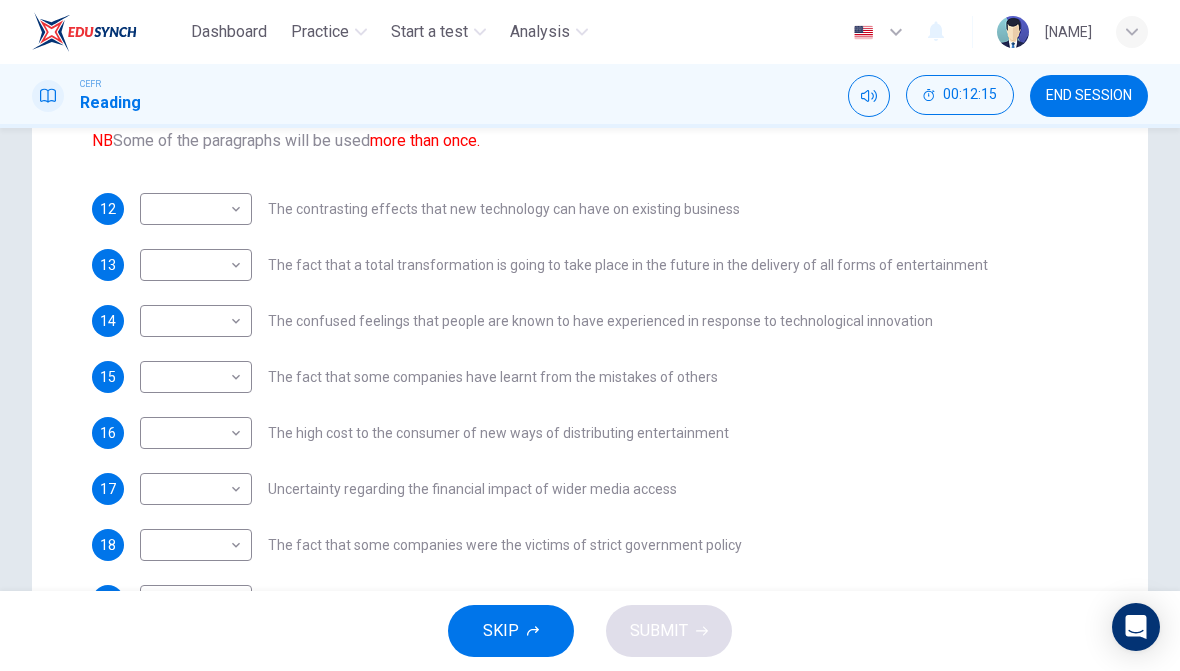 scroll, scrollTop: 373, scrollLeft: 0, axis: vertical 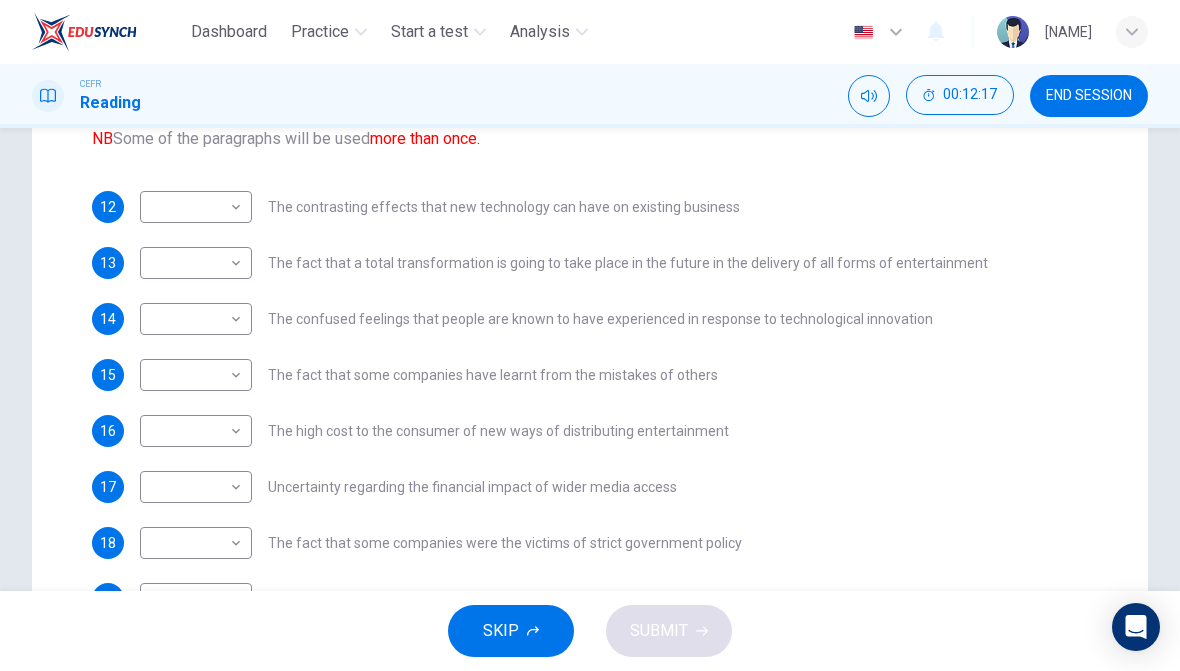 click on "Dashboard Practice Start a test Analysis English en ​ [NAME] CEFR Reading 00:12:17 END SESSION Question Passage Questions 12 - 19 The Reading Passage has 7 paragraphs  A-G .
Which paragraph mentions the following?
Write the appropriate letters  (A-G)  in the boxes below.
NB  Some of the paragraphs will be used  more than once. 12 ​ ​ The contrasting effects that new technology can have on existing business 13 ​ ​ The fact that a total transformation is going to take place in the future in the delivery of all forms of entertainment 14 ​ ​ The confused feelings that people are known to have experienced in response to technological innovation 15 ​ ​ The fact that some companies have learnt from the mistakes of others 16 ​ ​ The high cost to the consumer of new ways of distributing entertainment 17 ​ ​ Uncertainty regarding the financial impact of wider media access 18 ​ ​ The fact that some companies were the victims of strict government policy 19 A A ​ Wheel of Fortune A" at bounding box center [590, 335] 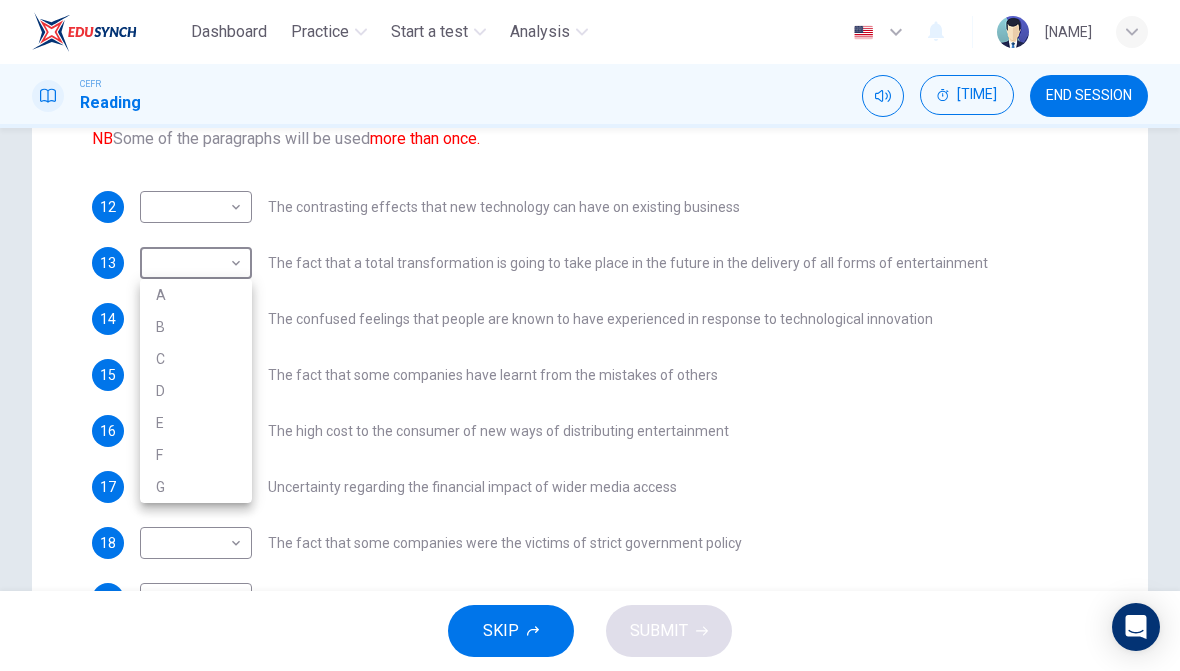 click on "B" at bounding box center [196, 327] 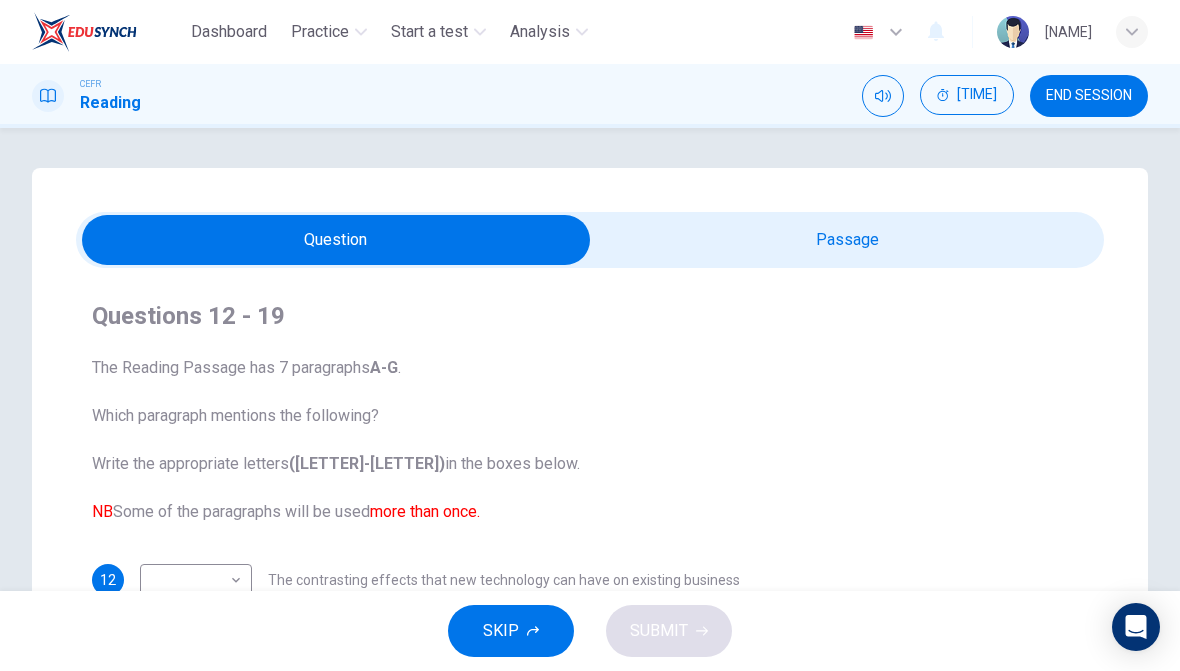 scroll, scrollTop: -1, scrollLeft: 0, axis: vertical 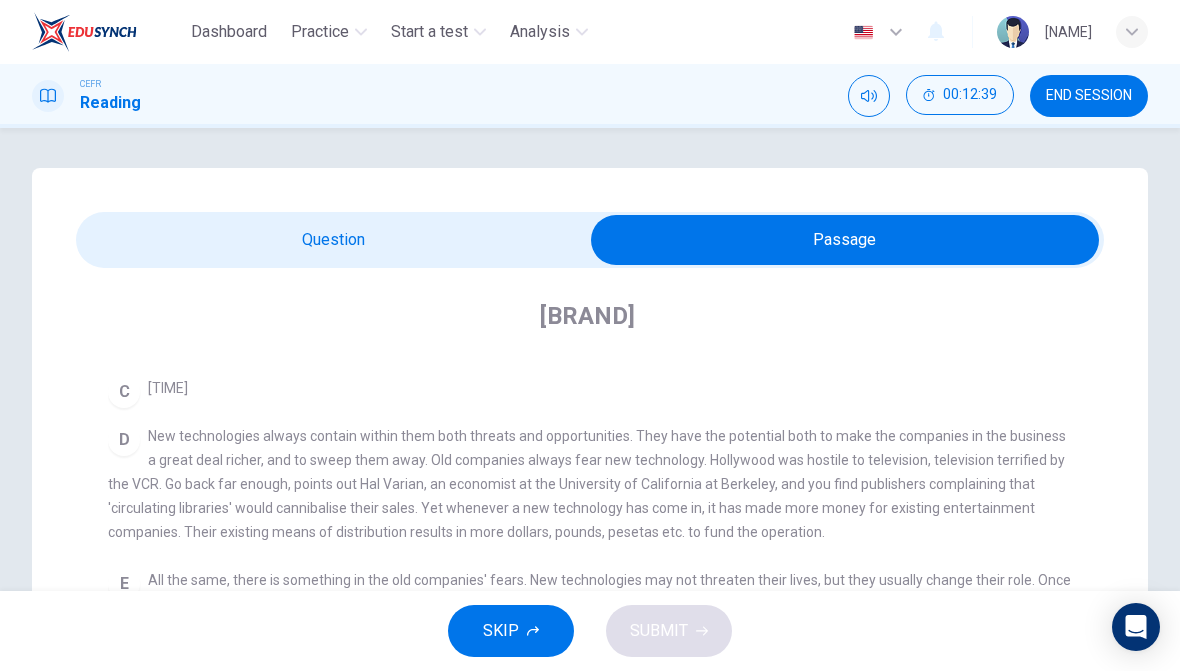 click at bounding box center [845, 240] 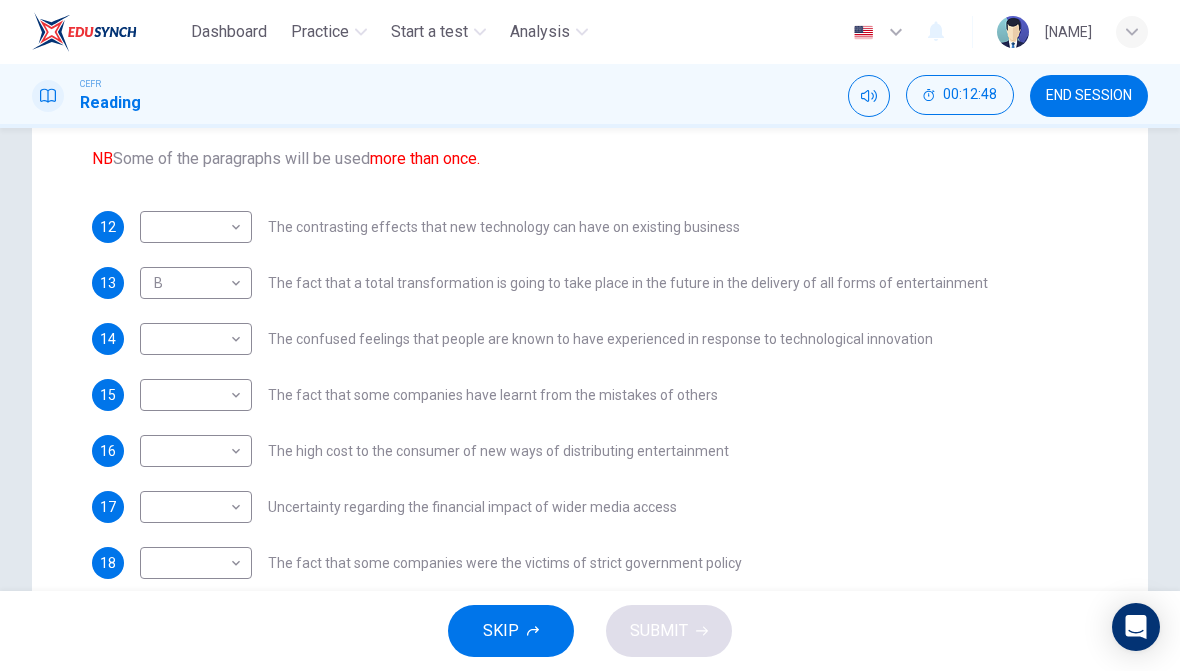 scroll, scrollTop: 345, scrollLeft: 0, axis: vertical 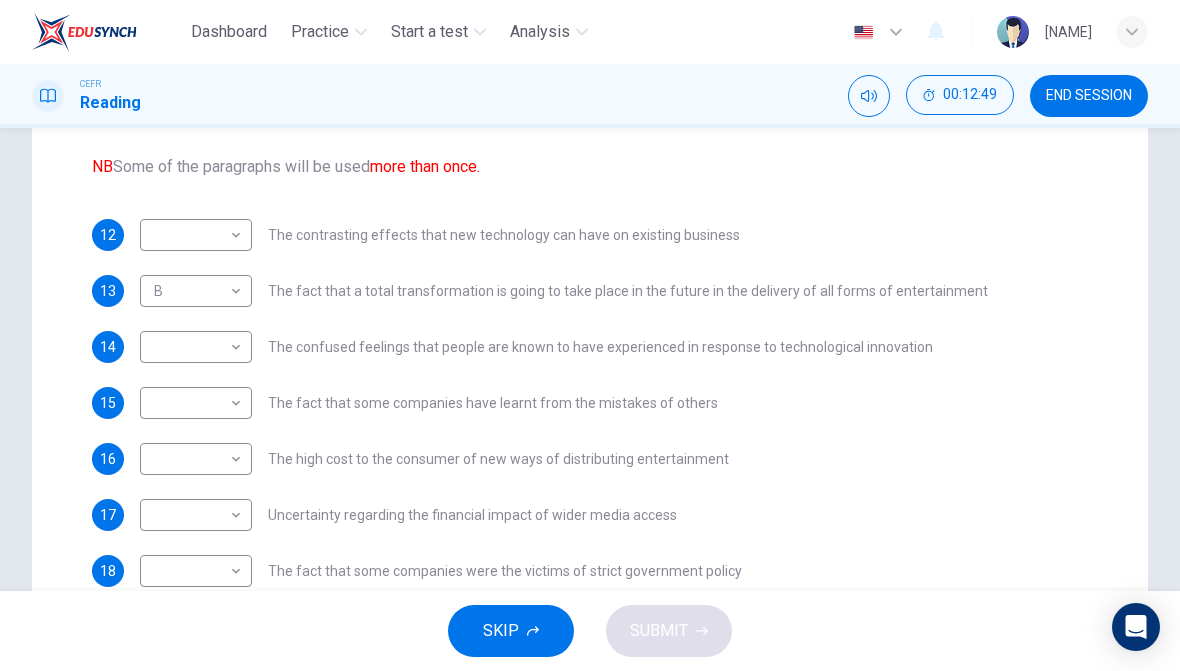 click on "Dashboard Practice Start a test Analysis English en ​ YEW YUN XIN CEFR Reading 00:12:49 END SESSION Question Passage Questions 12 - 19 The Reading Passage has 7 paragraphs  A-G .
Which paragraph mentions the following?
Write the appropriate letters  (A-G)  in the boxes below.
NB  Some of the paragraphs will be used  more than once. 12 ​ ​ The contrasting effects that new technology can have on existing business 13 B B ​ The fact that a total transformation is going to take place in the future in the delivery of all forms of entertainment 14 ​ ​ The confused feelings that people are known to have experienced in response to technological innovation 15 ​ ​ The fact that some companies have learnt from the mistakes of others 16 ​ ​ The high cost to the consumer of new ways of distributing entertainment 17 ​ ​ Uncertainty regarding the financial impact of wider media access 18 ​ ​ The fact that some companies were the victims of strict government policy 19 A A ​ Wheel of Fortune A" at bounding box center (590, 335) 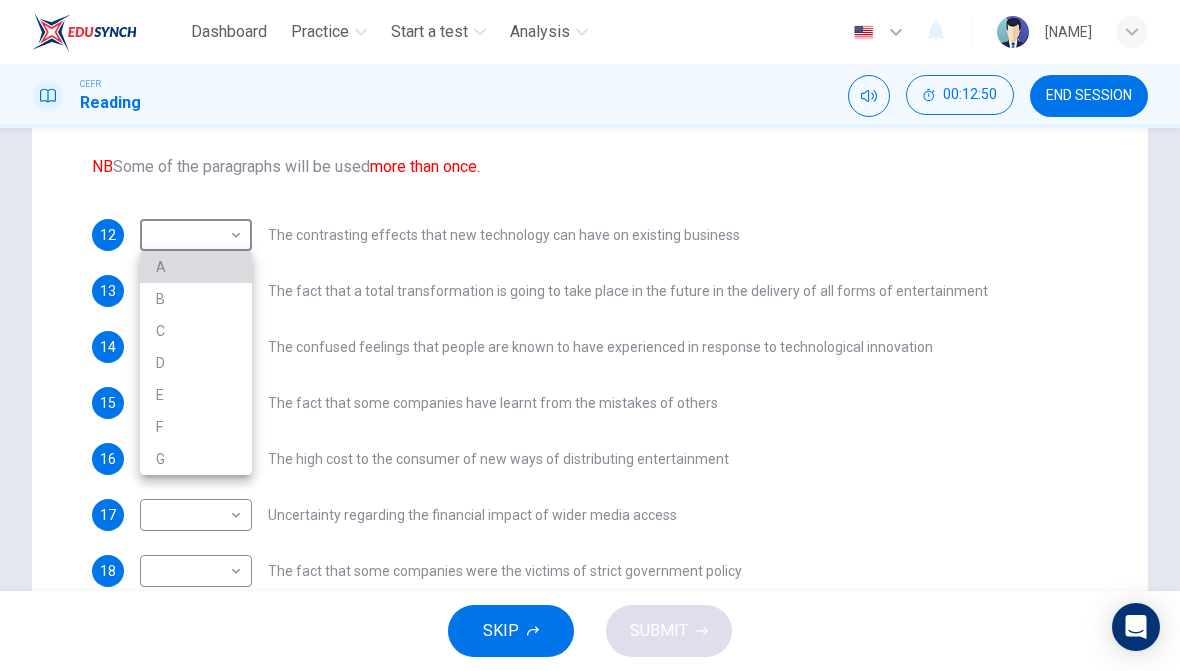 click on "A" at bounding box center (196, 267) 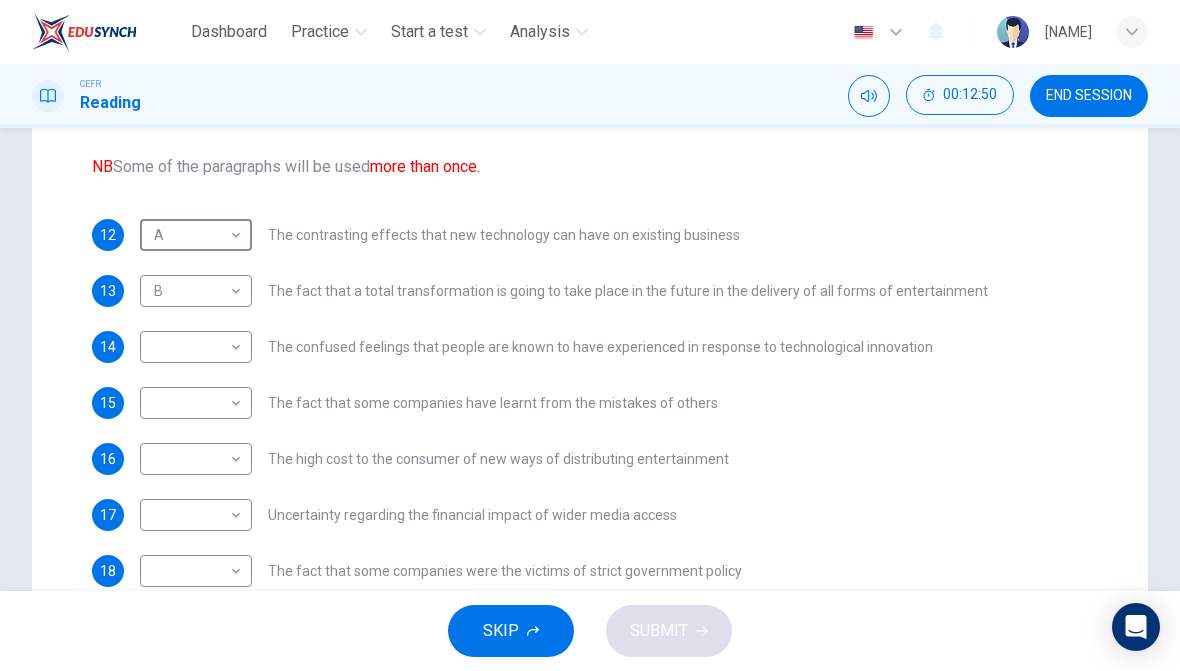 click on "Dashboard Practice Start a test Analysis English en ​ YEW YUN XIN CEFR Reading 00:12:50 END SESSION Question Passage Questions 12 - 19 The Reading Passage has 7 paragraphs  A-G .
Which paragraph mentions the following?
Write the appropriate letters  (A-G)  in the boxes below.
NB  Some of the paragraphs will be used  more than once. 12 A A ​ The contrasting effects that new technology can have on existing business 13 B B ​ The fact that a total transformation is going to take place in the future in the delivery of all forms of entertainment 14 ​ ​ The confused feelings that people are known to have experienced in response to technological innovation 15 ​ ​ The fact that some companies have learnt from the mistakes of others 16 ​ ​ The high cost to the consumer of new ways of distributing entertainment 17 ​ ​ Uncertainty regarding the financial impact of wider media access 18 ​ ​ The fact that some companies were the victims of strict government policy 19 A A ​ Wheel of Fortune A" at bounding box center (590, 335) 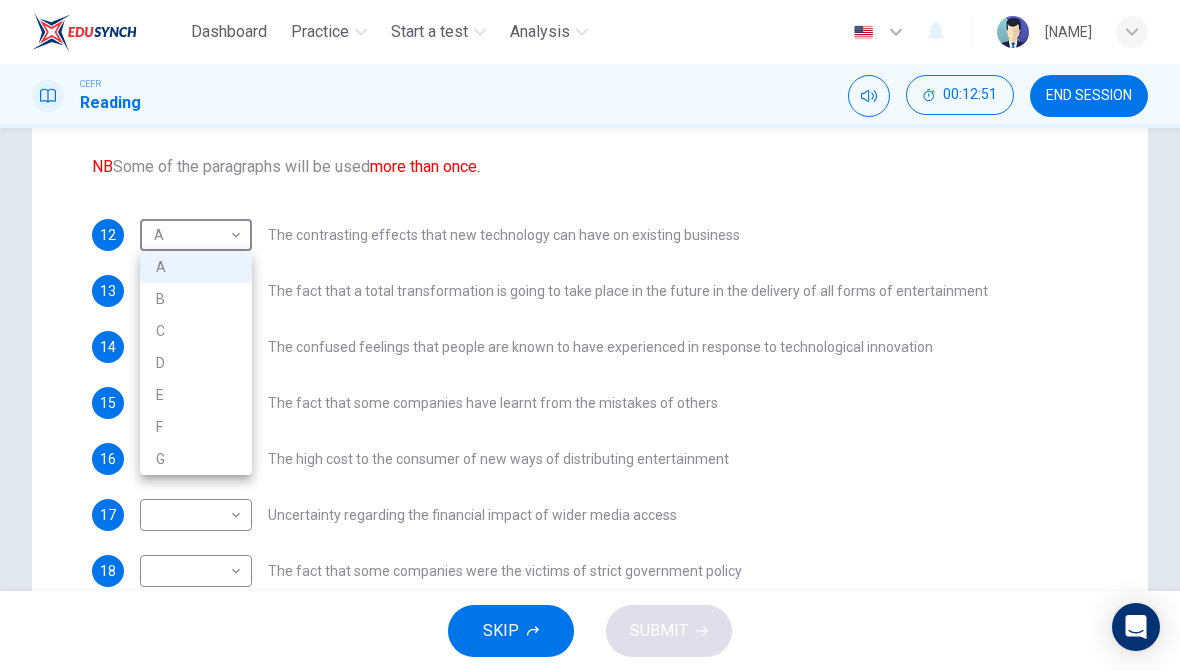 click on "B" at bounding box center (196, 299) 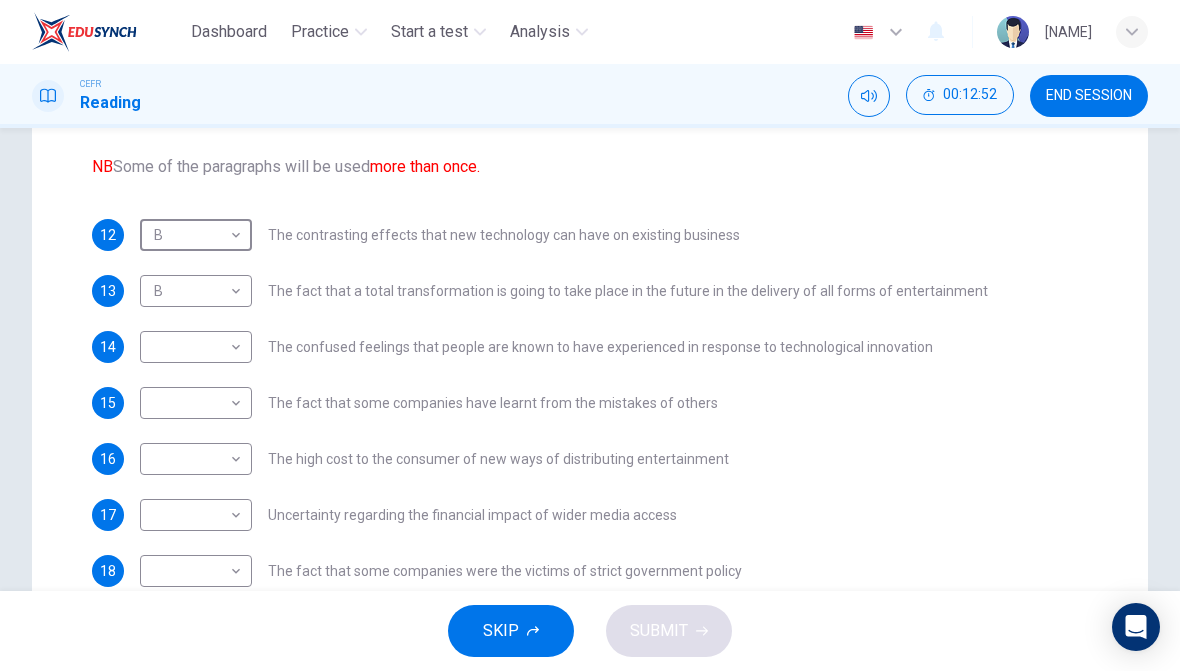 click on "Dashboard Practice Start a test Analysis English en ​ YEW YUN XIN CEFR Reading [TIME] END SESSION Question Passage Questions 12 - 19 The Reading Passage has 7 paragraphs  A-G .
Which paragraph mentions the following?
Write the appropriate letters  (A-G)  in the boxes below.
NB  Some of the paragraphs will be used  more than once. 12 B B ​ The contrasting effects that new technology can have on existing business 13 B B ​ The fact that a total transformation is going to take place in the future in the delivery of all forms of entertainment 14 ​ ​ The confused feelings that people are known to have experienced in response to technological innovation 15 ​ ​ The fact that some companies have learnt from the mistakes of others 16 ​ ​ The high cost to the consumer of new ways of distributing entertainment 17 ​ ​ Uncertainty regarding the financial impact of wider media access 18 ​ ​ The fact that some companies were the victims of strict government policy 19 A A ​ Wheel of Fortune A" at bounding box center (590, 335) 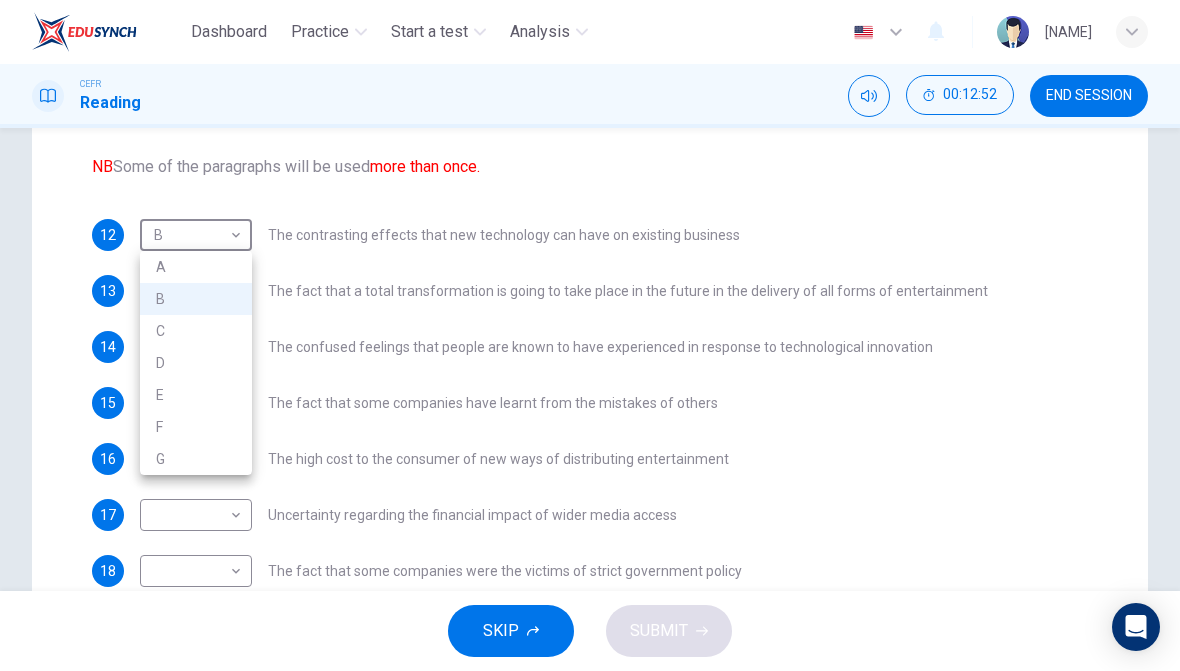 click on "C" at bounding box center (196, 331) 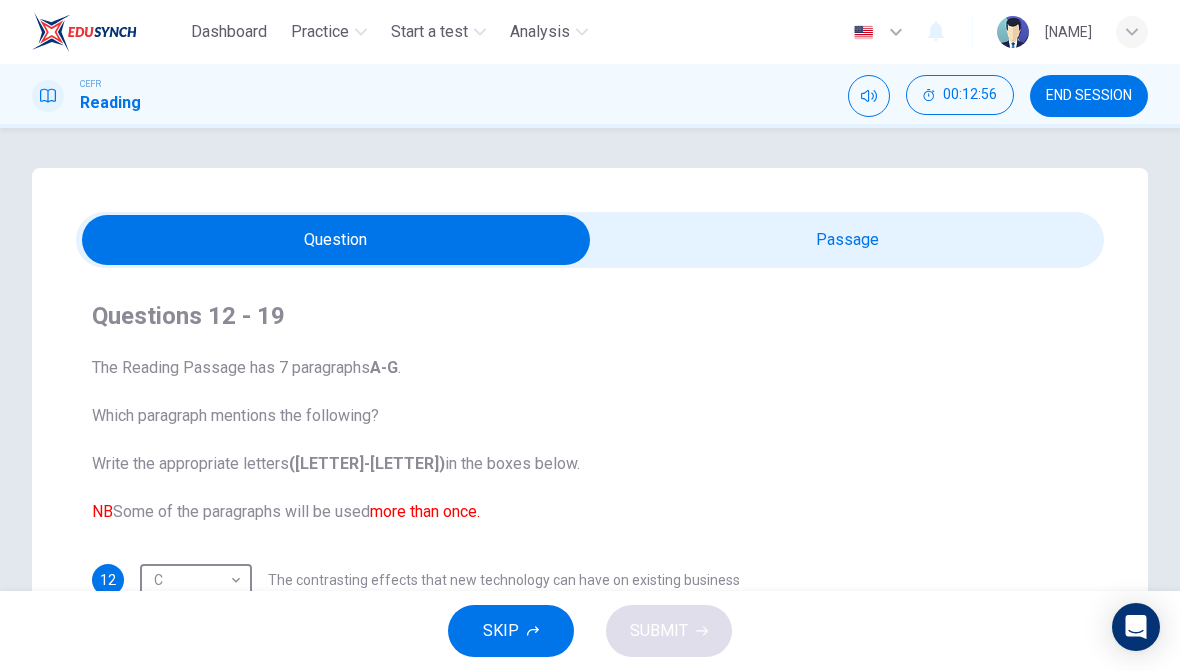 scroll, scrollTop: -1, scrollLeft: 0, axis: vertical 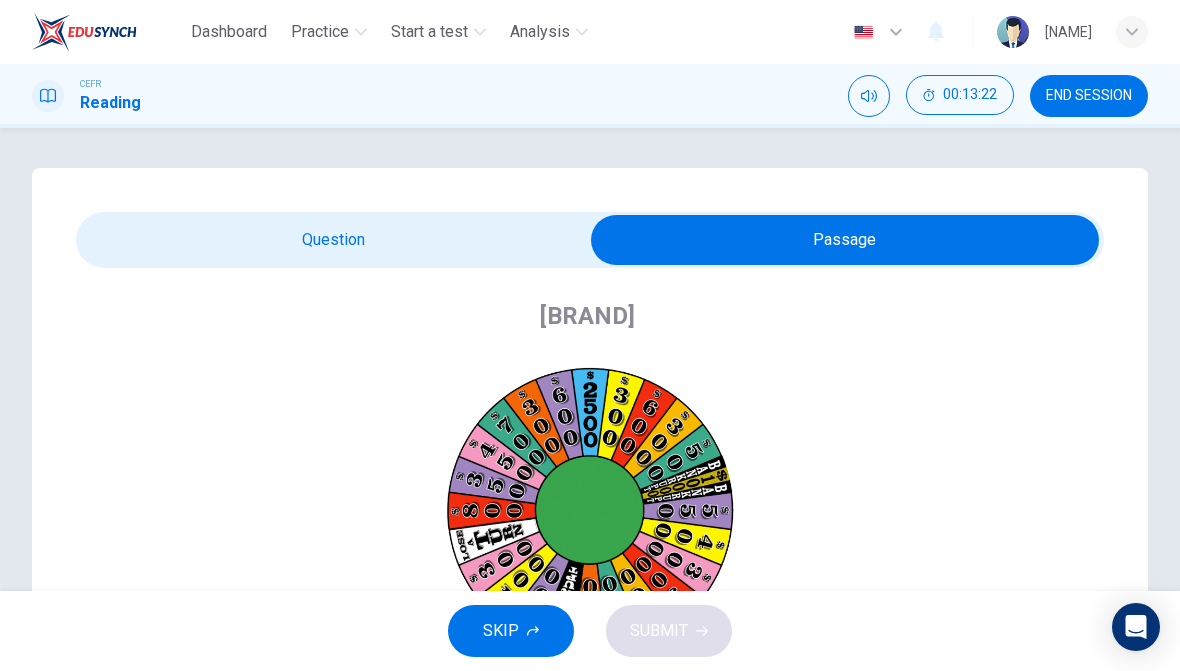 click at bounding box center (845, 240) 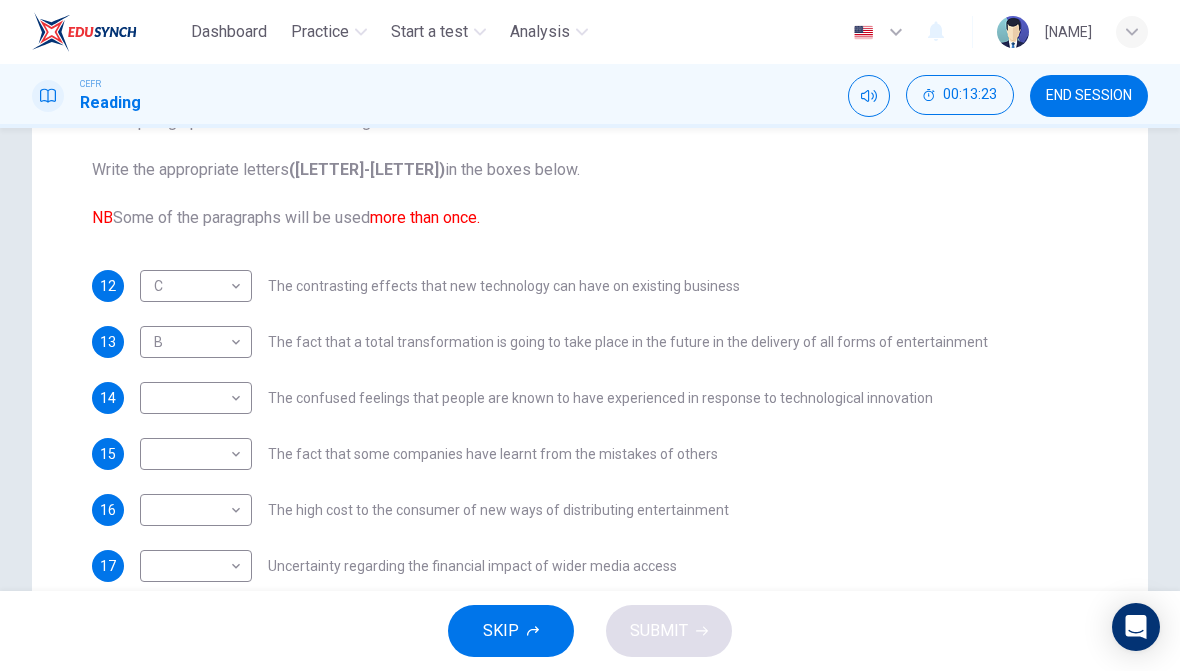 scroll, scrollTop: 296, scrollLeft: 0, axis: vertical 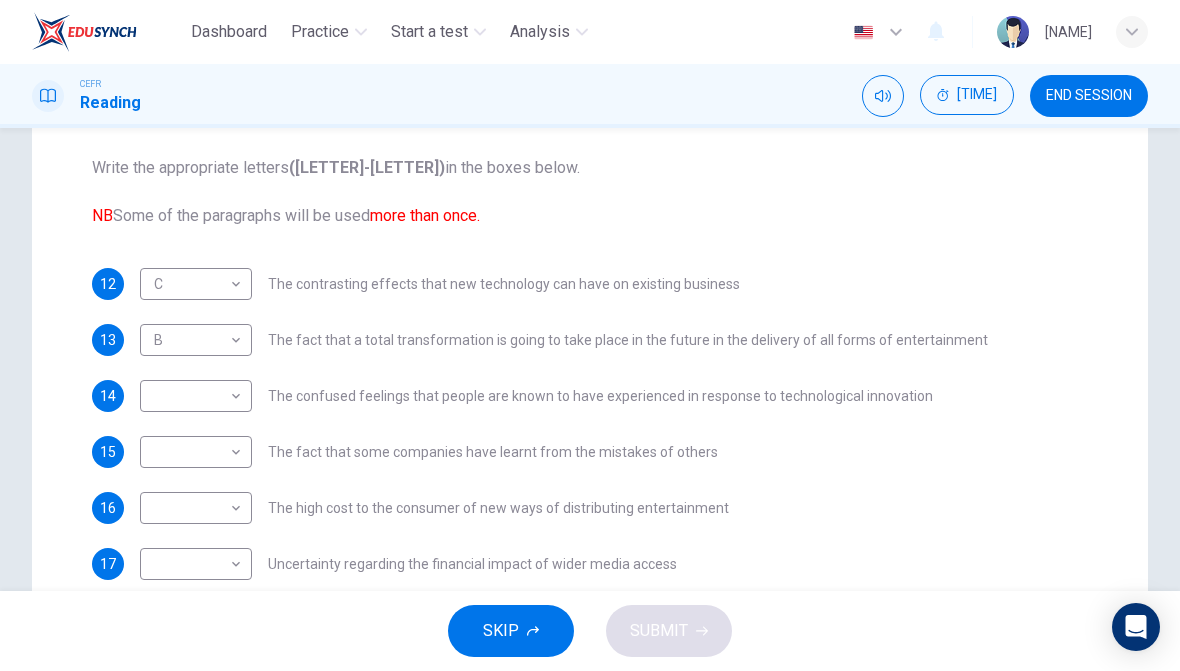 click on "Dashboard Practice Start a test Analysis English en ​ YEW YUN XIN CEFR Reading 00:13:24 END SESSION Question Passage Questions 12 - 19 The Reading Passage has 7 paragraphs  A-G .
Which paragraph mentions the following?
Write the appropriate letters  (A-G)  in the boxes below.
NB  Some of the paragraphs will be used  more than once. 12 C C ​ The contrasting effects that new technology can have on existing business 13 B B ​ The fact that a total transformation is going to take place in the future in the delivery of all forms of entertainment 14 ​ ​ The confused feelings that people are known to have experienced in response to technological innovation 15 ​ ​ The fact that some companies have learnt from the mistakes of others 16 ​ ​ The high cost to the consumer of new ways of distributing entertainment 17 ​ ​ Uncertainty regarding the financial impact of wider media access 18 ​ ​ The fact that some companies were the victims of strict government policy 19 A A ​ Wheel of Fortune A" at bounding box center [590, 335] 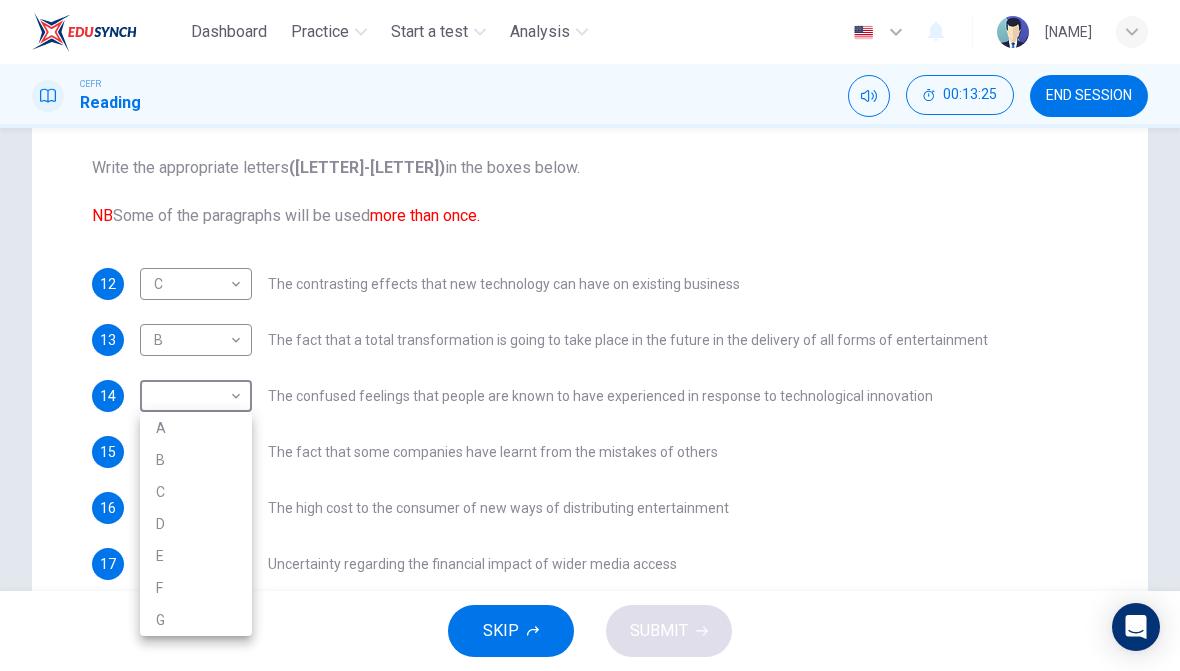 click on "F" at bounding box center (196, 588) 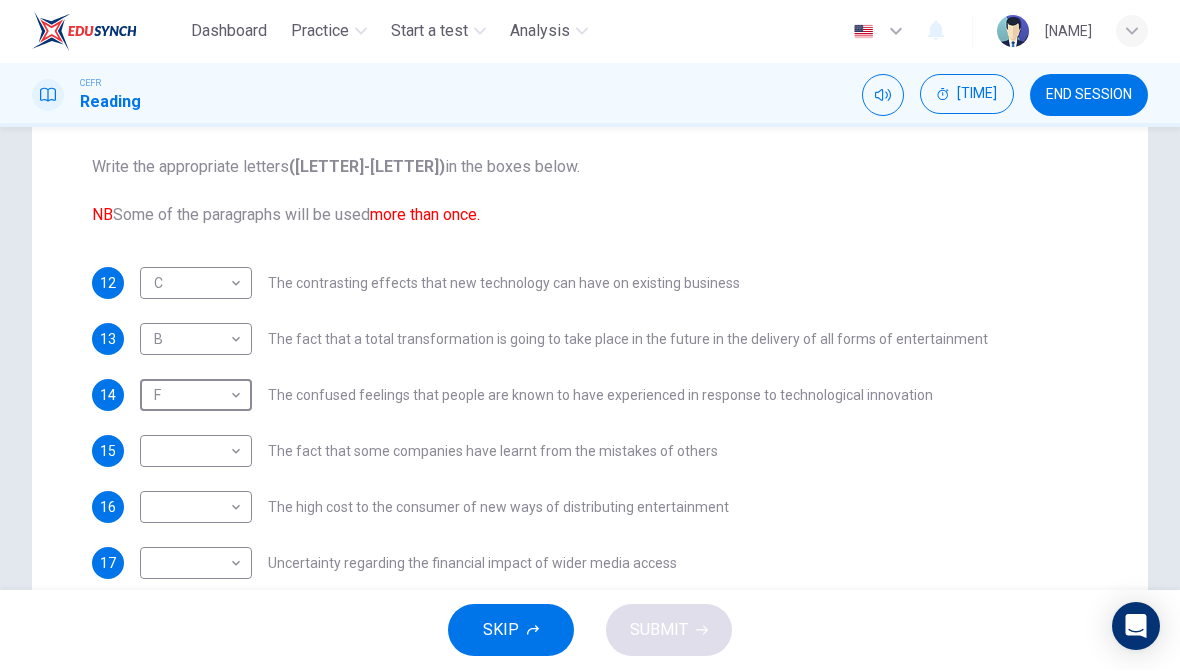 click on "Dashboard Practice Start a test Analysis English en ​ [NAME] CEFR Reading 00:13:26 END SESSION Question Passage Questions 12 - 19 The Reading Passage has 7 paragraphs  A-G .
Which paragraph mentions the following?
Write the appropriate letters  (A-G)  in the boxes below.
NB  Some of the paragraphs will be used  more than once. 12 C C ​ The contrasting effects that new technology can have on existing business 13 B B ​ The fact that a total transformation is going to take place in the future in the delivery of all forms of entertainment 14 F F ​ The confused feelings that people are known to have experienced in response to technological innovation 15 ​ ​ The fact that some companies have learnt from the mistakes of others 16 ​ ​ The high cost to the consumer of new ways of distributing entertainment 17 ​ ​ Uncertainty regarding the financial impact of wider media access 18 ​ ​ The fact that some companies were the victims of strict government policy 19 A A ​ Wheel of Fortune A" at bounding box center [590, 335] 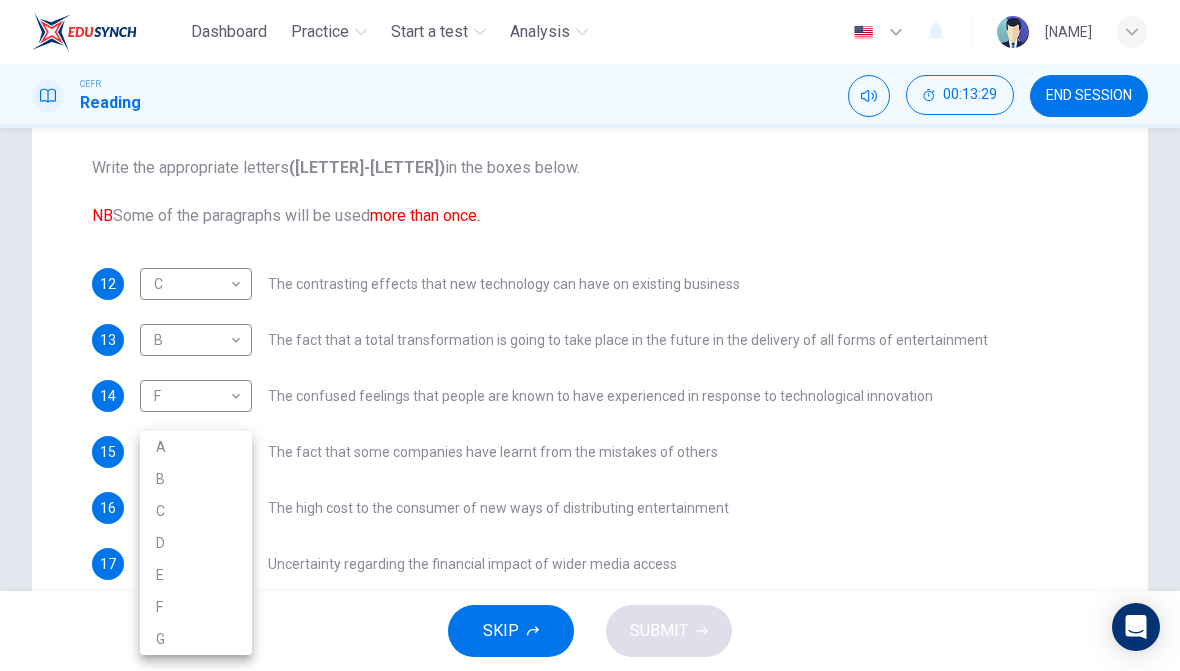 click at bounding box center [590, 335] 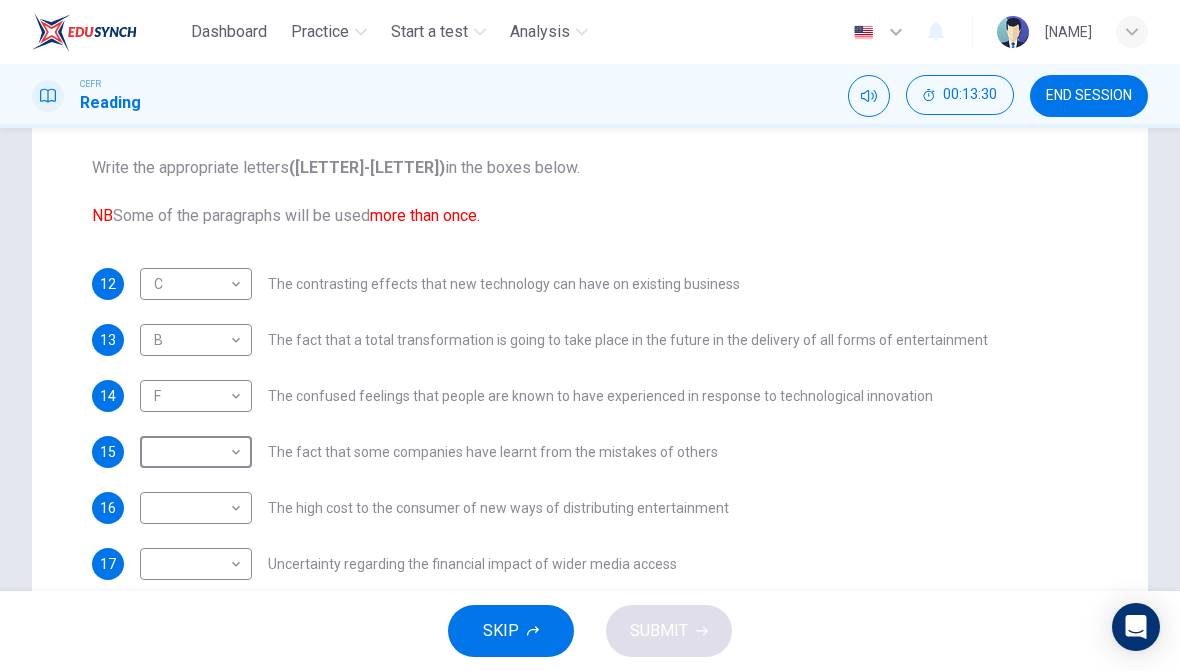 click on "Dashboard Practice Start a test Analysis English en ​ YEW YUN XIN CEFR Reading 00:13:30 END SESSION Question Passage Questions 12 - 19 The Reading Passage has 7 paragraphs  A-G .
Which paragraph mentions the following?
Write the appropriate letters  (A-G)  in the boxes below.
NB  Some of the paragraphs will be used  more than once. 12 C C ​ The contrasting effects that new technology can have on existing business 13 B B ​ The fact that a total transformation is going to take place in the future in the delivery of all forms of entertainment 14 F F ​ The confused feelings that people are known to have experienced in response to technological innovation 15 ​ ​ The fact that some companies have learnt from the mistakes of others 16 ​ ​ The high cost to the consumer of new ways of distributing entertainment 17 ​ ​ Uncertainty regarding the financial impact of wider media access 18 ​ ​ The fact that some companies were the victims of strict government policy 19 A A ​ Wheel of Fortune A" at bounding box center (590, 335) 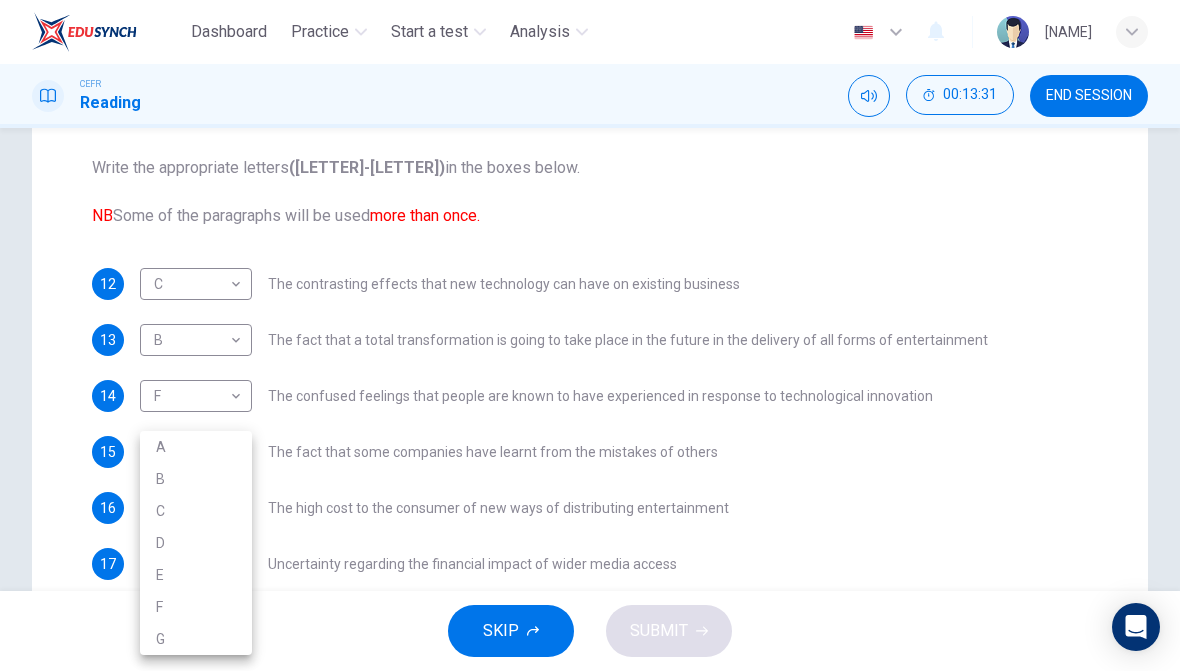 click on "D" at bounding box center (196, 543) 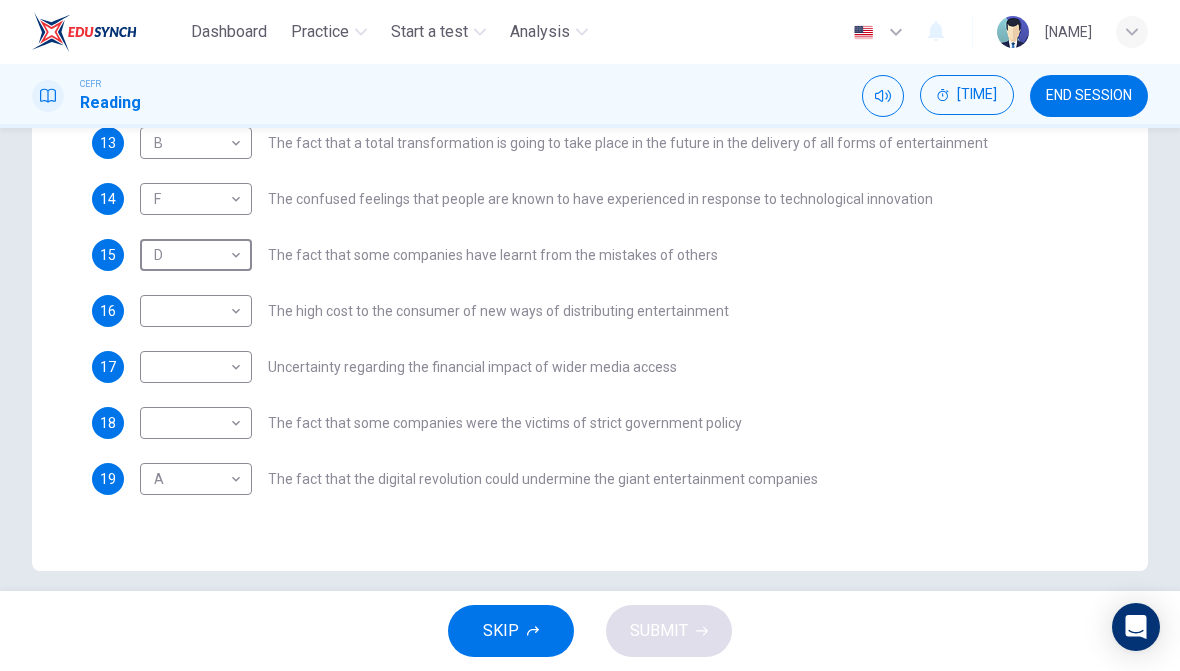 scroll, scrollTop: 494, scrollLeft: 0, axis: vertical 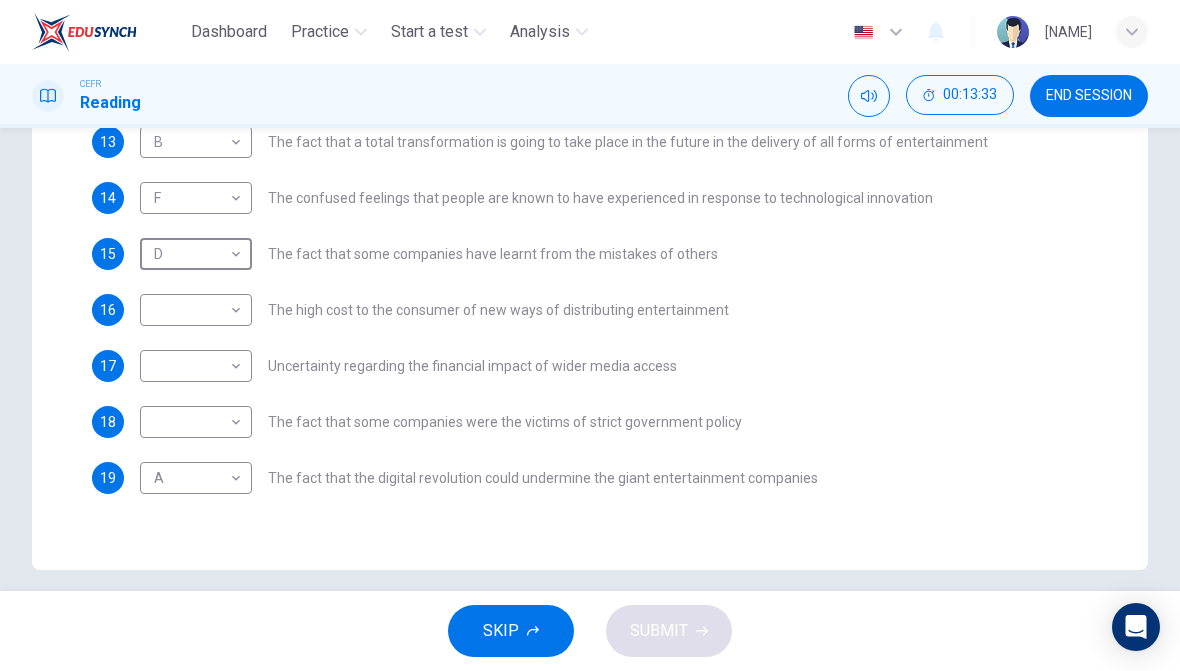 click on "Dashboard Practice Start a test Analysis English en ​ YEW YUN XIN CEFR Reading 00:13:33 END SESSION Question Passage Questions 12 - 19 The Reading Passage has 7 paragraphs  A-G .
Which paragraph mentions the following?
Write the appropriate letters  (A-G)  in the boxes below.
NB  Some of the paragraphs will be used  more than once. 12 C C ​ The contrasting effects that new technology can have on existing business 13 B B ​ The fact that a total transformation is going to take place in the future in the delivery of all forms of entertainment 14 F F ​ The confused feelings that people are known to have experienced in response to technological innovation 15 D D ​ The fact that some companies have learnt from the mistakes of others 16 ​ ​ The high cost to the consumer of new ways of distributing entertainment 17 ​ ​ Uncertainty regarding the financial impact of wider media access 18 ​ ​ The fact that some companies were the victims of strict government policy 19 A A ​ Wheel of Fortune A" at bounding box center (590, 335) 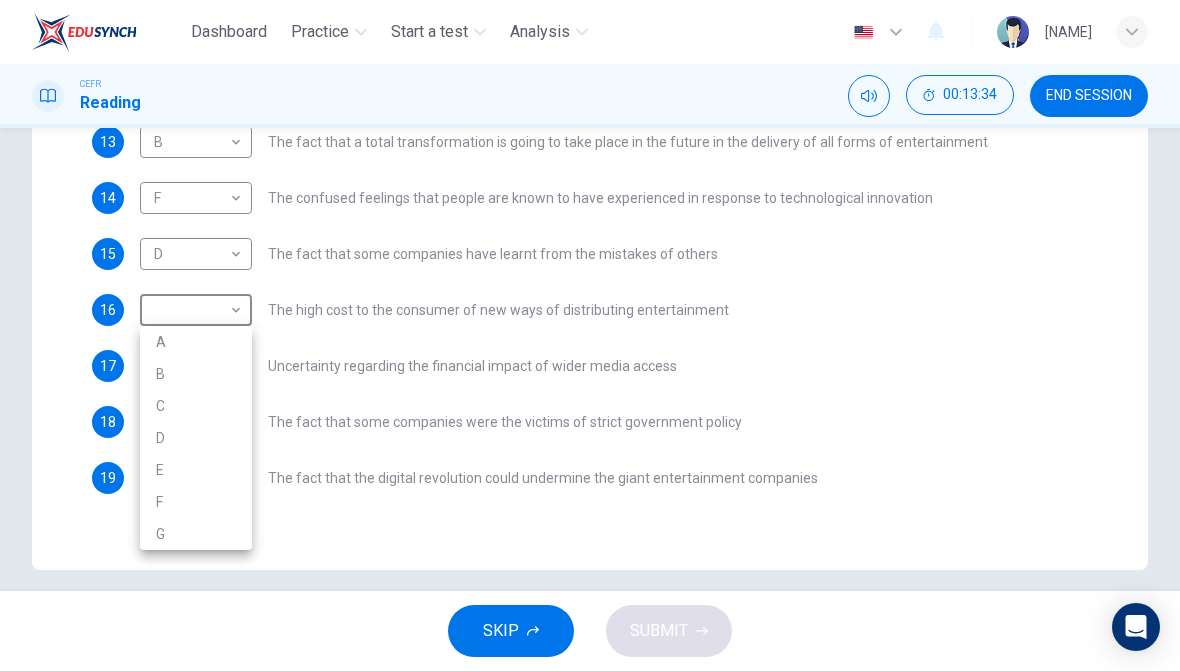 click on "G" at bounding box center [196, 534] 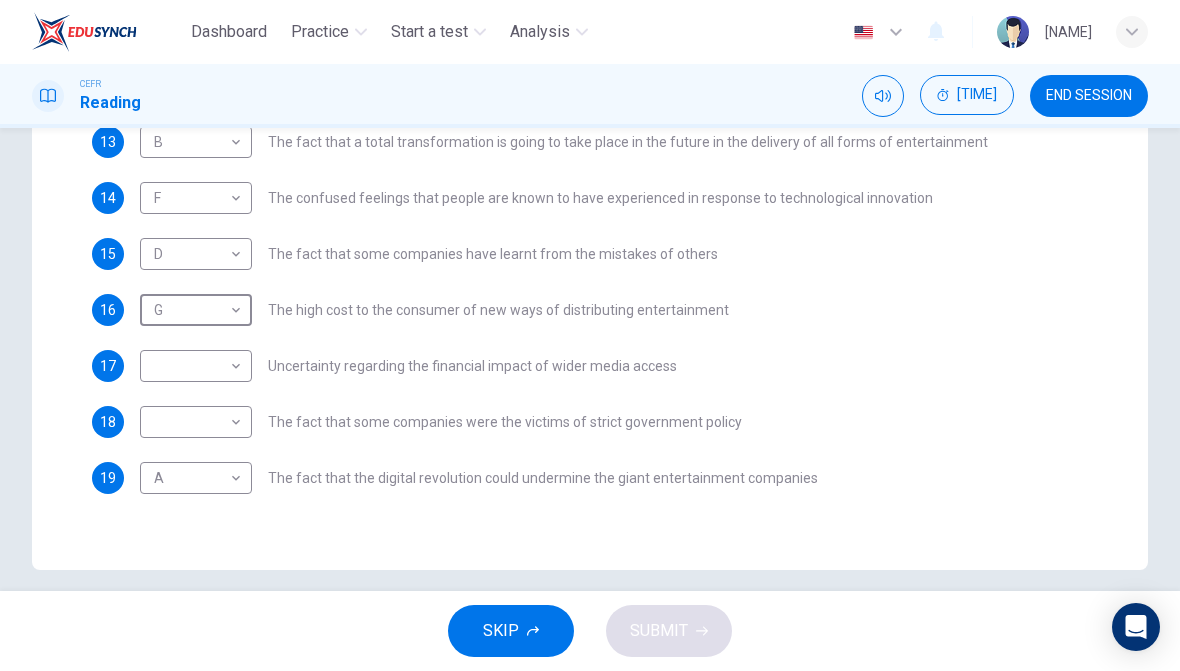 click on "Dashboard Practice Start a test Analysis English en ​ [NAME] CEFR Reading 00:13:35 END SESSION Question Passage Questions 12 - 19 The Reading Passage has 7 paragraphs  A-G .
Which paragraph mentions the following?
Write the appropriate letters  (A-G)  in the boxes below.
NB  Some of the paragraphs will be used  more than once. 12 C C ​ The contrasting effects that new technology can have on existing business 13 B B ​ The fact that a total transformation is going to take place in the future in the delivery of all forms of entertainment 14 F F ​ The confused feelings that people are known to have experienced in response to technological innovation 15 D D ​ The fact that some companies have learnt from the mistakes of others 16 G G ​ The high cost to the consumer of new ways of distributing entertainment 17 ​ ​ Uncertainty regarding the financial impact of wider media access 18 ​ ​ The fact that some companies were the victims of strict government policy 19 A A ​ Wheel of Fortune A" at bounding box center [590, 335] 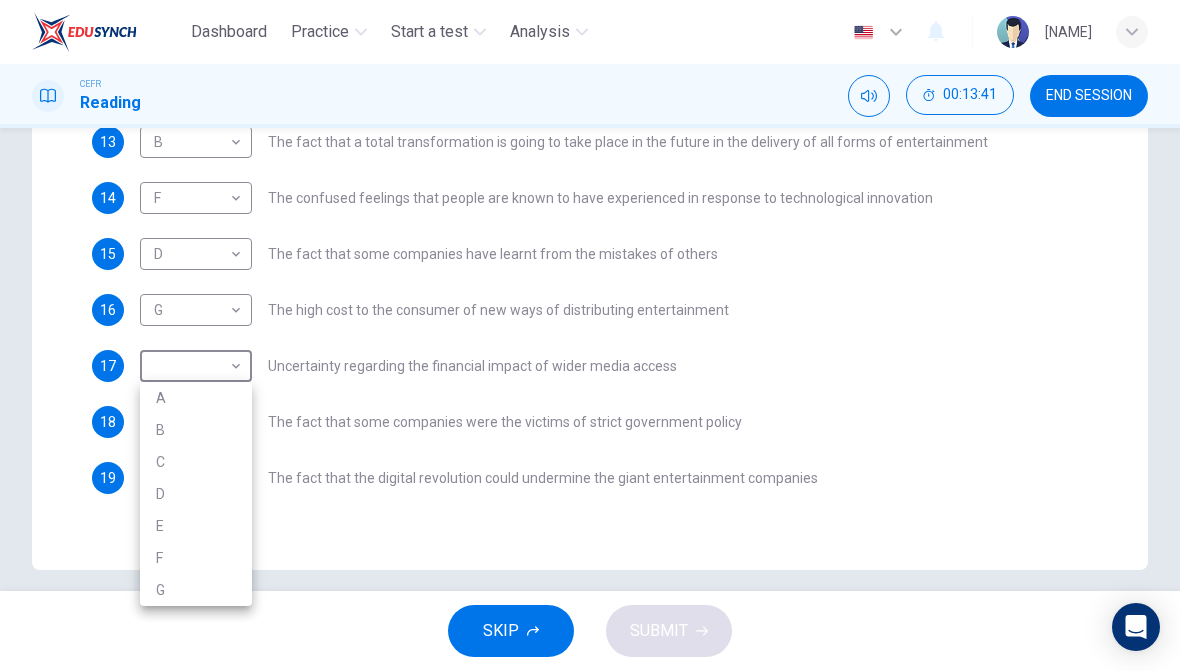 click on "E" at bounding box center (196, 526) 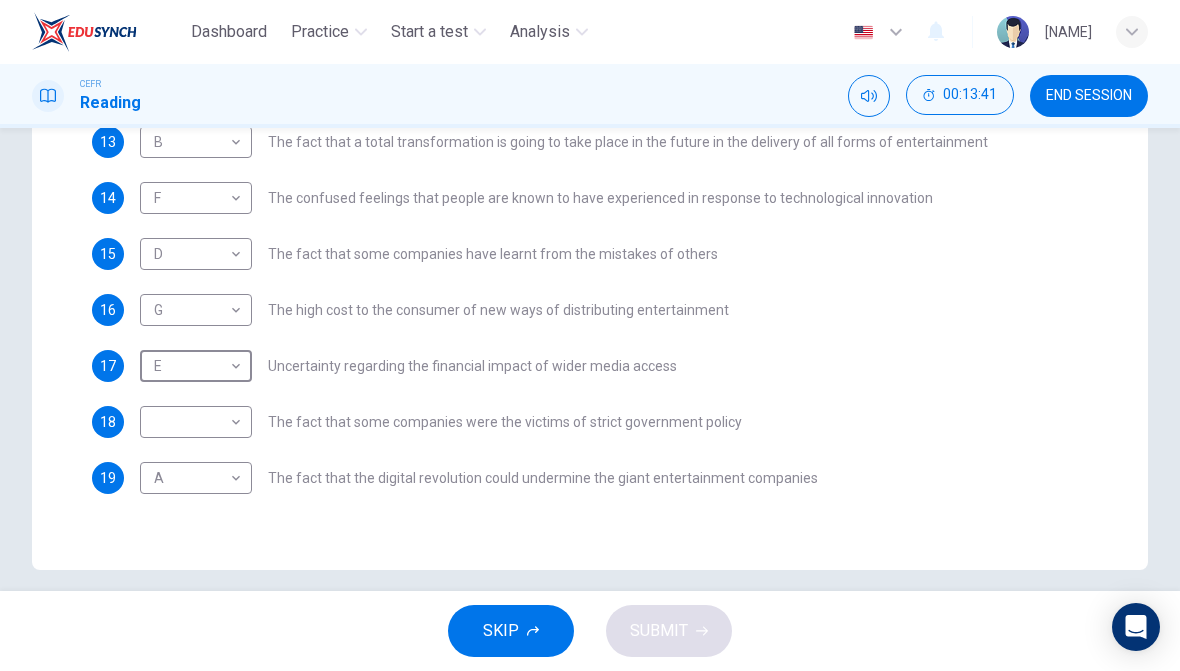 click on "Dashboard Practice Start a test Analysis English en ​ YEW YUN XIN CEFR Reading [TIME] END SESSION Question Passage Questions 12 - 19 The Reading Passage has 7 paragraphs  A-G .
Which paragraph mentions the following?
Write the appropriate letters  (A-G)  in the boxes below.
NB  Some of the paragraphs will be used  more than once. 12 C C ​ The contrasting effects that new technology can have on existing business 13 B B ​ The fact that a total transformation is going to take place in the future in the delivery of all forms of entertainment 14 F F ​ The confused feelings that people are known to have experienced in response to technological innovation 15 D D ​ The fact that some companies have learnt from the mistakes of others 16 G G ​ The high cost to the consumer of new ways of distributing entertainment 17 E E ​ Uncertainty regarding the financial impact of wider media access 18 ​ ​ The fact that some companies were the victims of strict government policy 19 A A ​ Wheel of Fortune A" at bounding box center [590, 335] 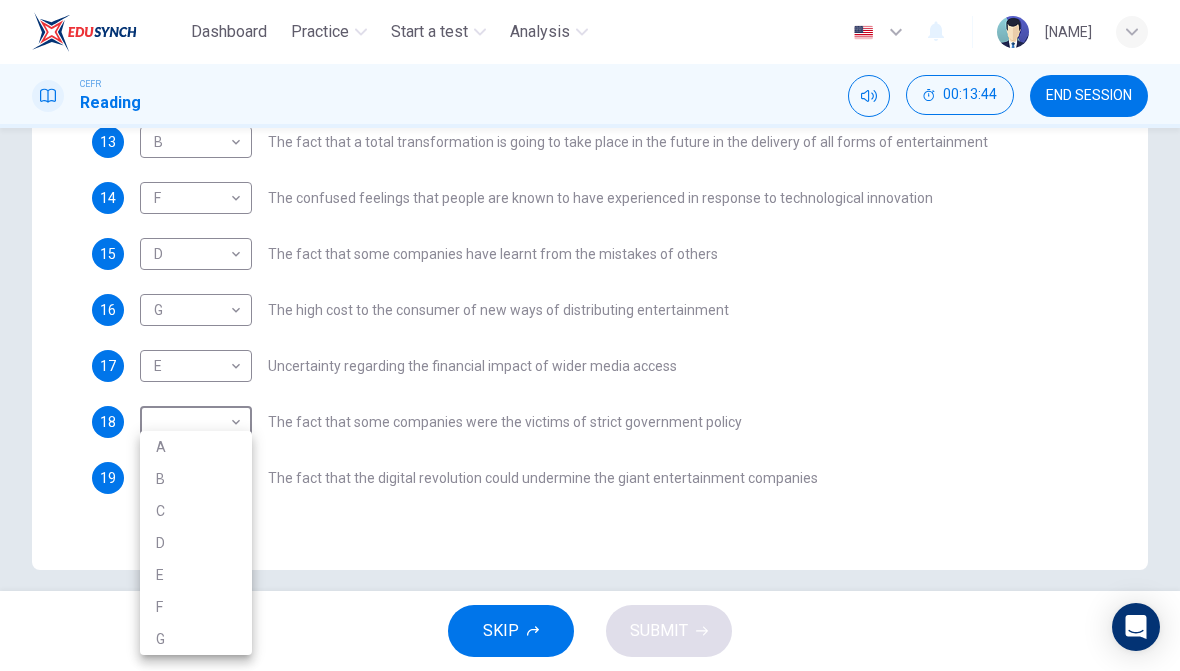 click on "F" at bounding box center [196, 607] 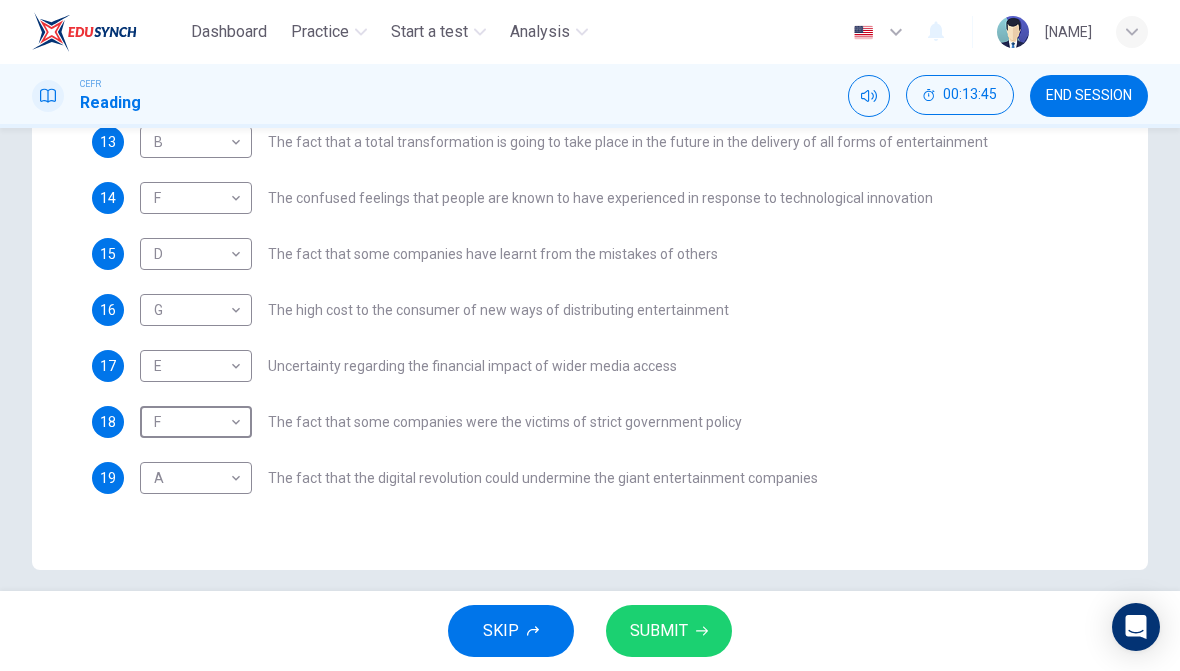 click on "SUBMIT" at bounding box center (659, 631) 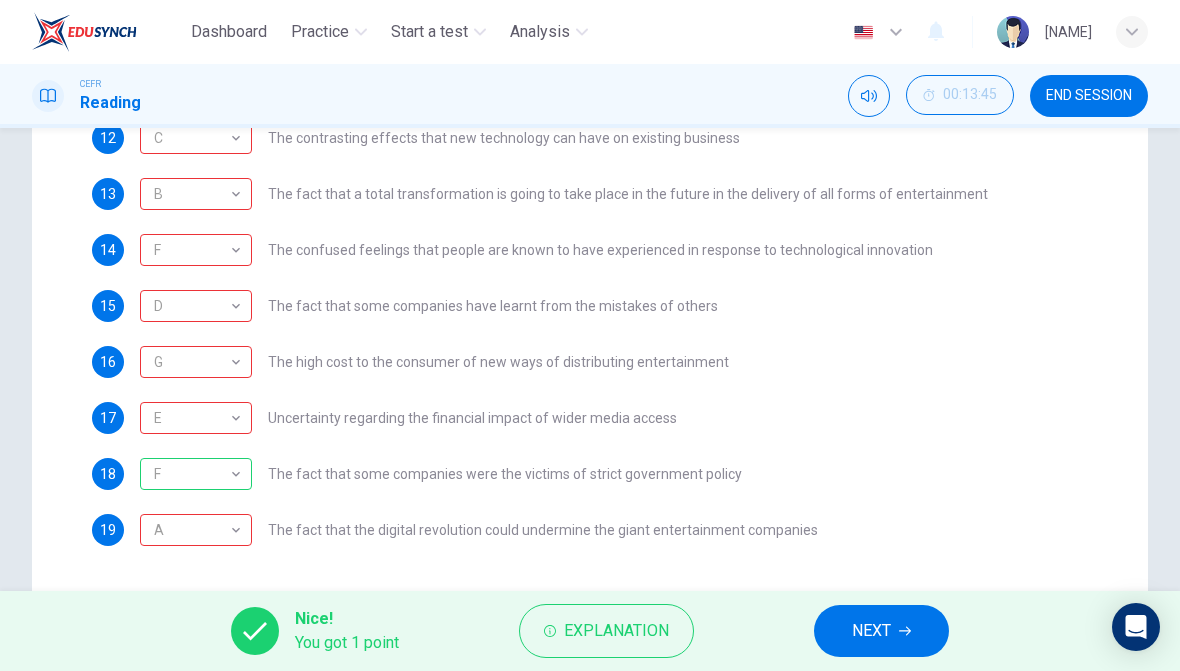 scroll, scrollTop: 438, scrollLeft: 0, axis: vertical 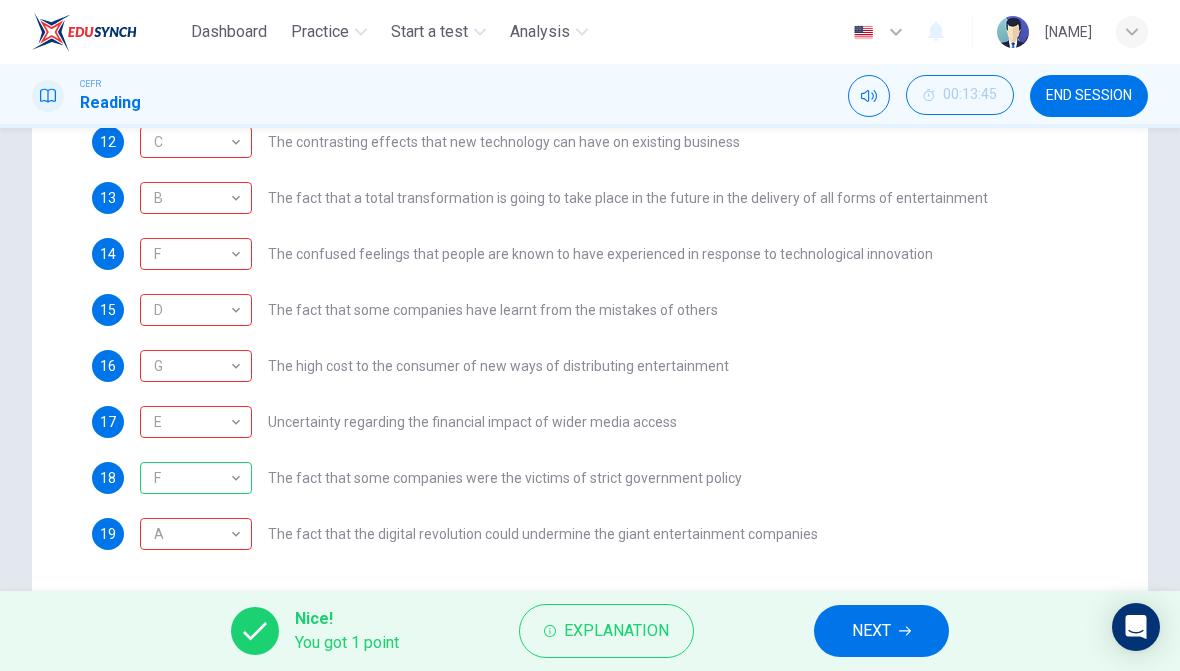 click on "NEXT" at bounding box center [871, 631] 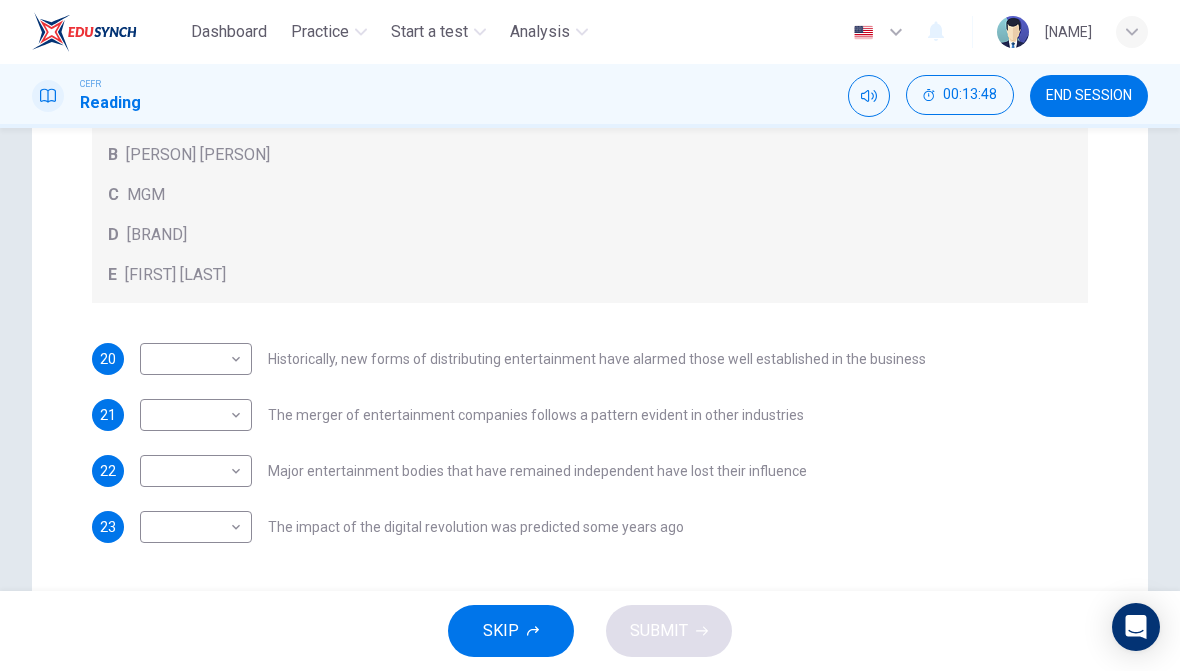scroll, scrollTop: 396, scrollLeft: 0, axis: vertical 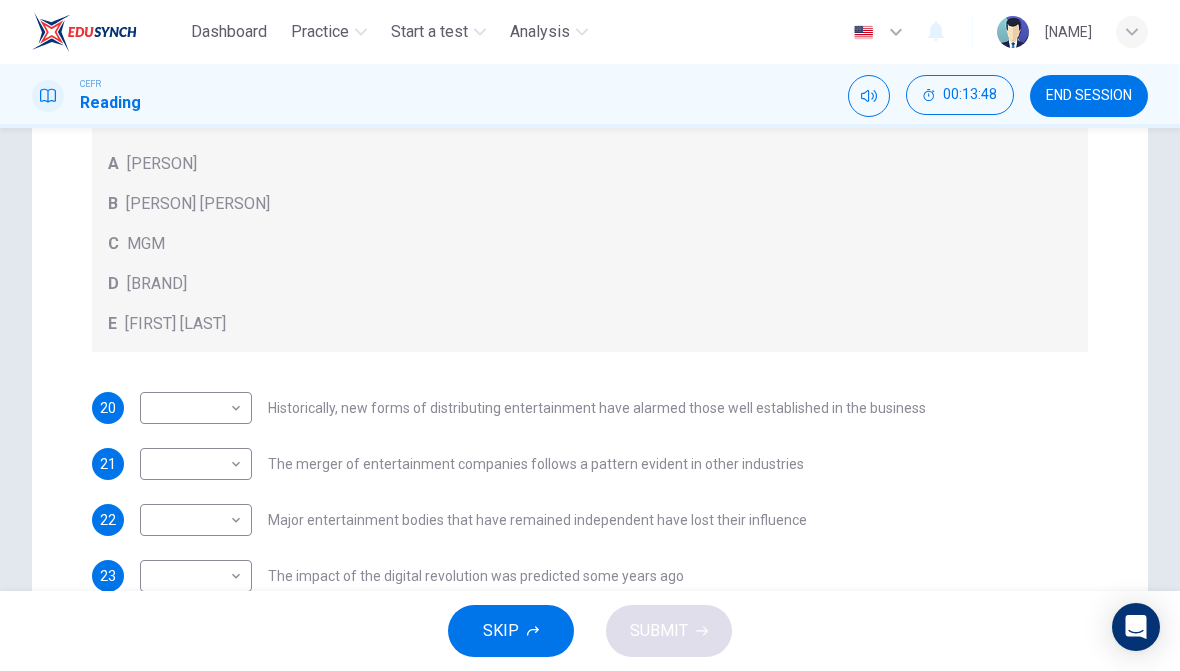 click on "END SESSION" at bounding box center [1089, 96] 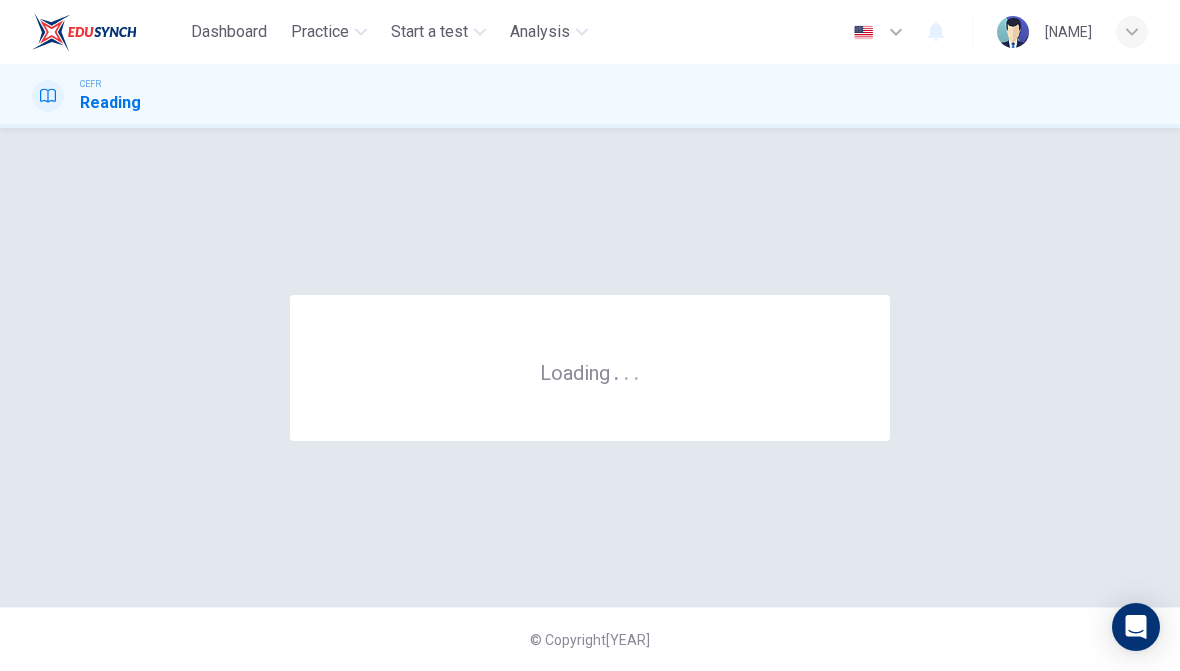 scroll, scrollTop: 0, scrollLeft: 0, axis: both 